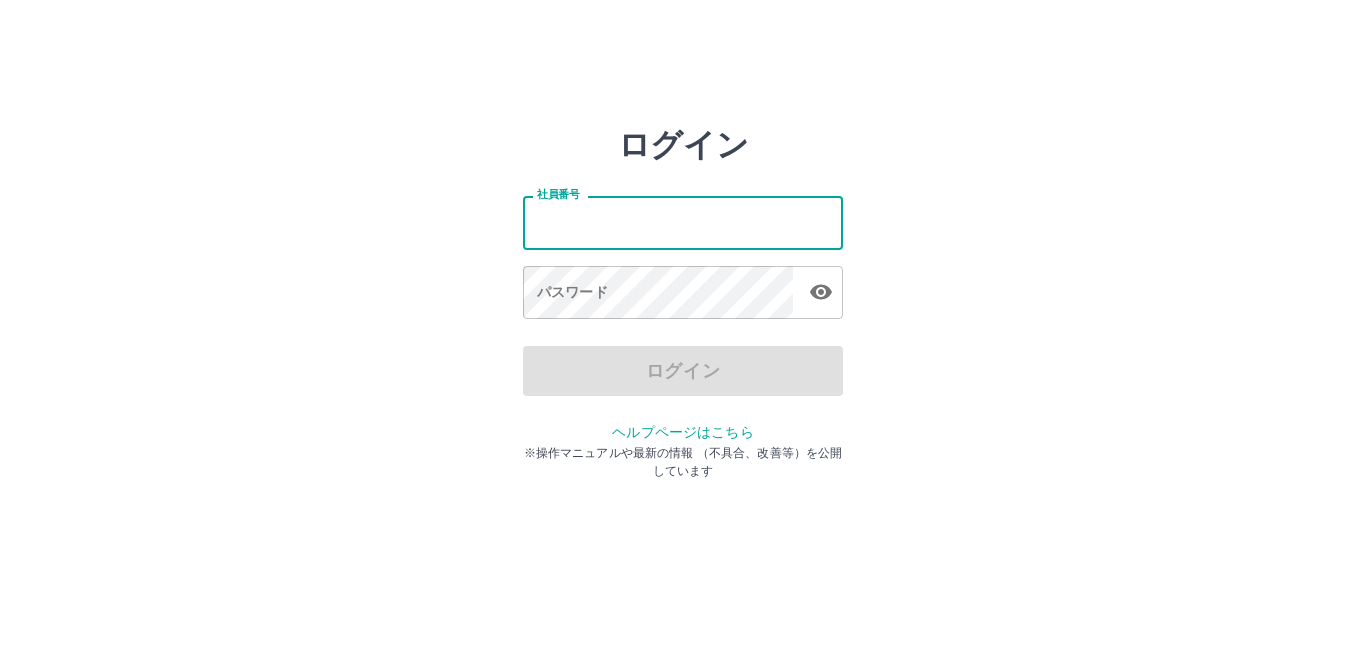 scroll, scrollTop: 0, scrollLeft: 0, axis: both 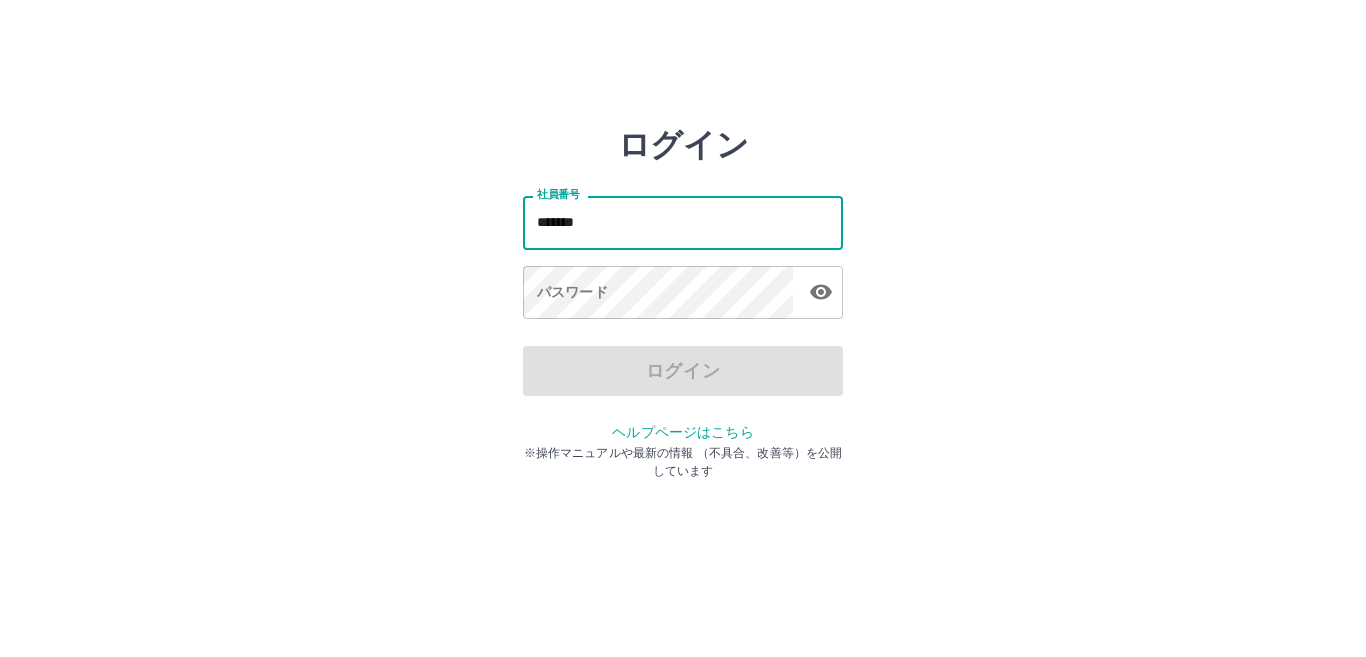 type on "*******" 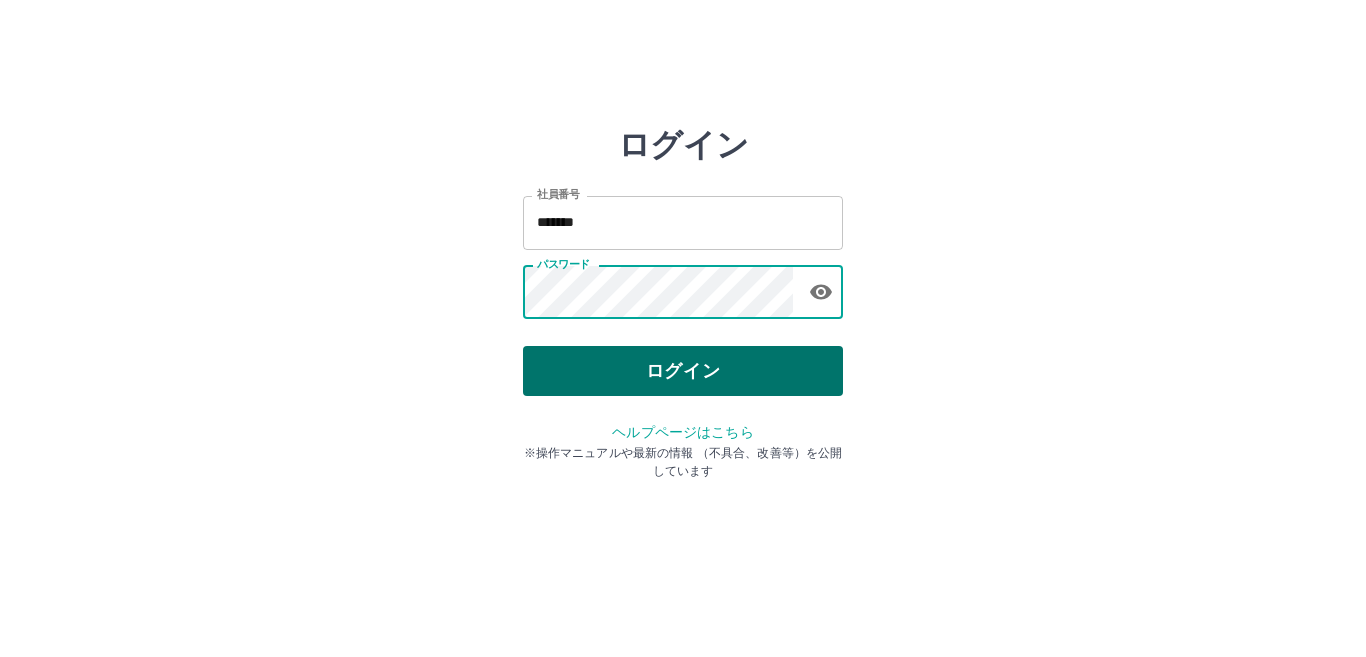 click on "ログイン" at bounding box center [683, 371] 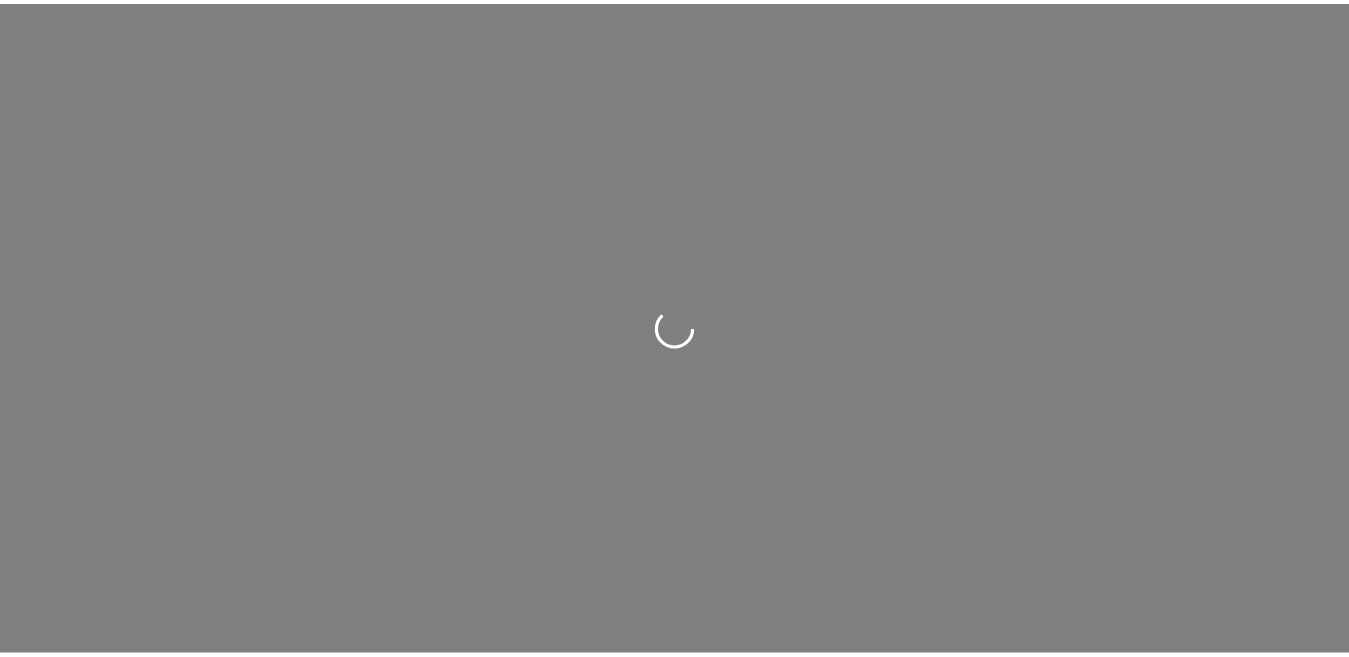 scroll, scrollTop: 0, scrollLeft: 0, axis: both 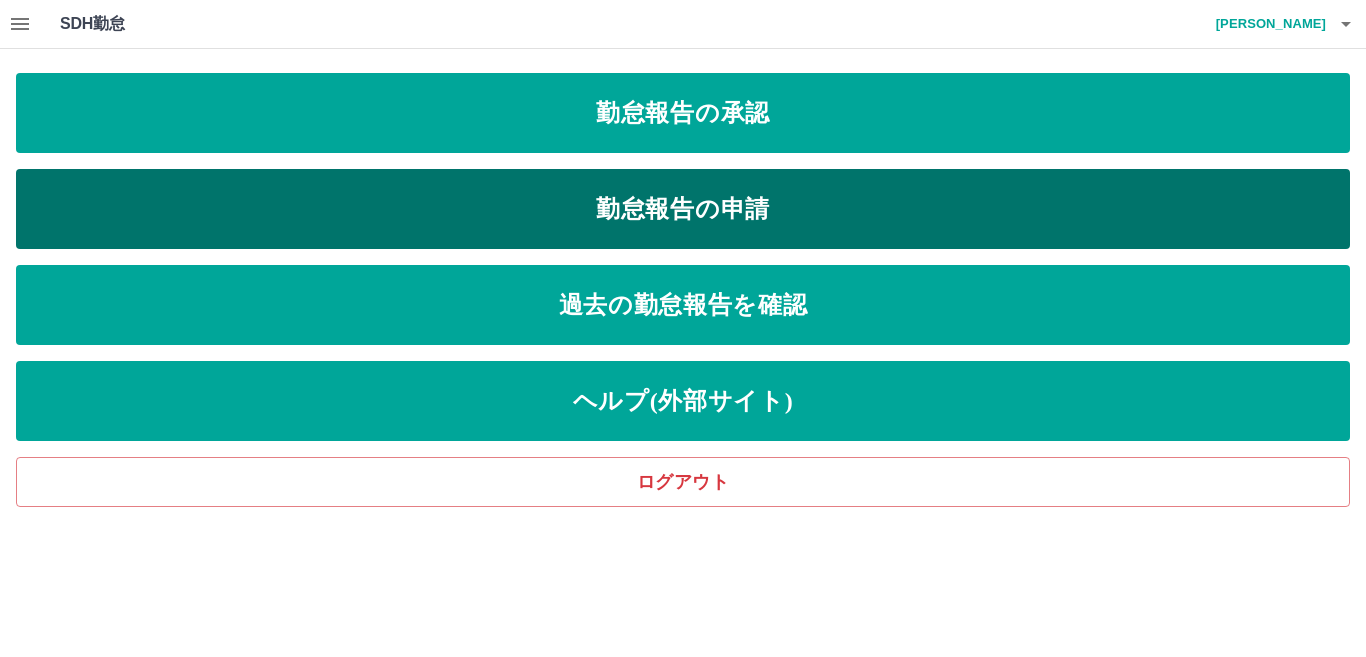 click on "勤怠報告の申請" at bounding box center [683, 209] 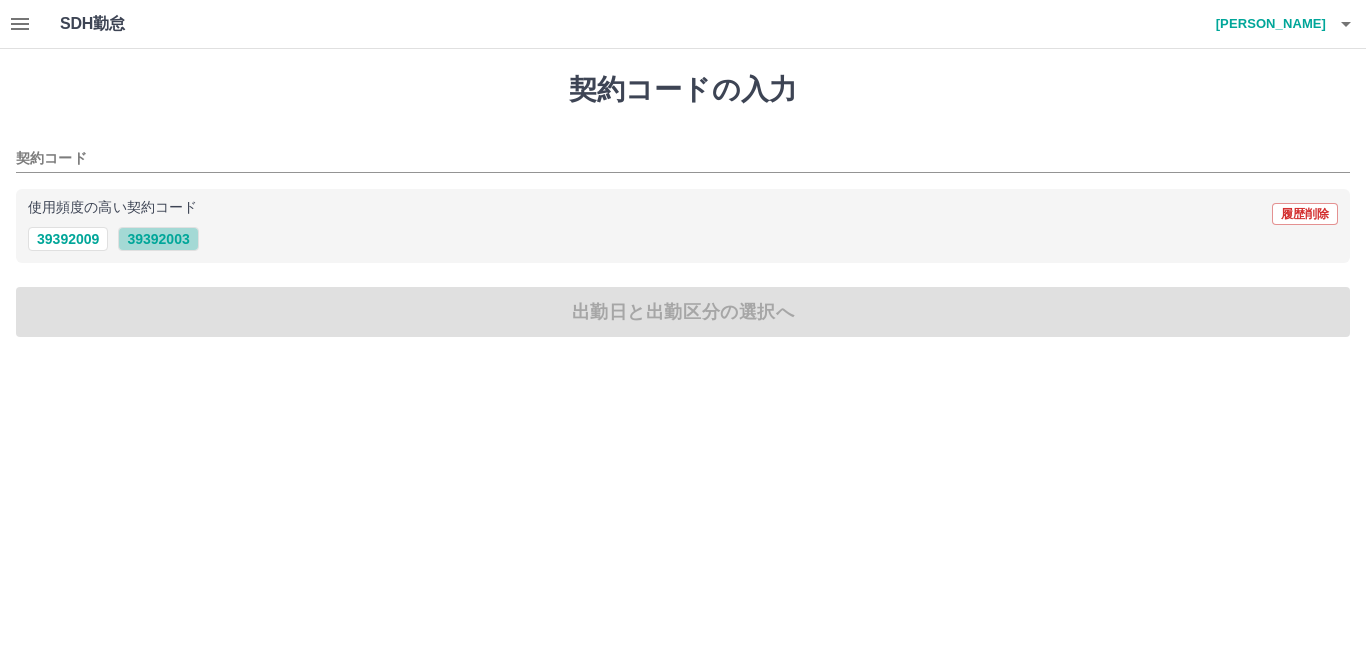 click on "39392003" at bounding box center (158, 239) 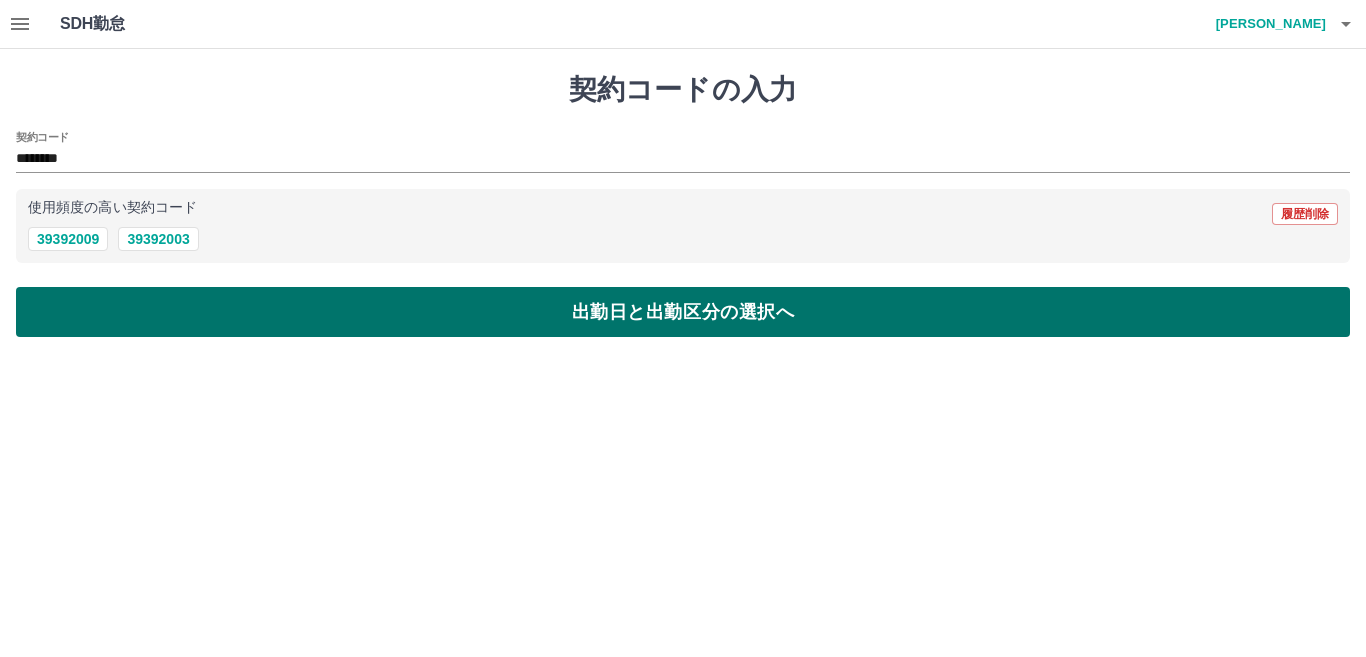 click on "出勤日と出勤区分の選択へ" at bounding box center (683, 312) 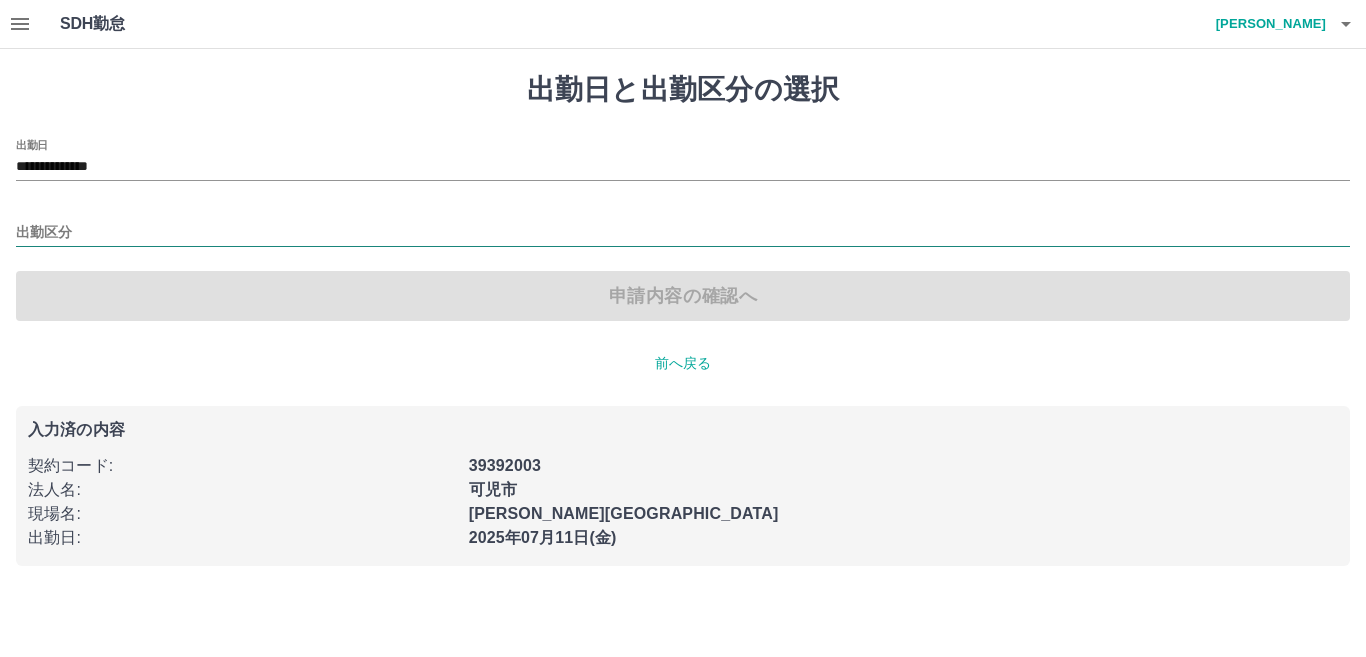 click on "出勤区分" at bounding box center [683, 233] 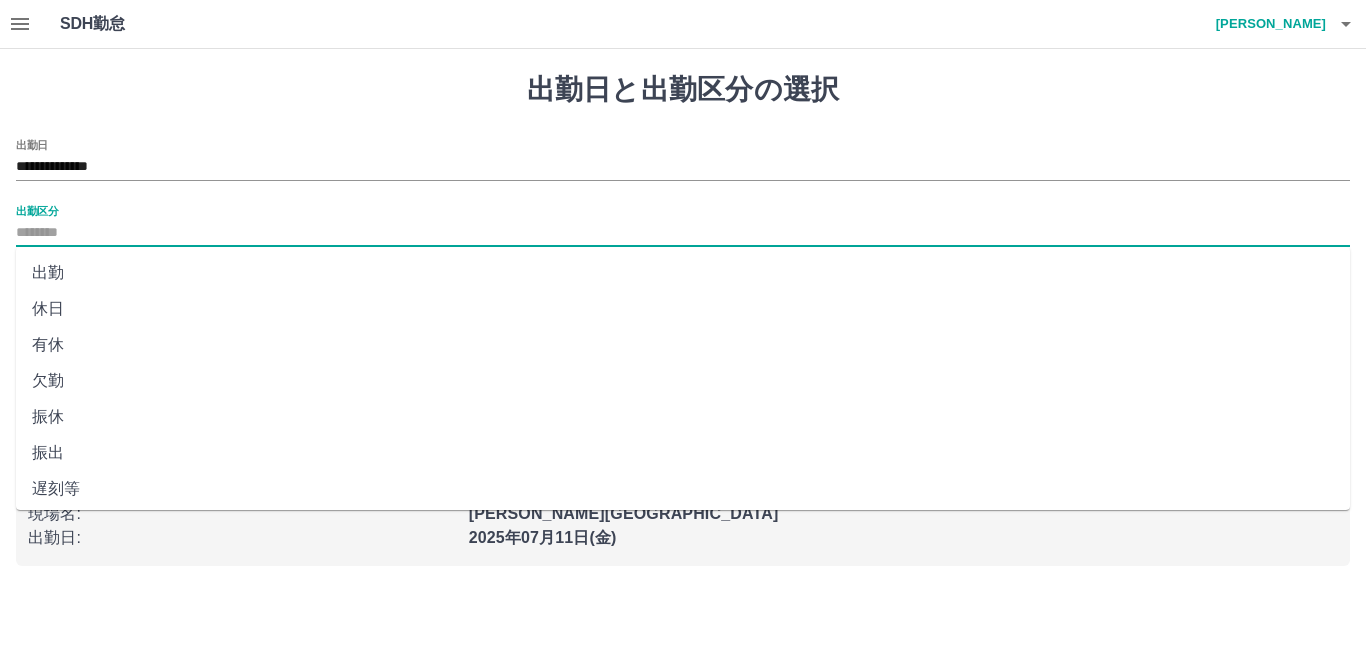 click on "出勤" at bounding box center [683, 273] 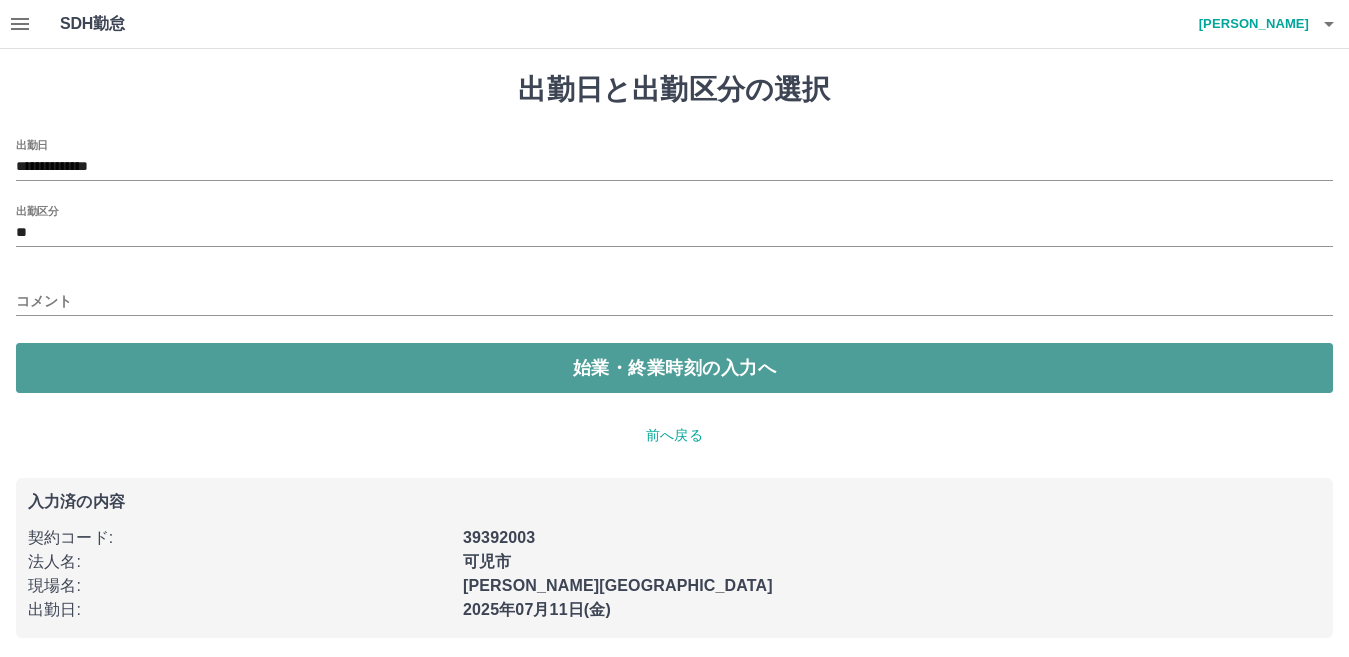 click on "始業・終業時刻の入力へ" at bounding box center [674, 368] 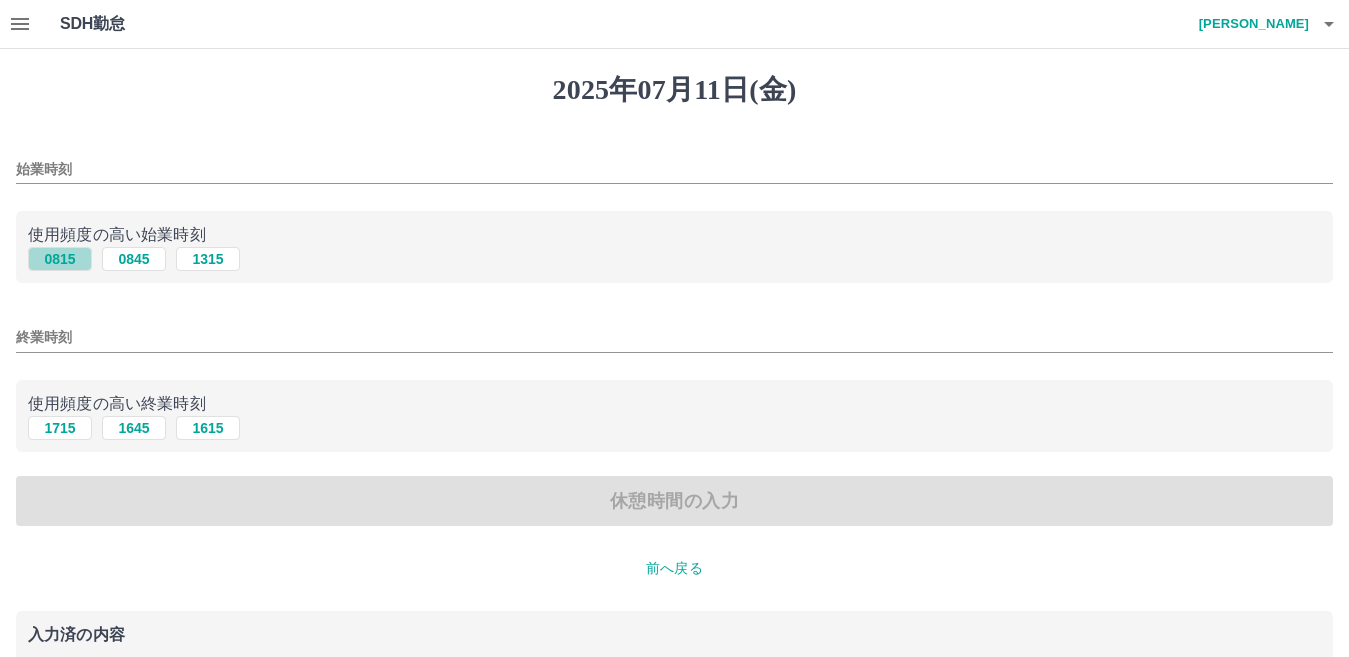 click on "0815" at bounding box center (60, 259) 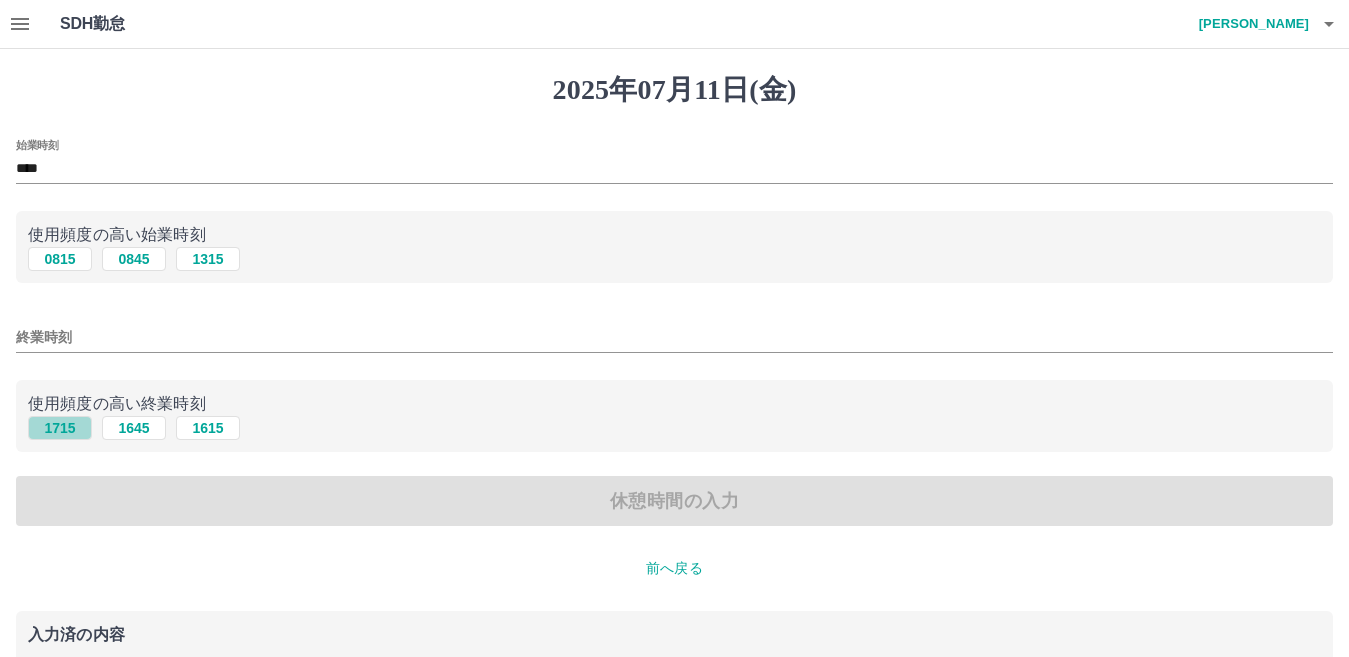 click on "1715" at bounding box center (60, 428) 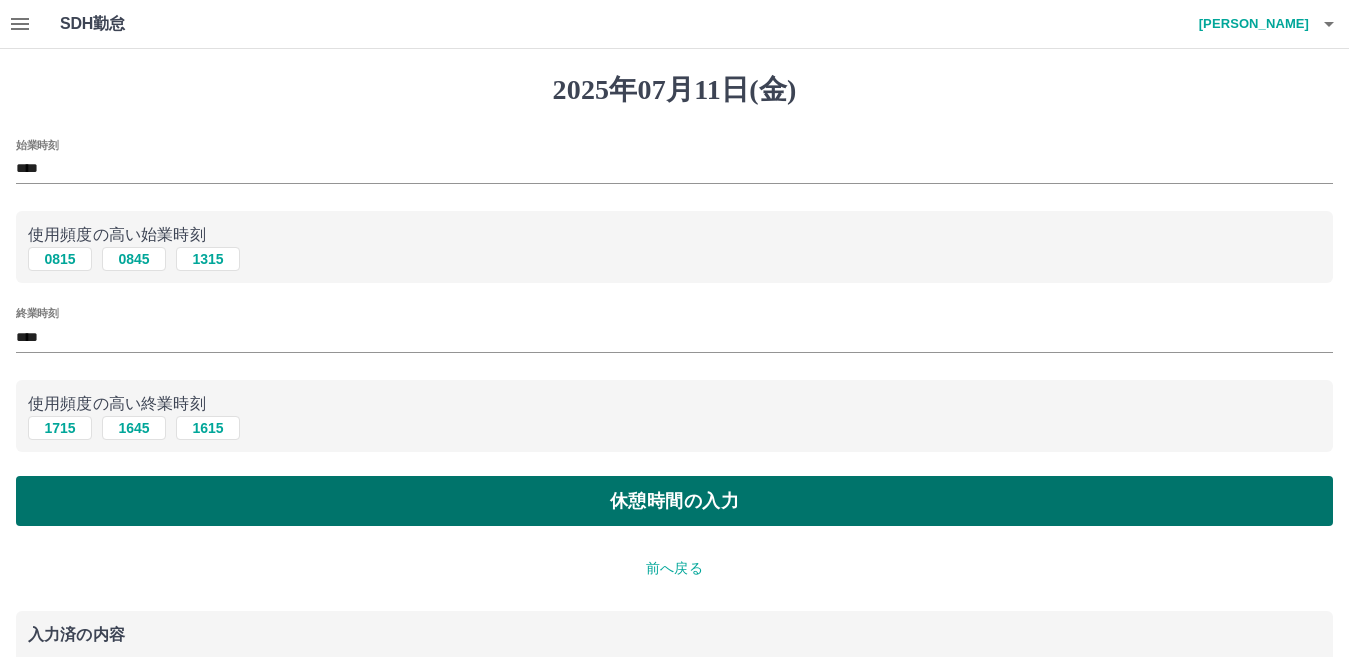 click on "休憩時間の入力" at bounding box center (674, 501) 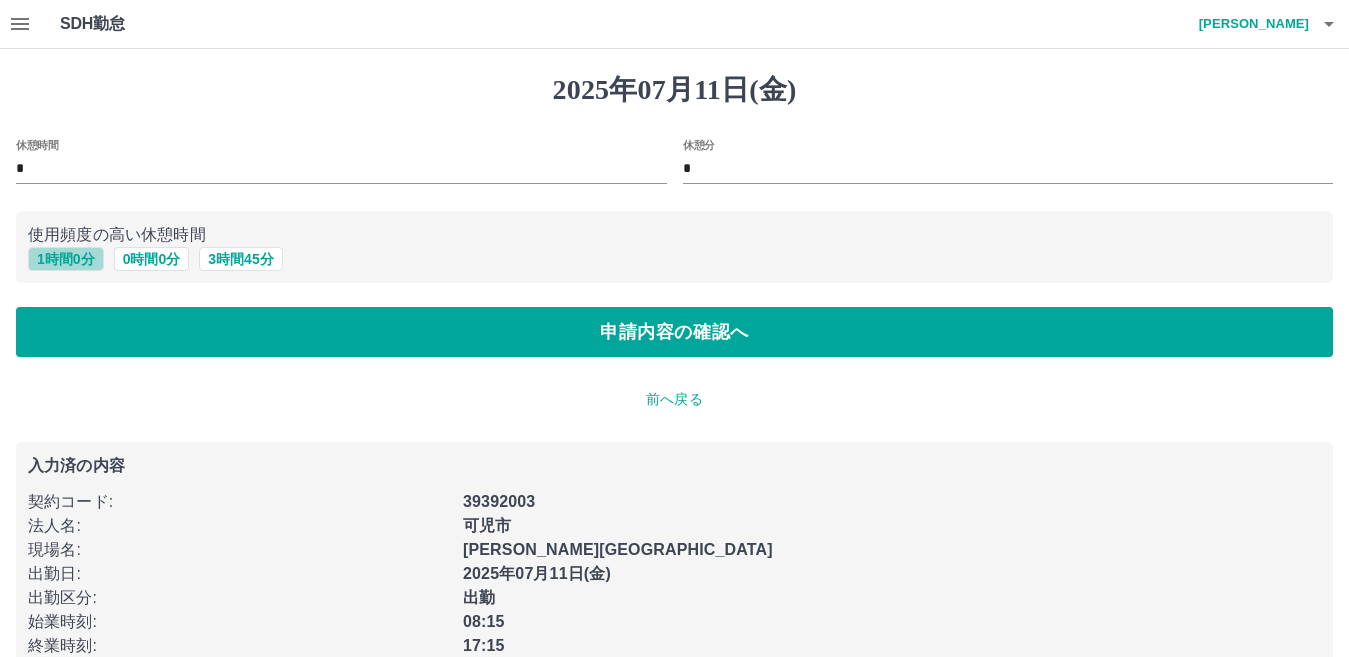 click on "1 時間 0 分" at bounding box center [66, 259] 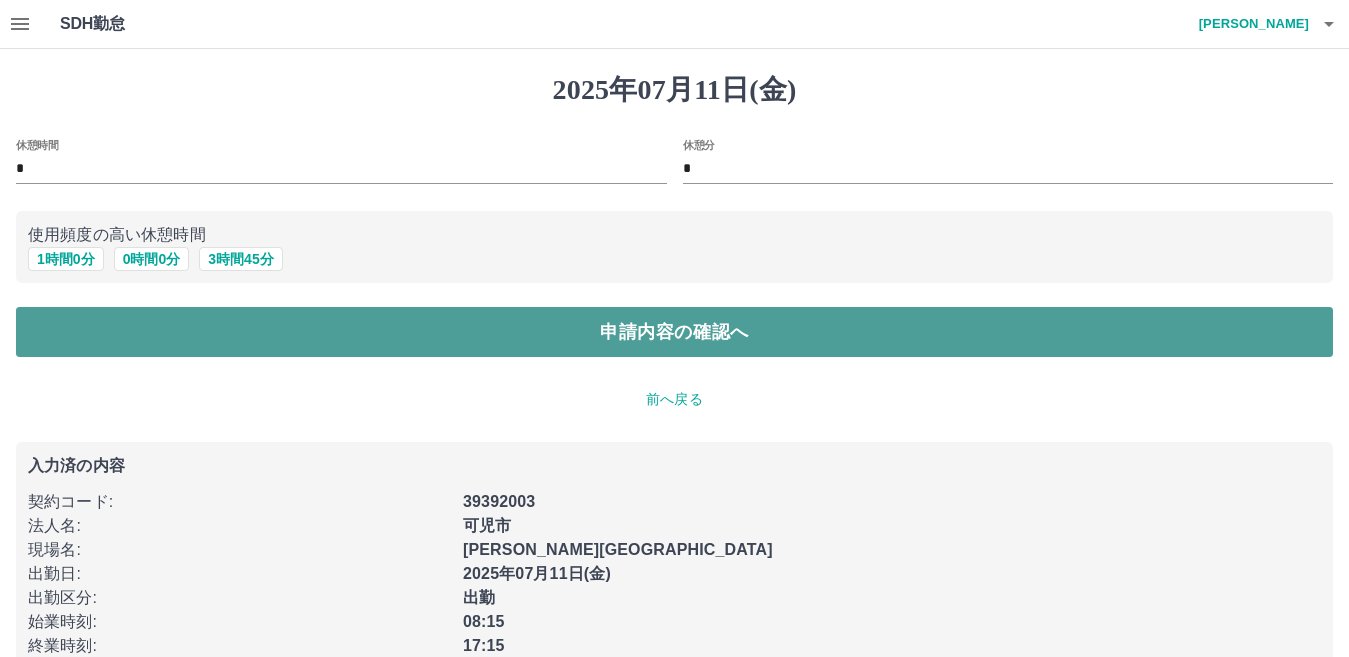 click on "申請内容の確認へ" at bounding box center (674, 332) 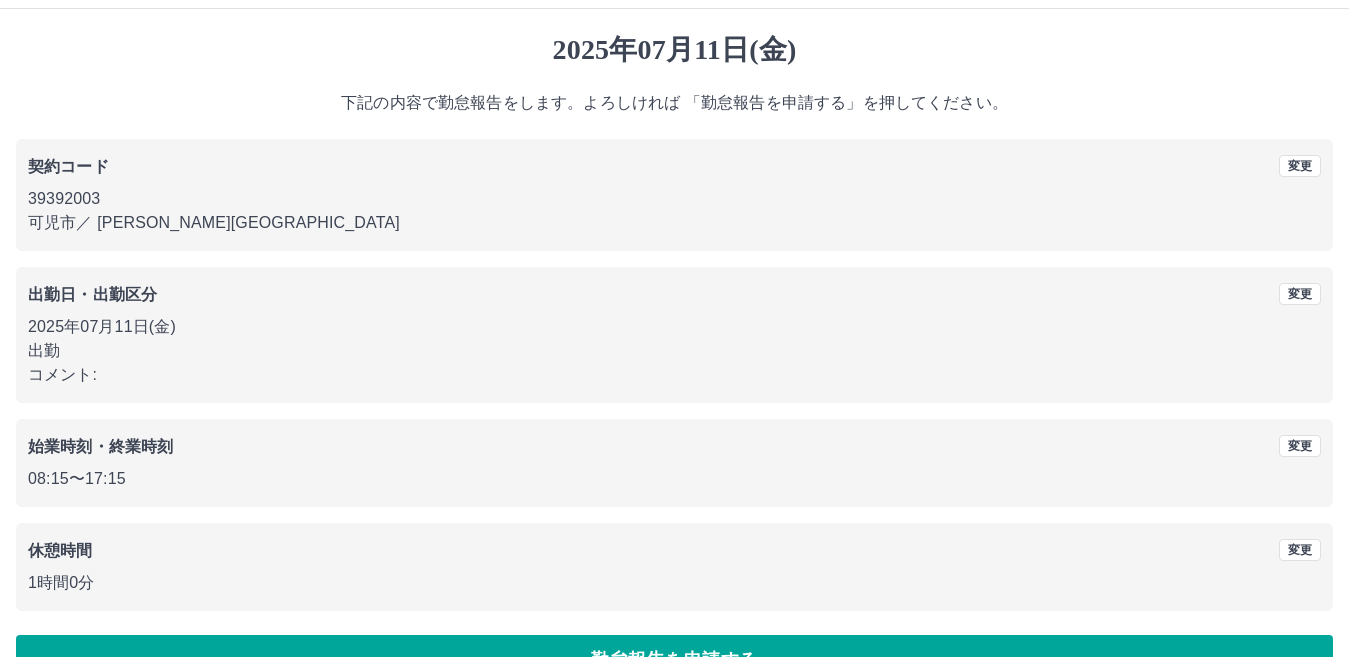 scroll, scrollTop: 92, scrollLeft: 0, axis: vertical 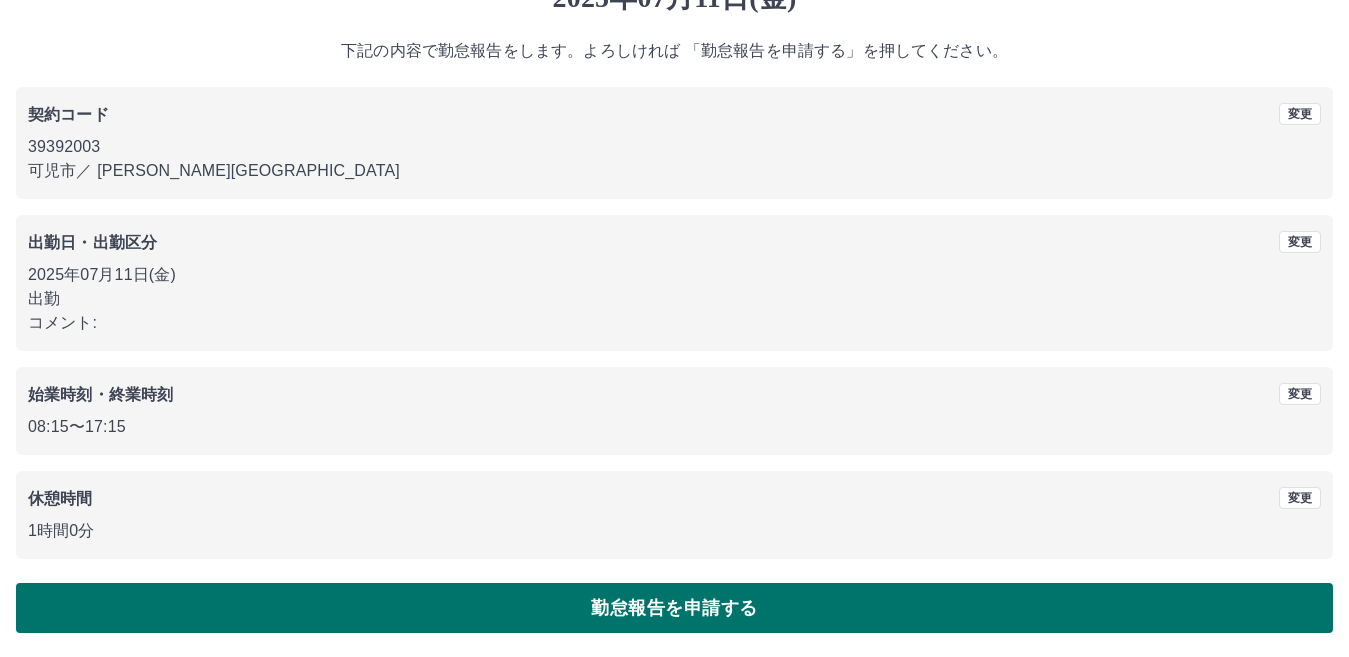 click on "勤怠報告を申請する" at bounding box center (674, 608) 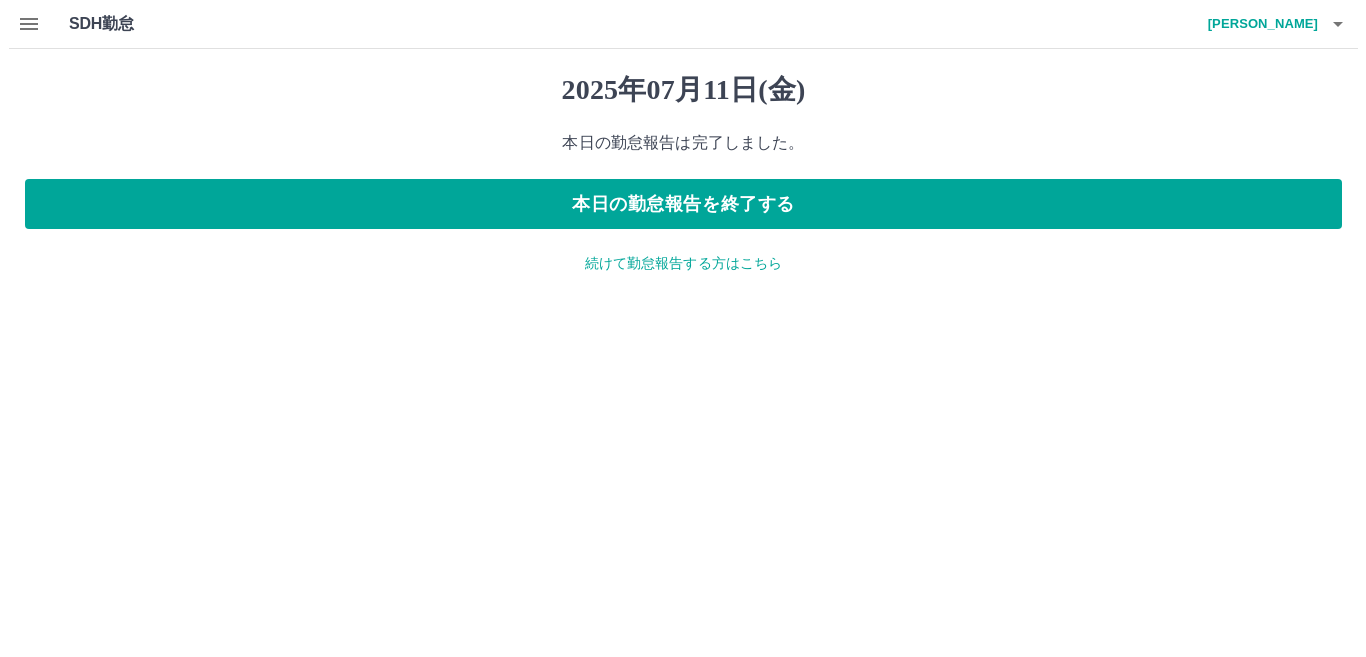 scroll, scrollTop: 0, scrollLeft: 0, axis: both 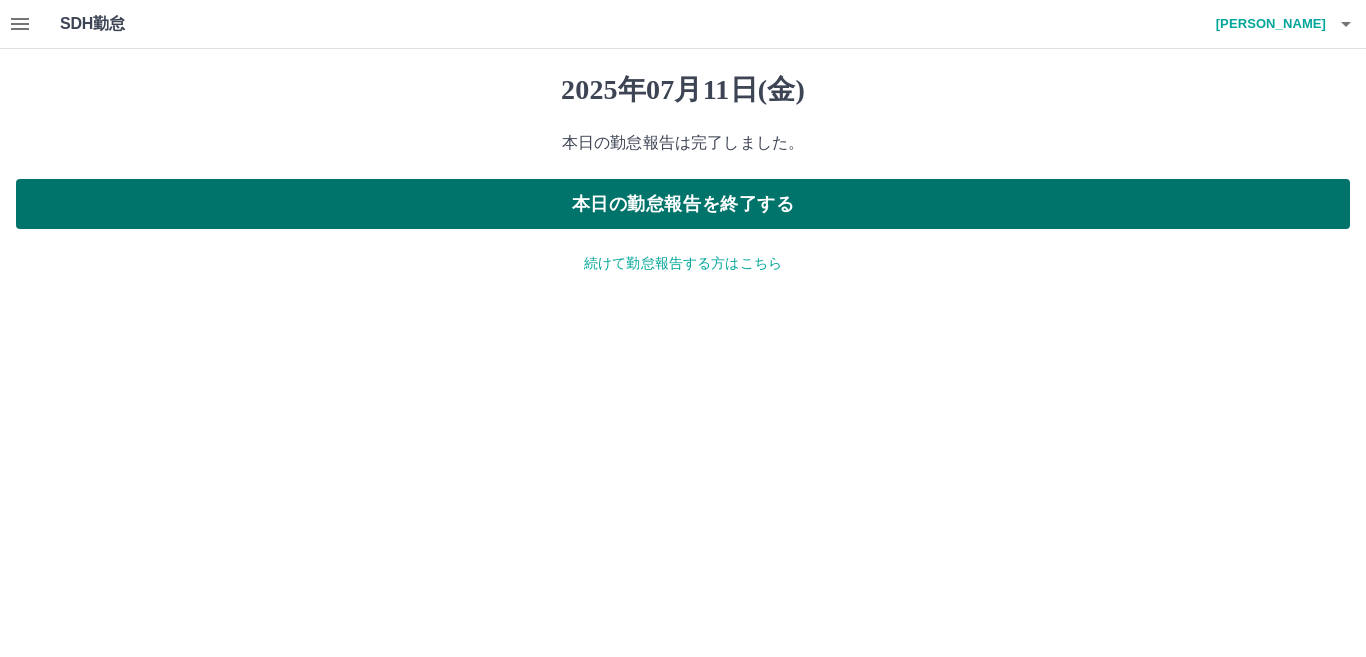 click on "本日の勤怠報告を終了する" at bounding box center [683, 204] 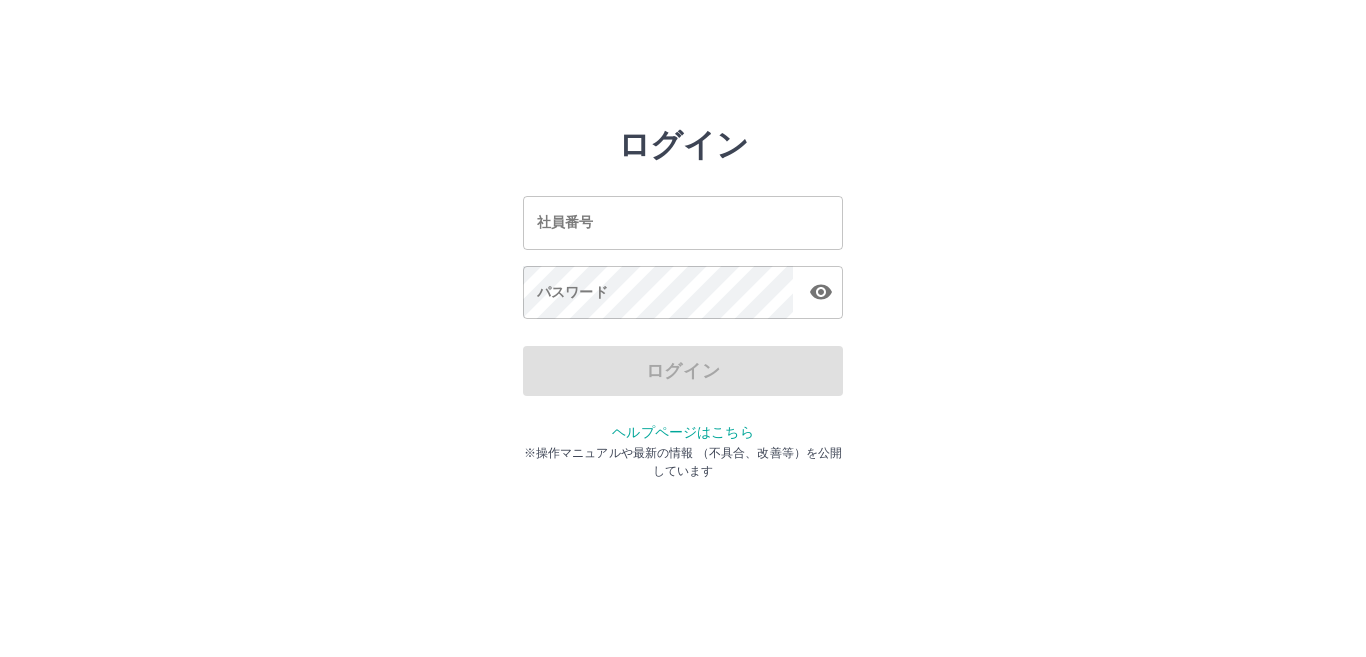 scroll, scrollTop: 0, scrollLeft: 0, axis: both 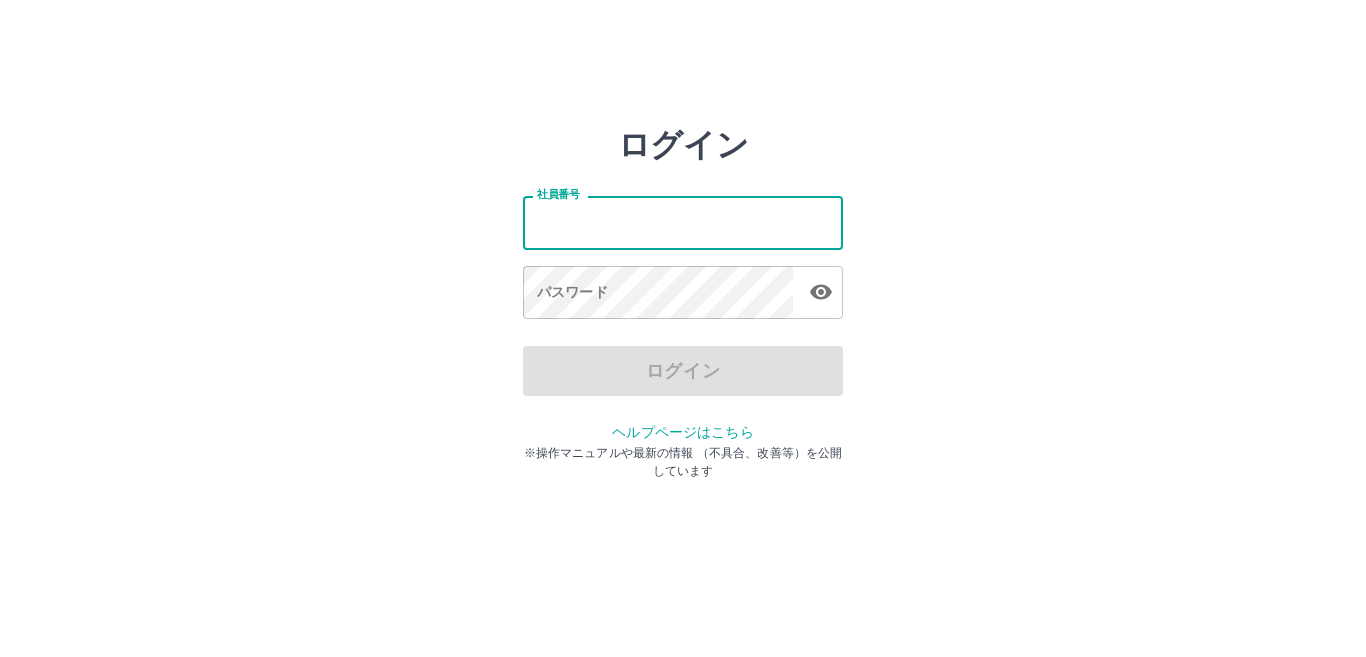 type on "*******" 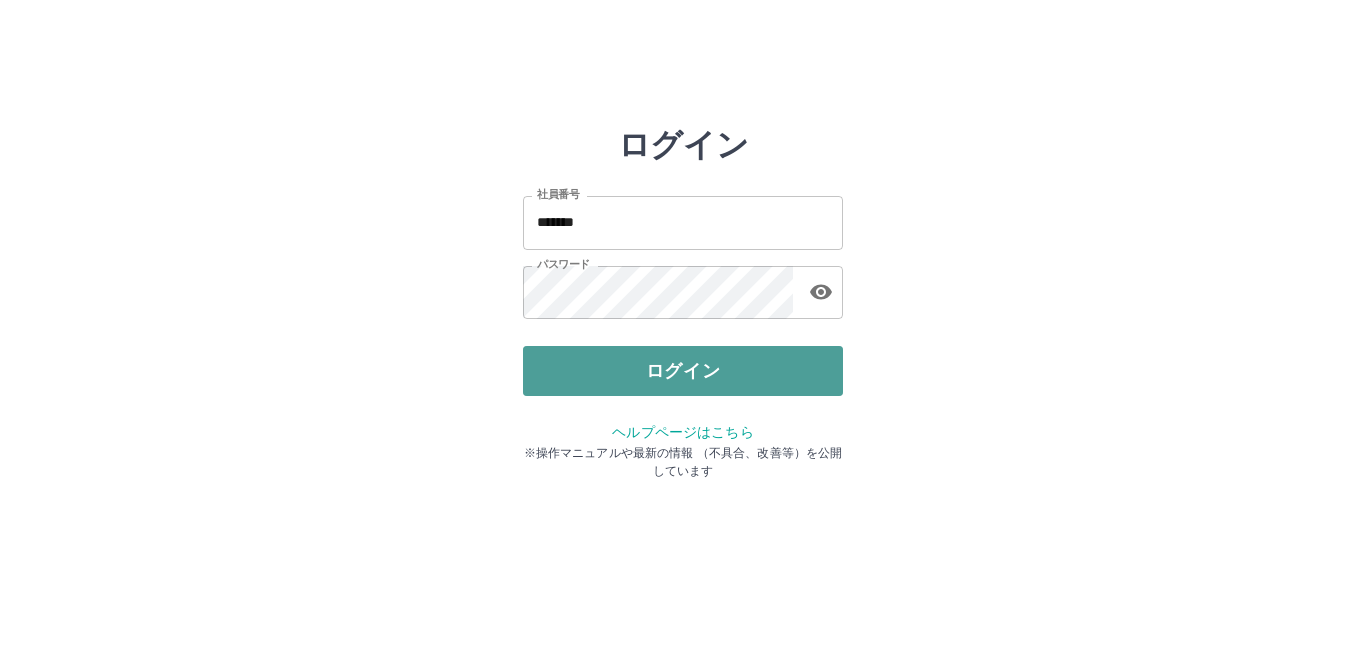 click on "ログイン" at bounding box center (683, 371) 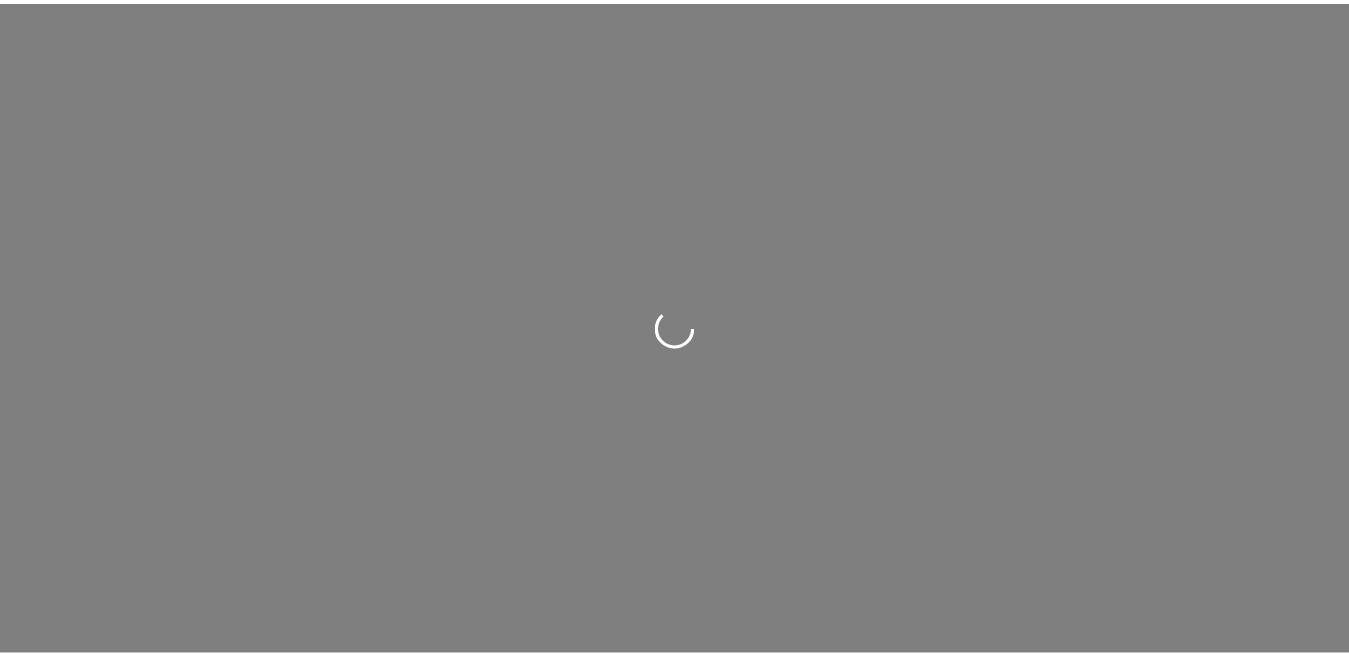 scroll, scrollTop: 0, scrollLeft: 0, axis: both 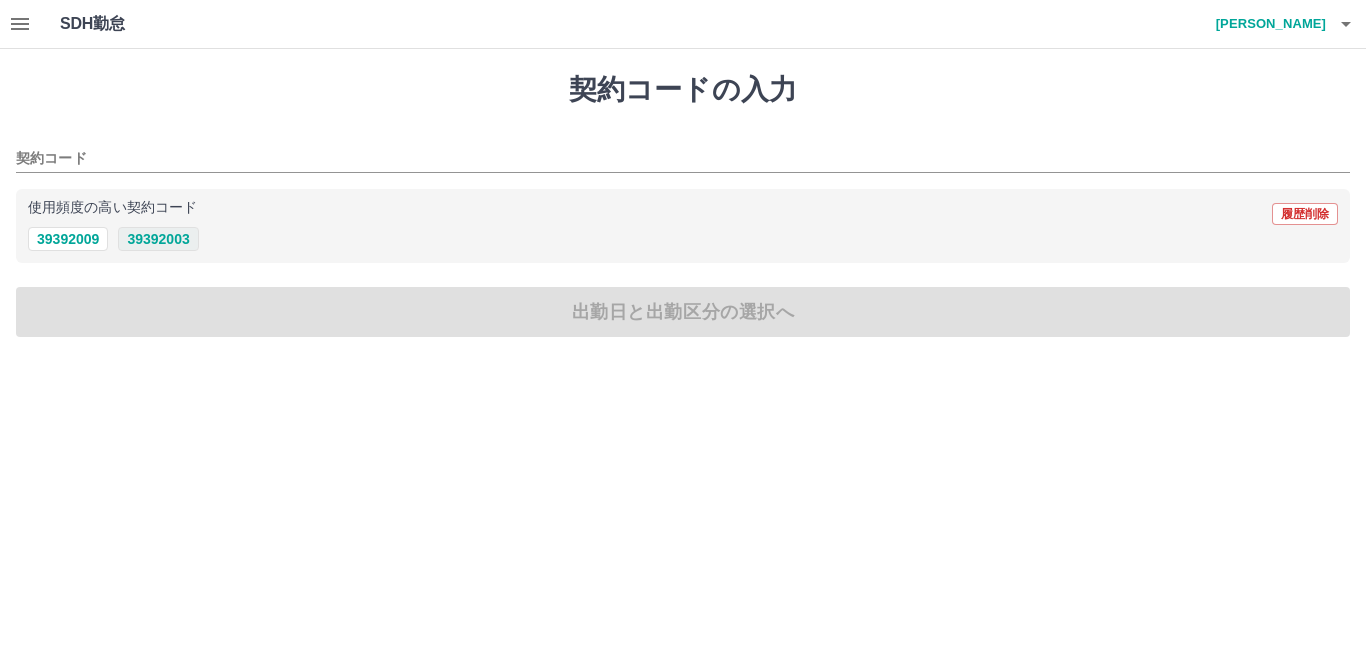 click on "39392003" at bounding box center [158, 239] 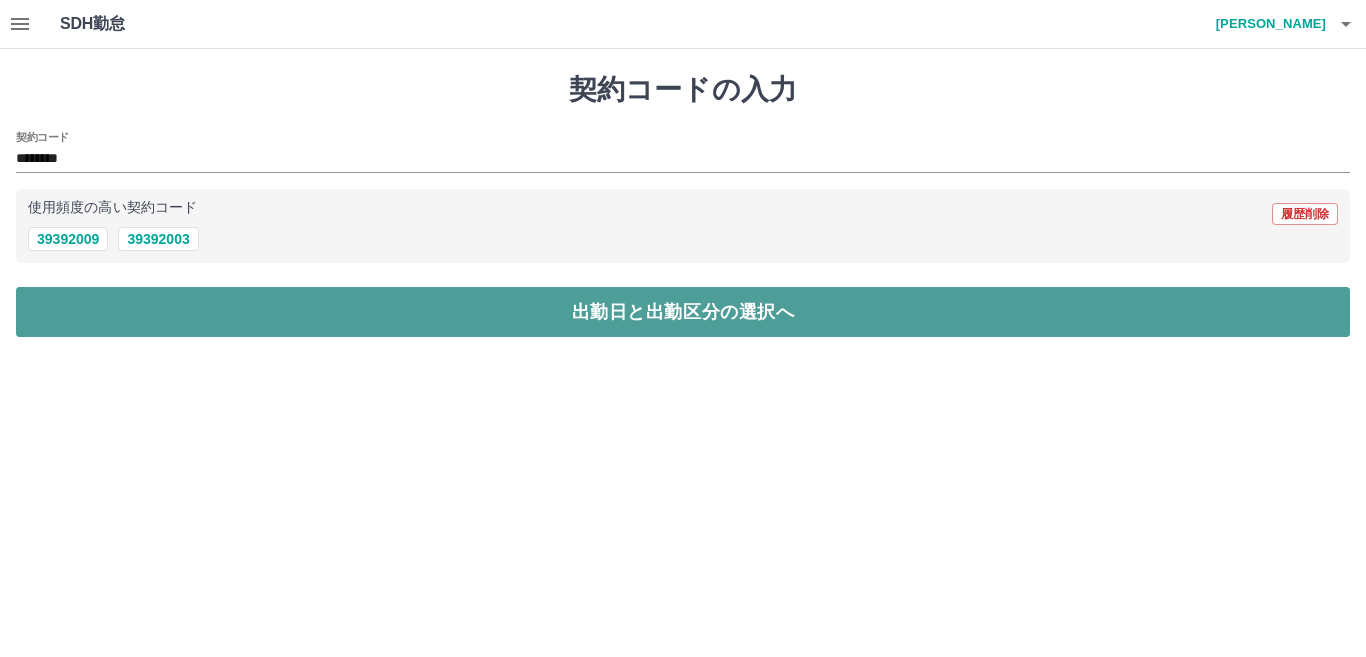 click on "出勤日と出勤区分の選択へ" at bounding box center (683, 312) 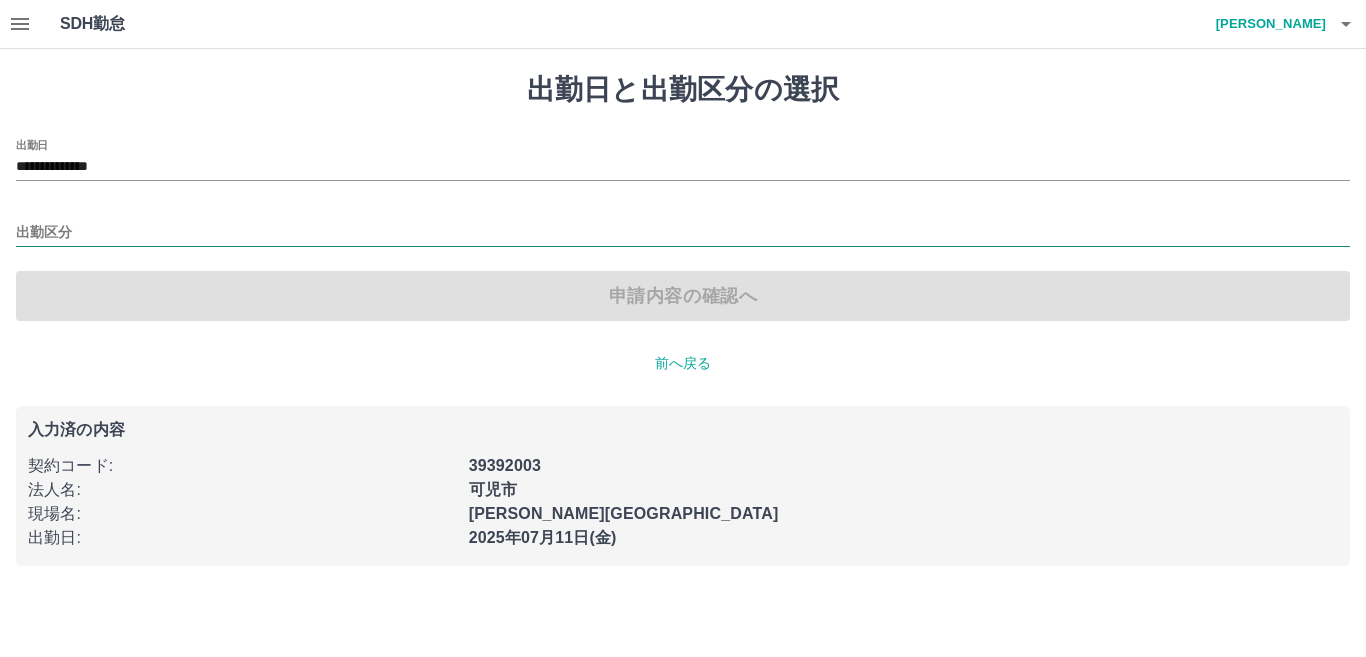 click on "出勤区分" at bounding box center (683, 233) 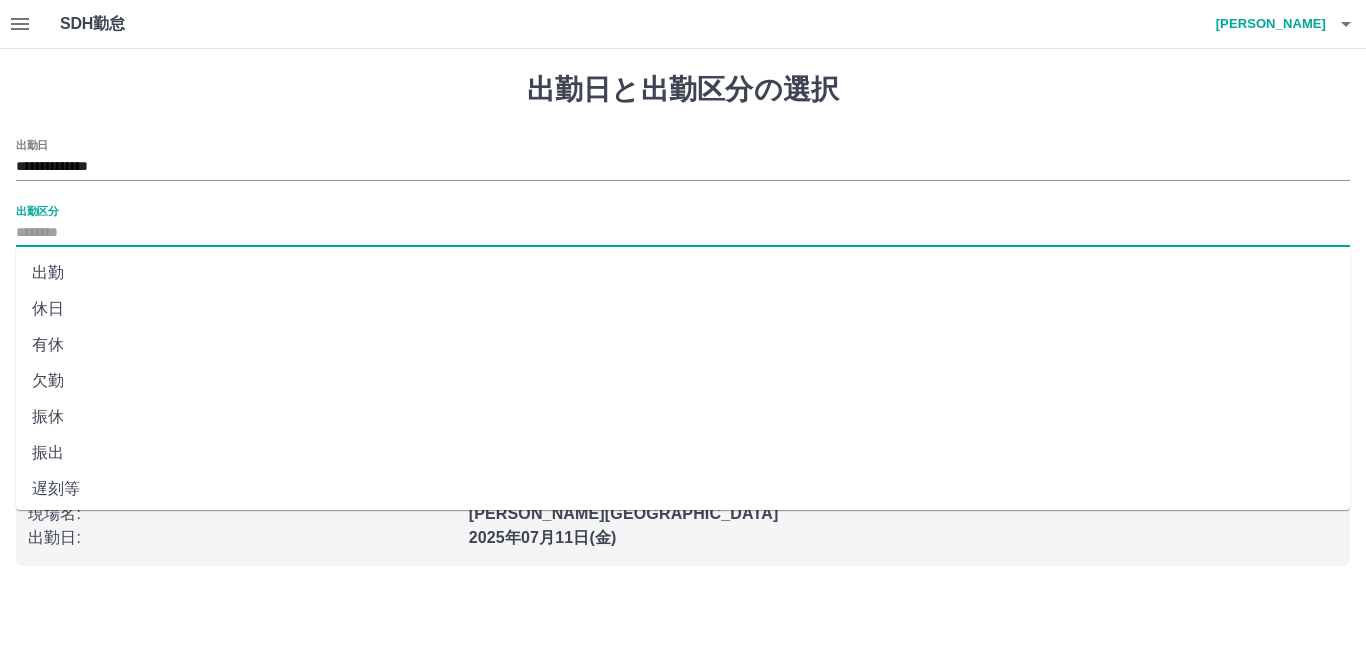 click on "出勤" at bounding box center [683, 273] 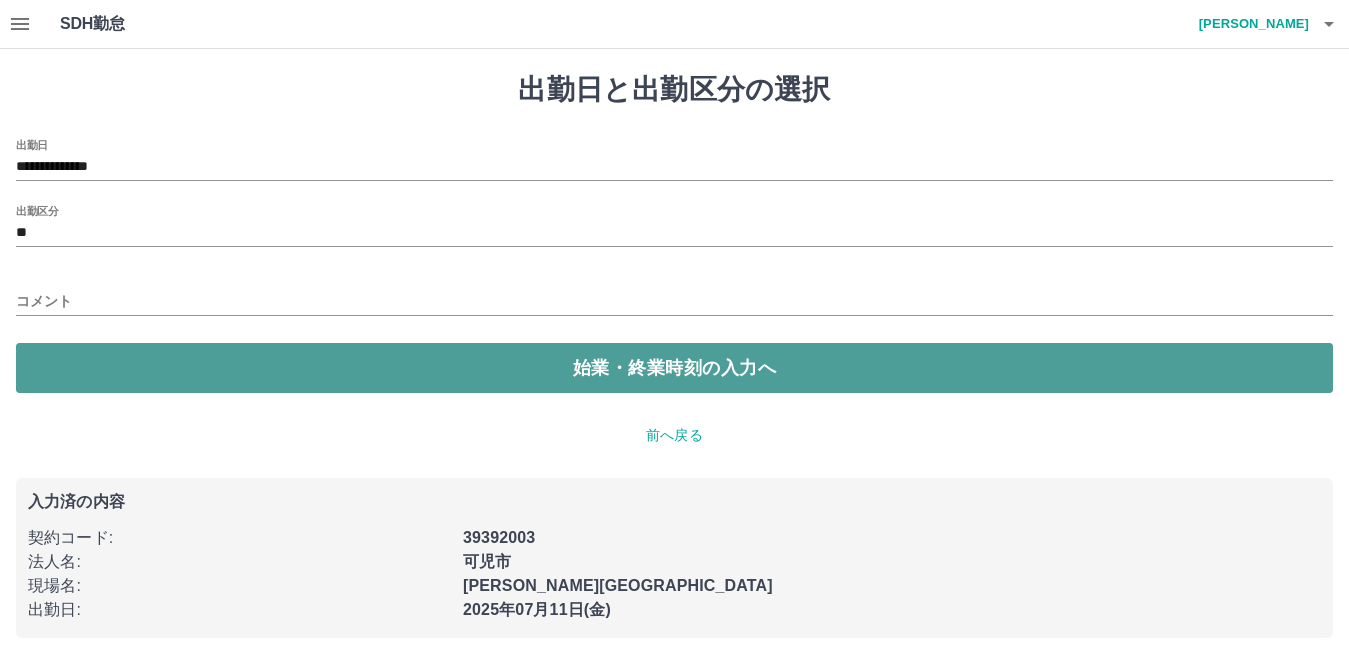 click on "始業・終業時刻の入力へ" at bounding box center (674, 368) 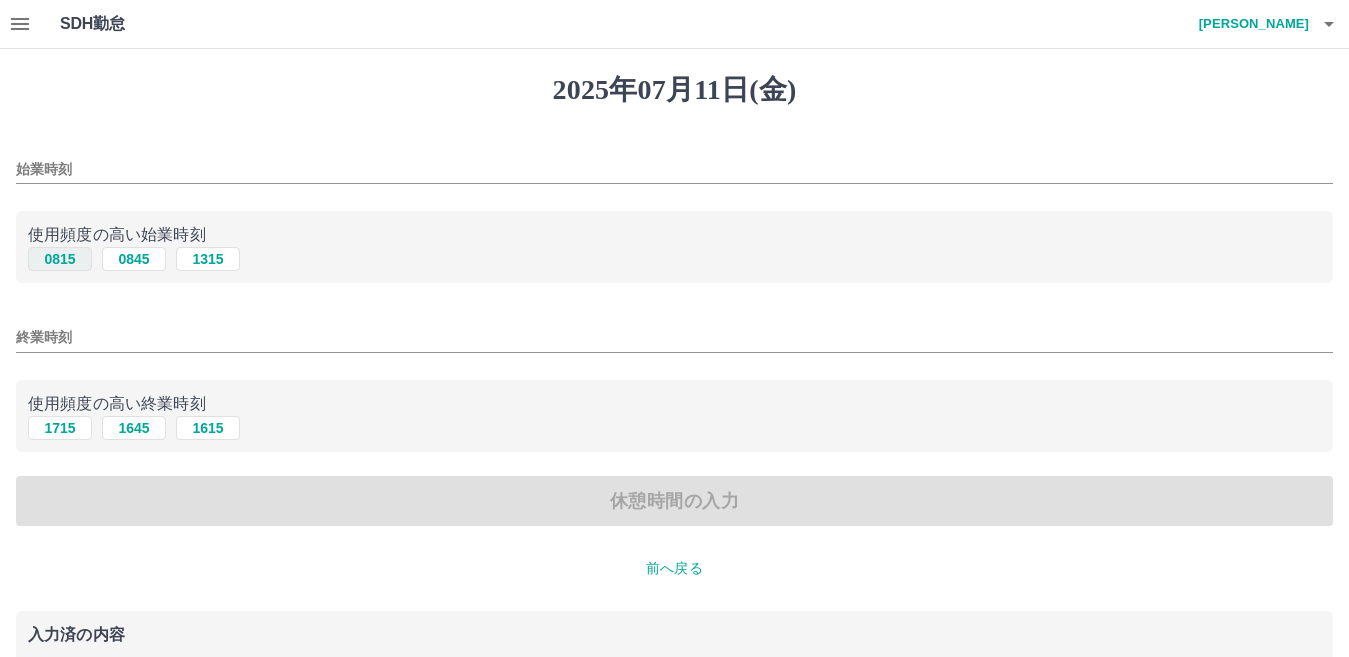 click on "0815" at bounding box center [60, 259] 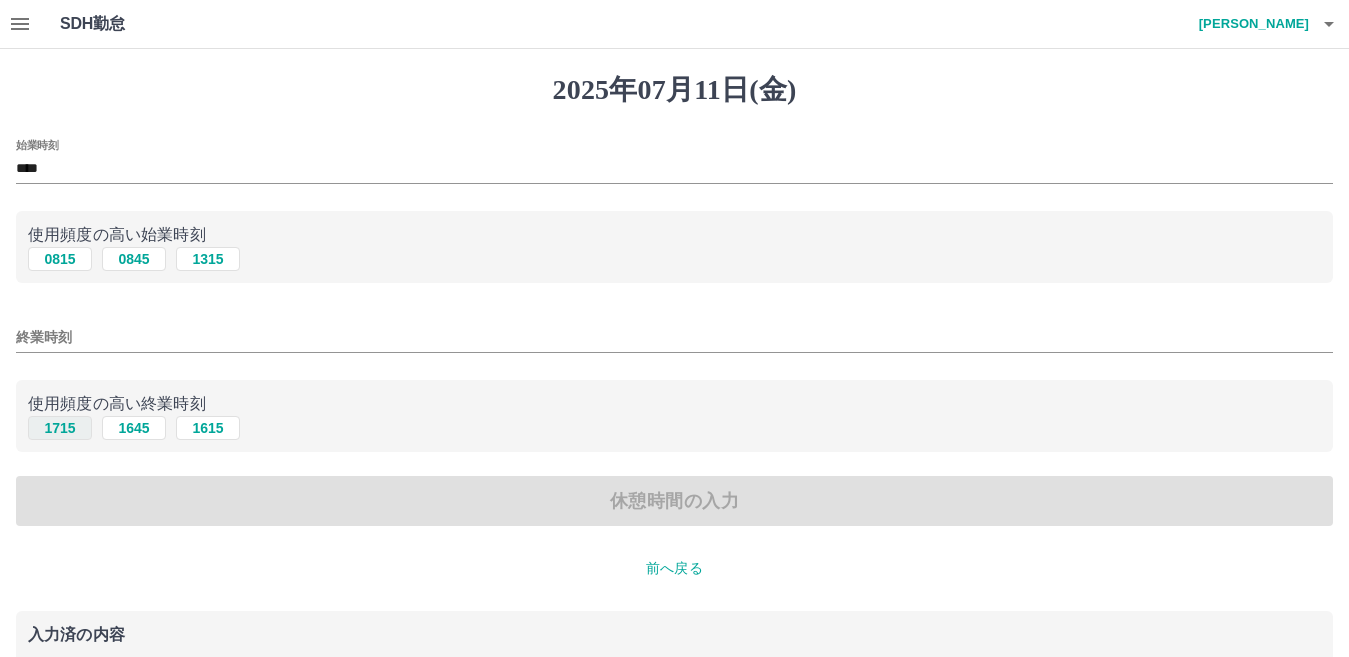 click on "1715" at bounding box center (60, 428) 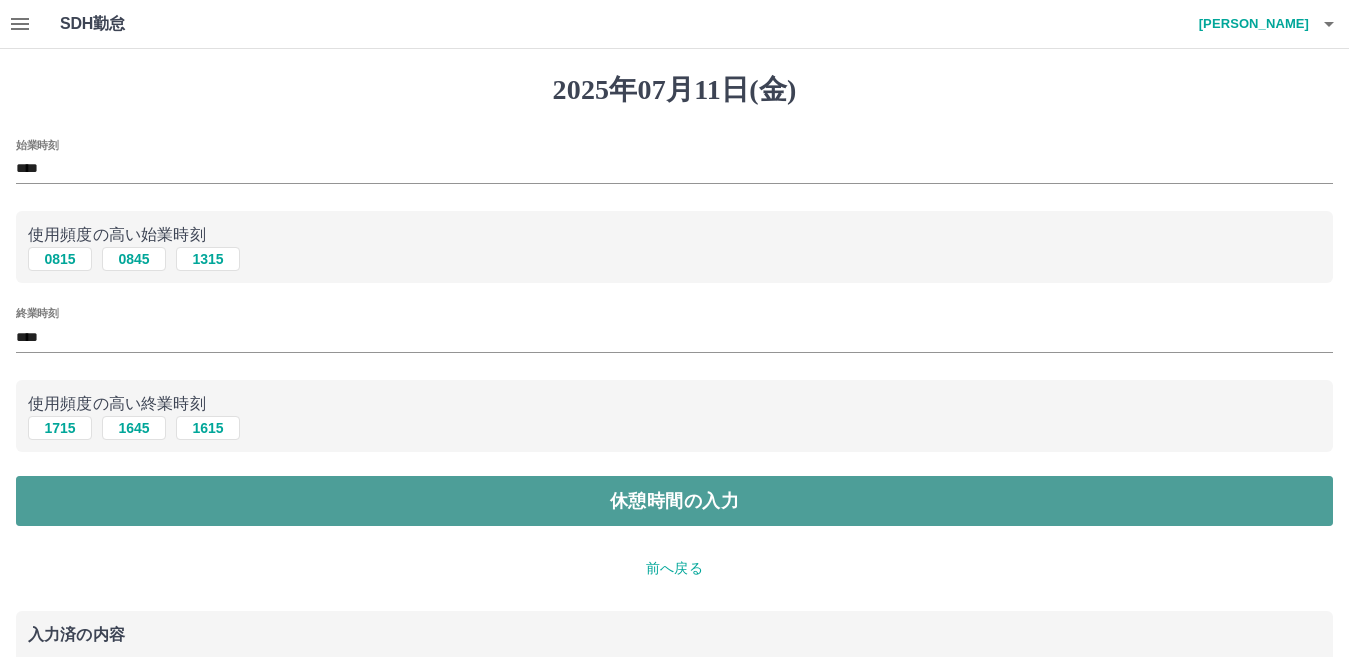 click on "休憩時間の入力" at bounding box center (674, 501) 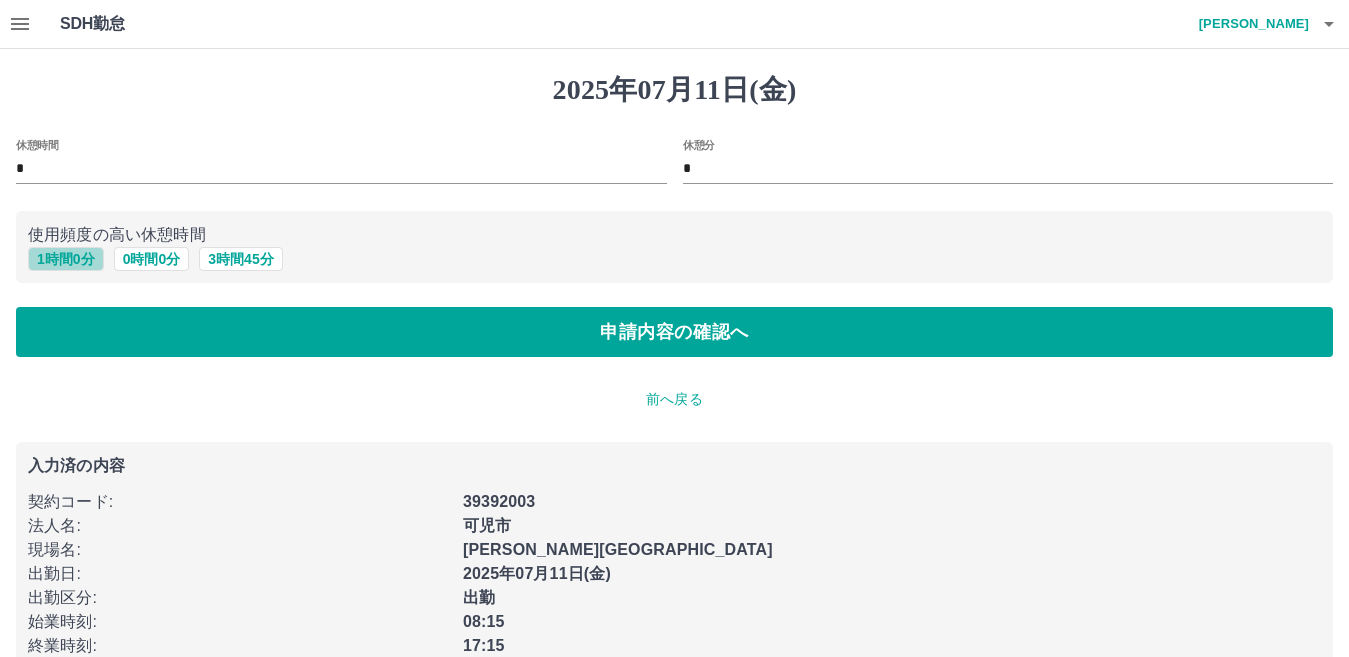 click on "1 時間 0 分" at bounding box center (66, 259) 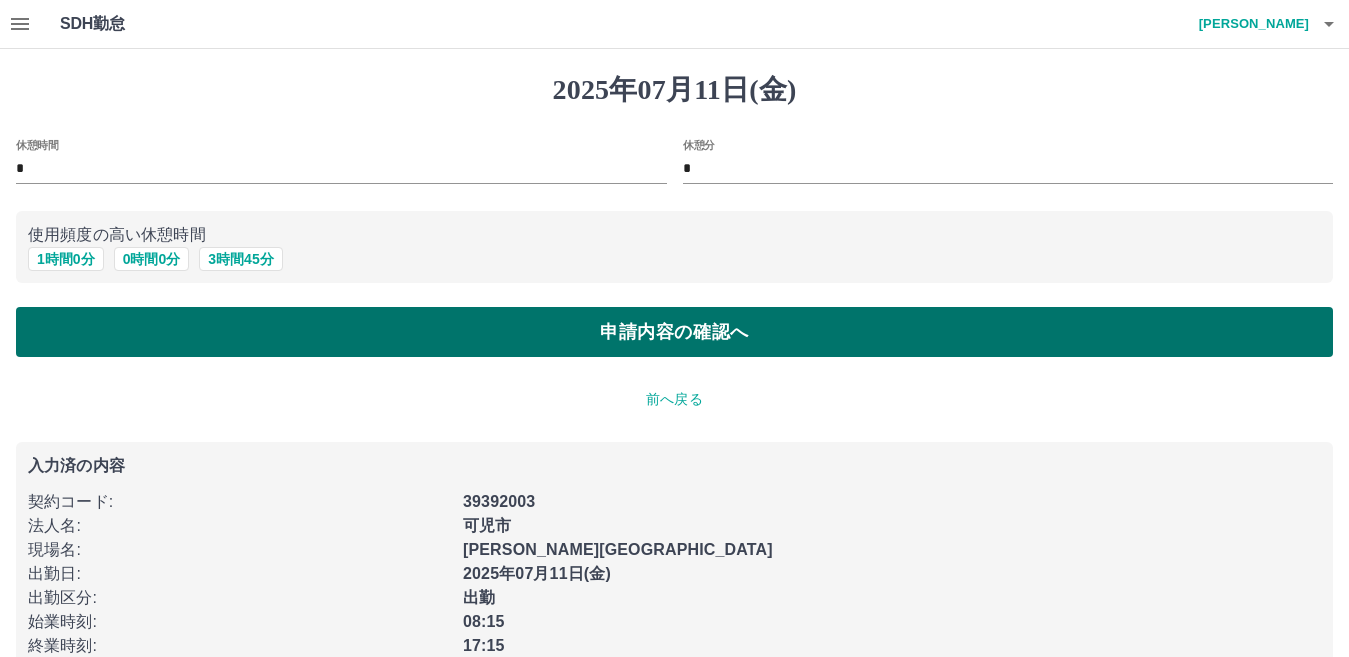 click on "申請内容の確認へ" at bounding box center (674, 332) 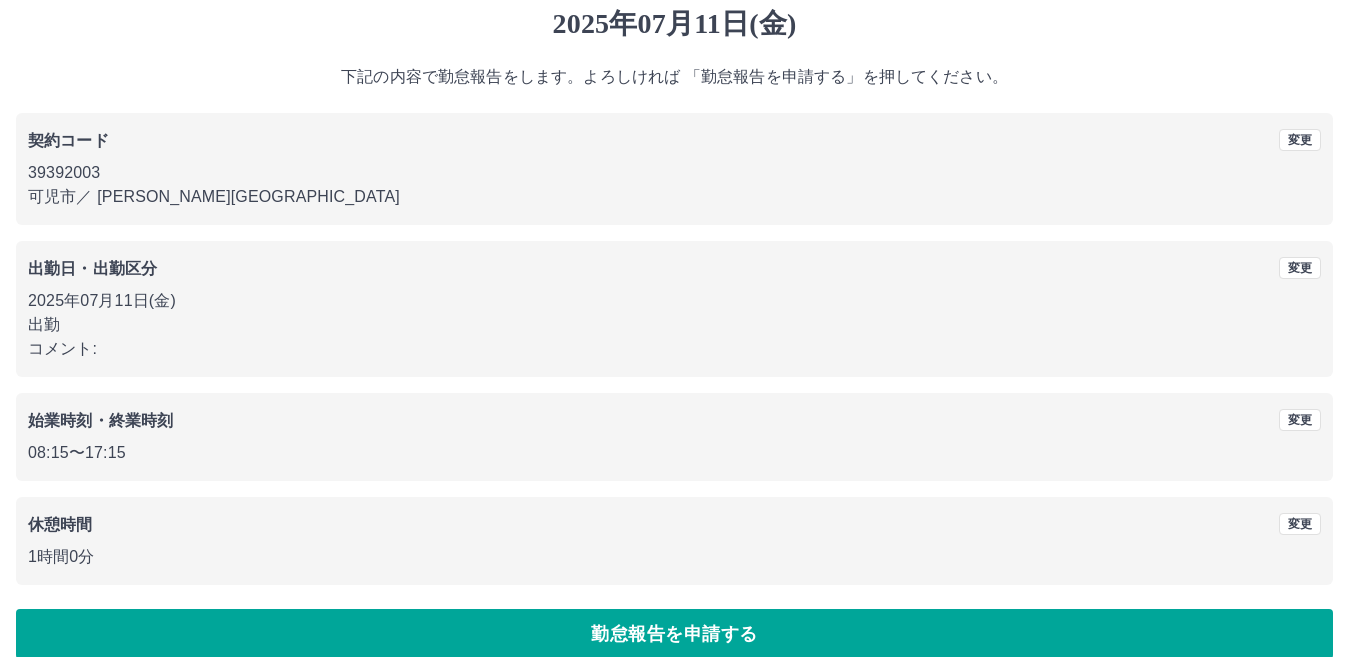 scroll, scrollTop: 80, scrollLeft: 0, axis: vertical 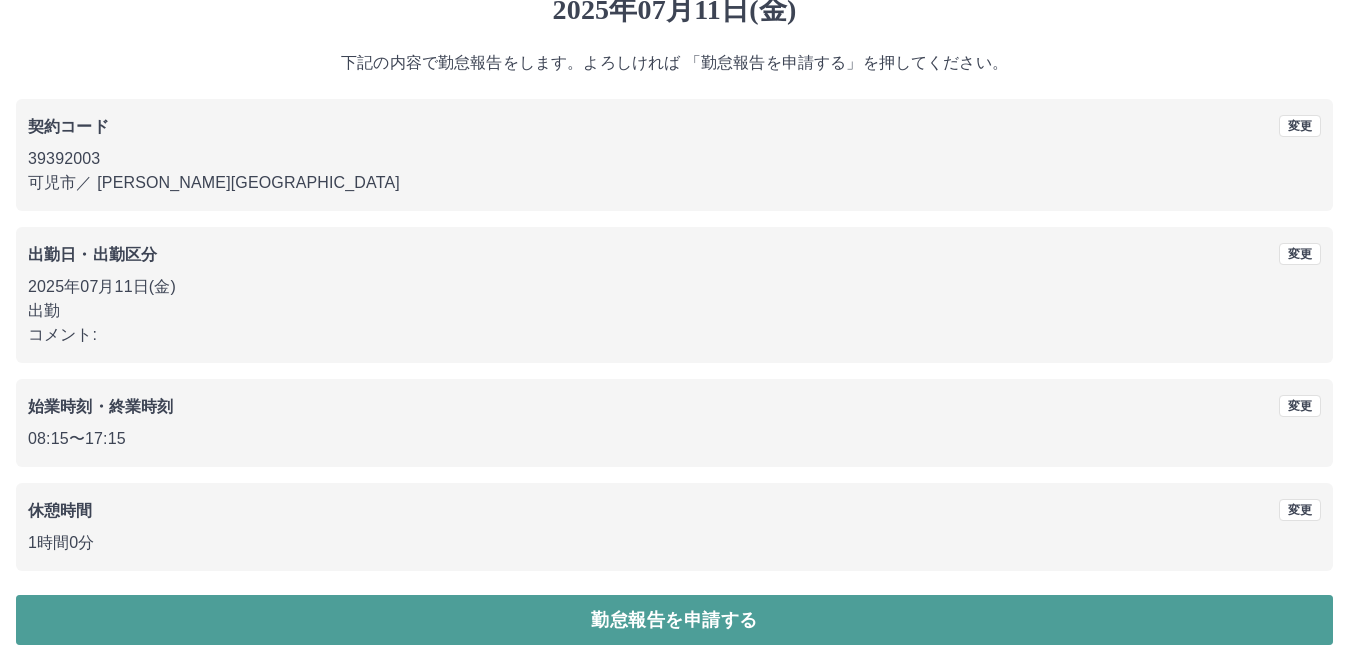 click on "勤怠報告を申請する" at bounding box center (674, 620) 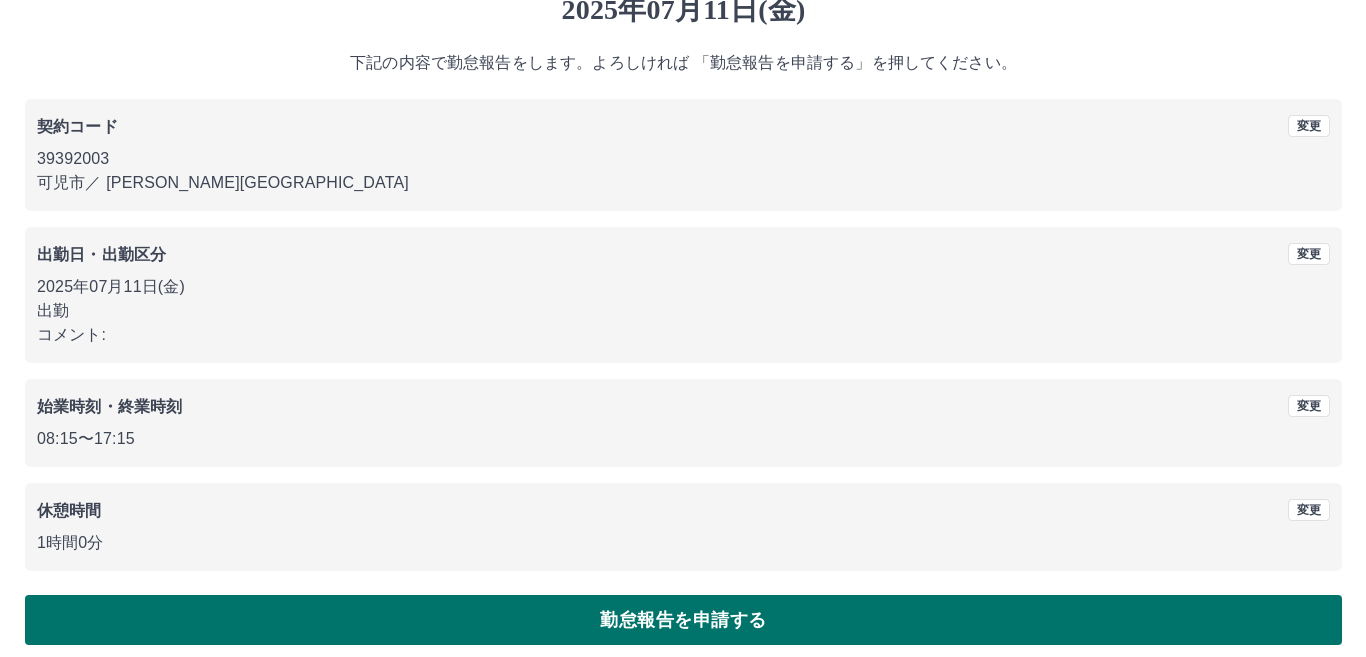 scroll, scrollTop: 0, scrollLeft: 0, axis: both 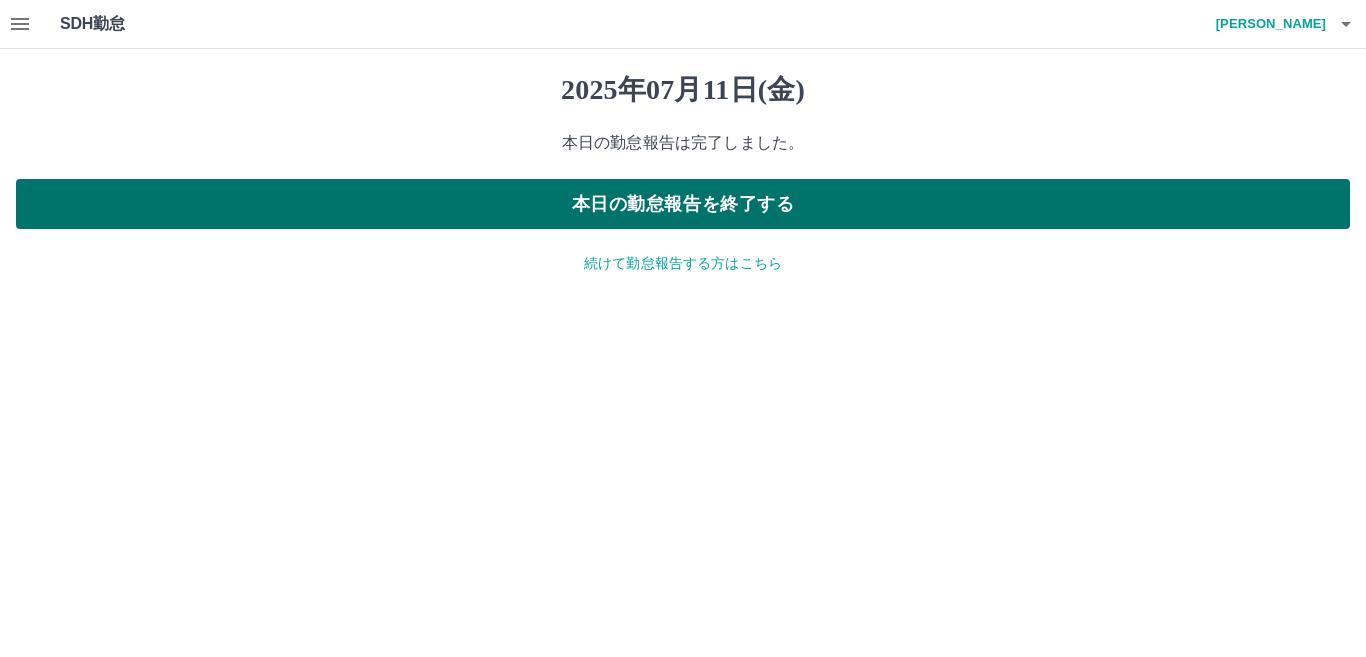 click on "本日の勤怠報告を終了する" at bounding box center (683, 204) 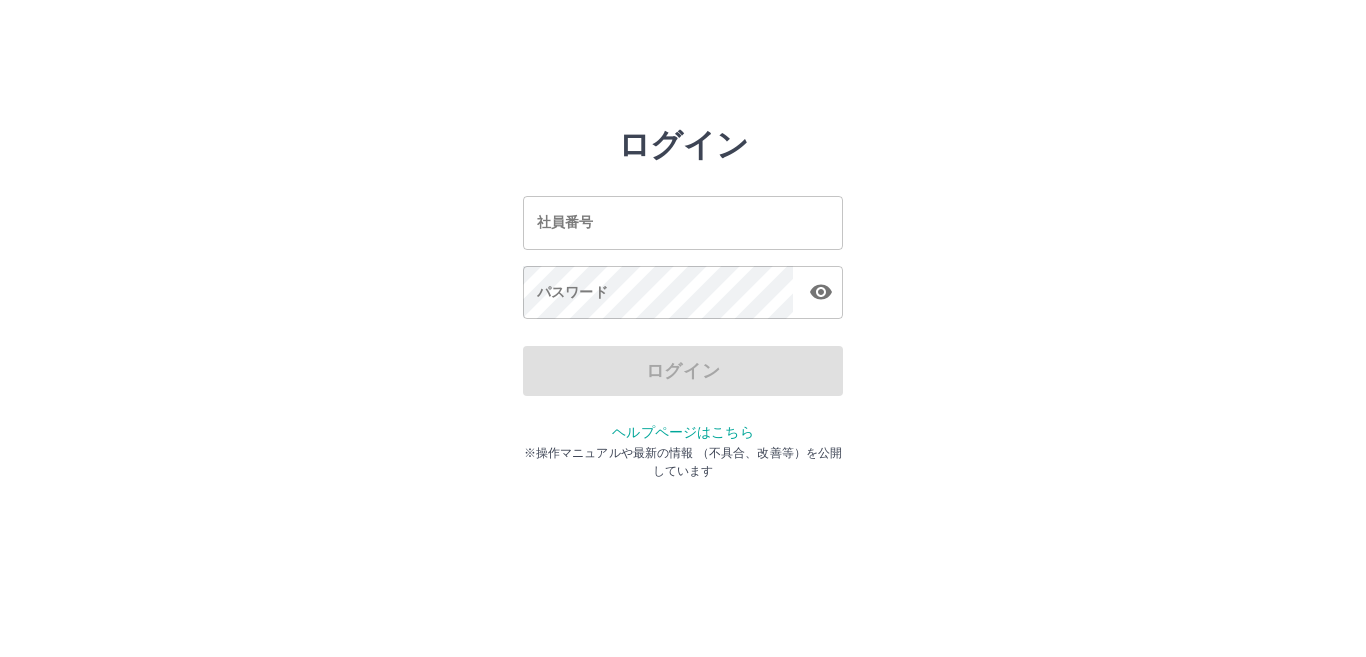 scroll, scrollTop: 0, scrollLeft: 0, axis: both 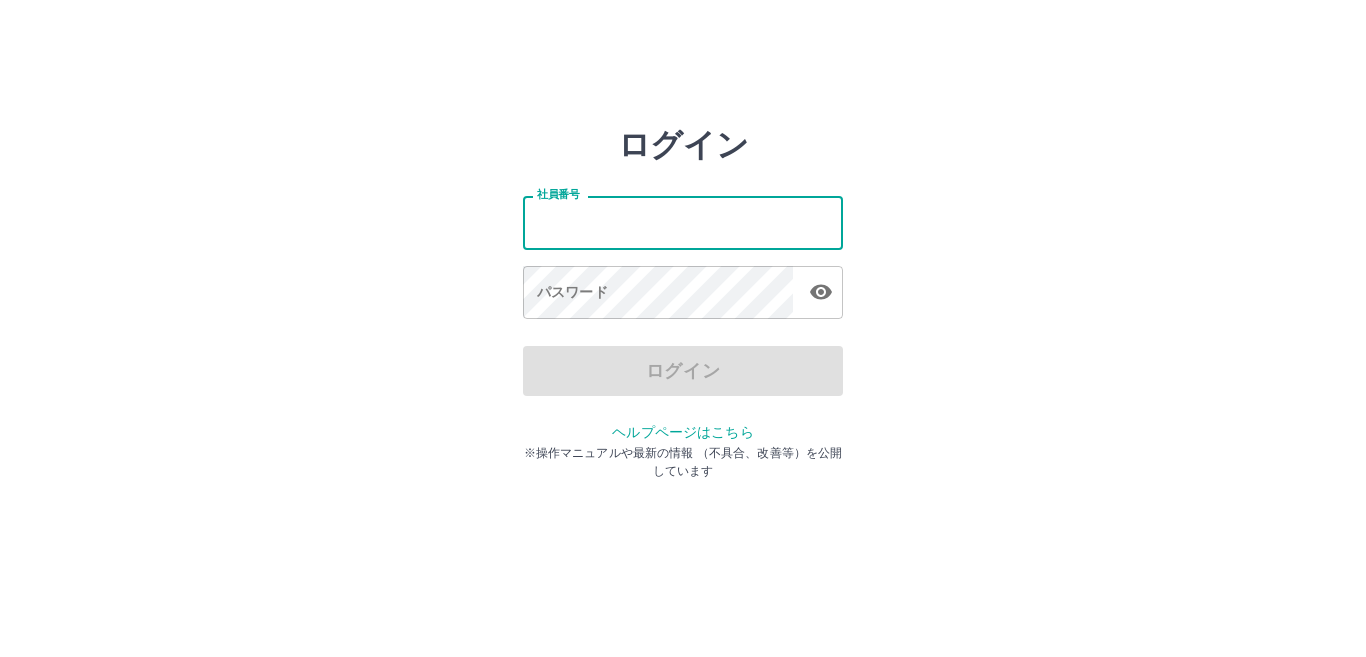 type on "*******" 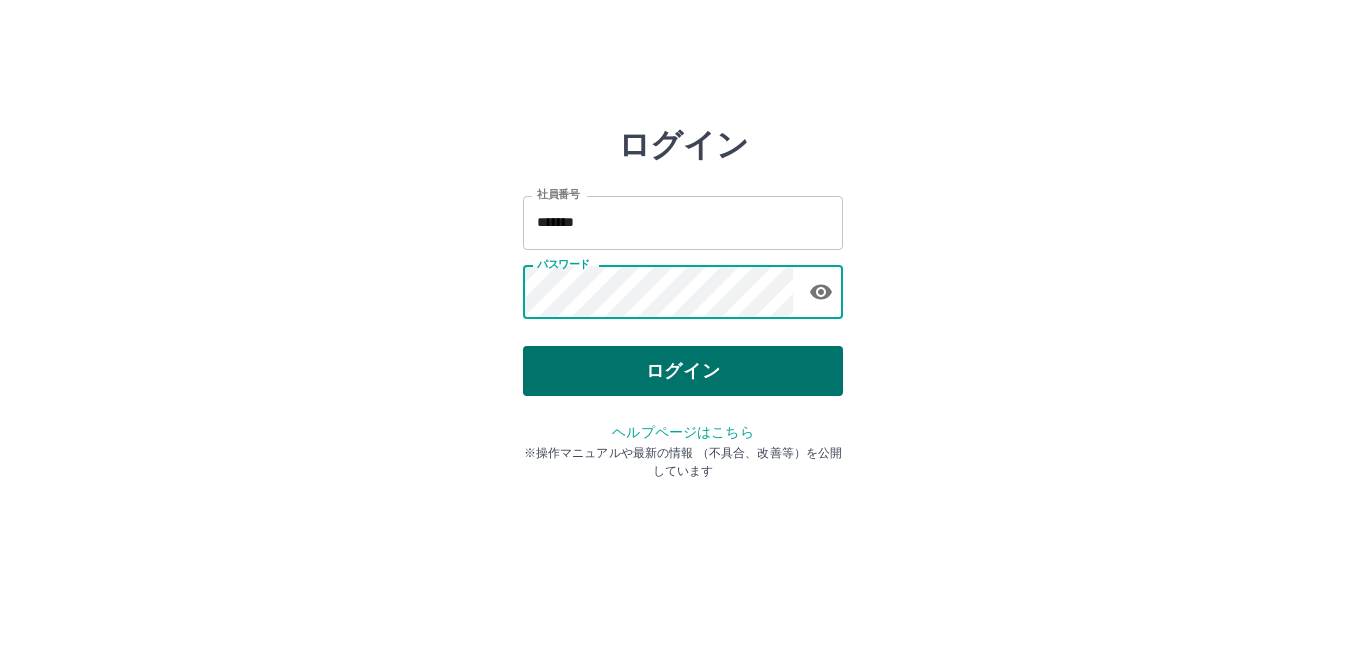 click on "ログイン" at bounding box center [683, 371] 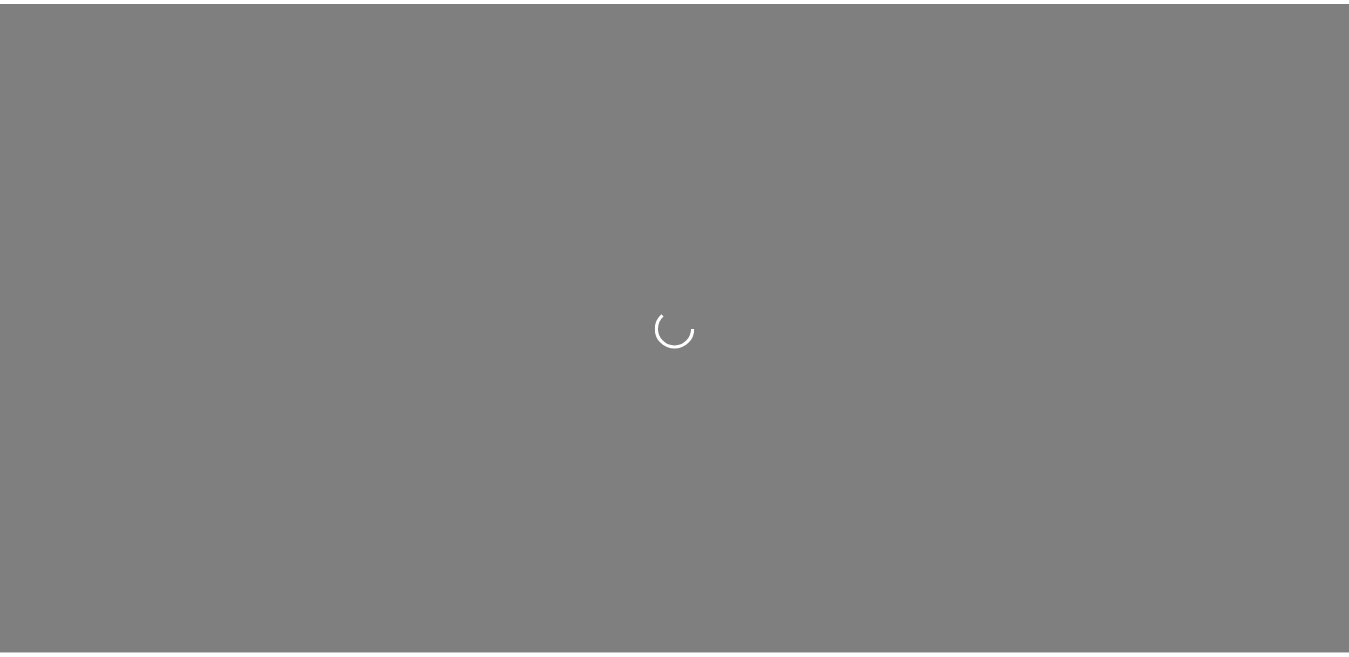 scroll, scrollTop: 0, scrollLeft: 0, axis: both 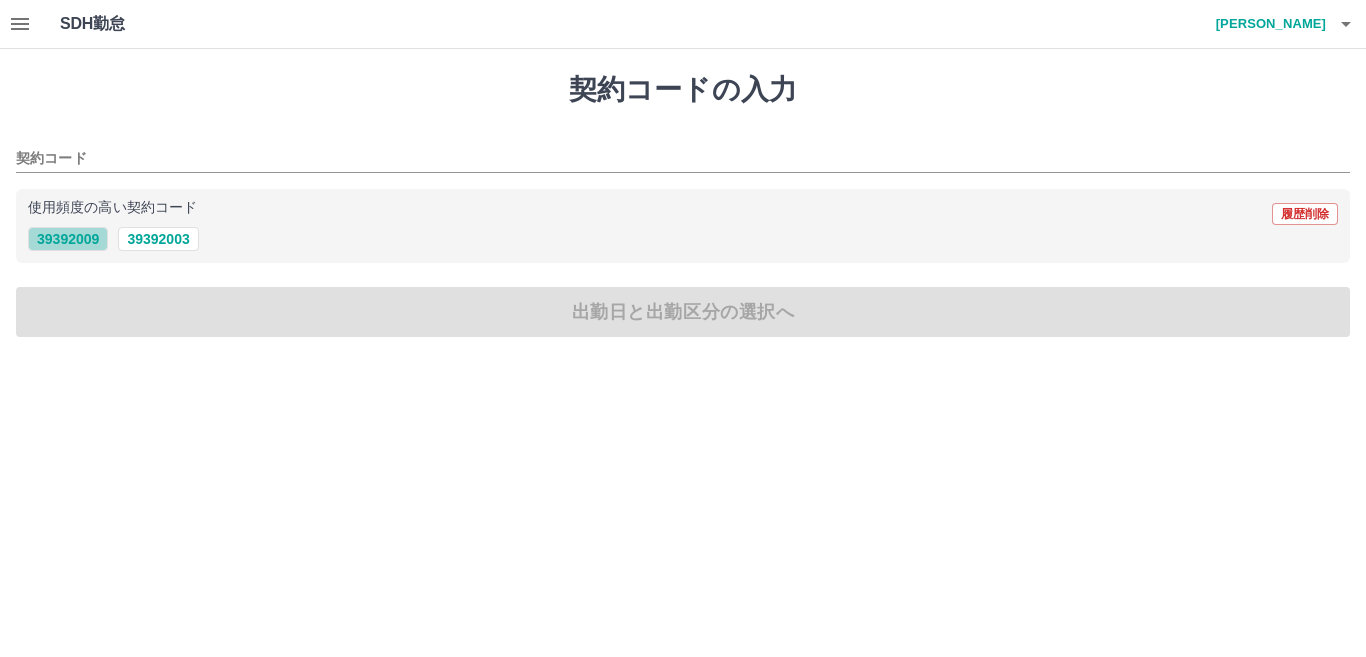 click on "39392009" at bounding box center (68, 239) 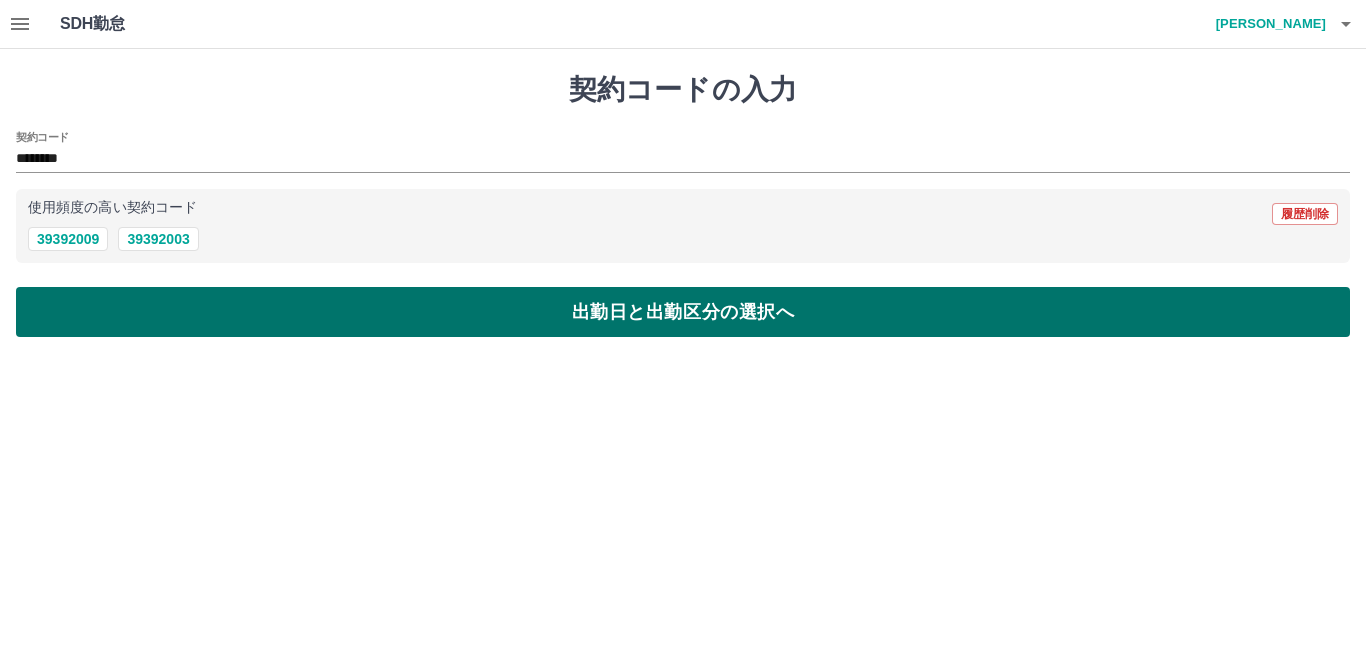 click on "出勤日と出勤区分の選択へ" at bounding box center (683, 312) 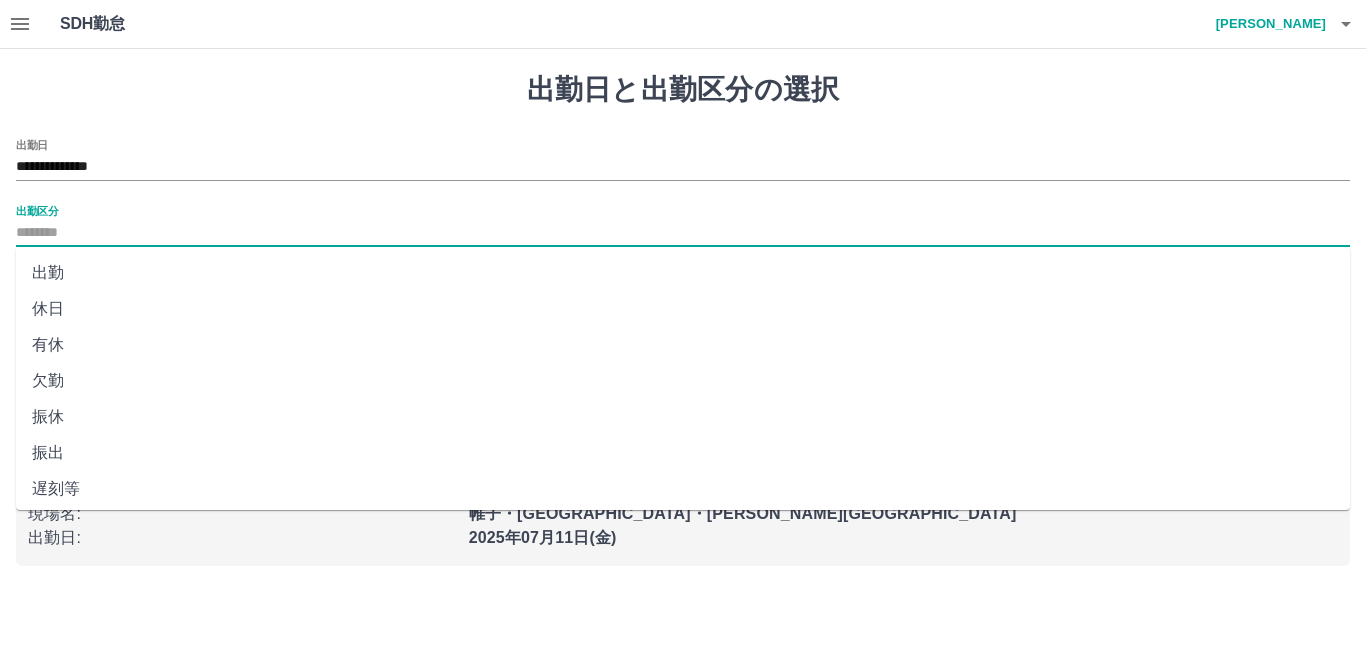 click on "出勤区分" at bounding box center [683, 233] 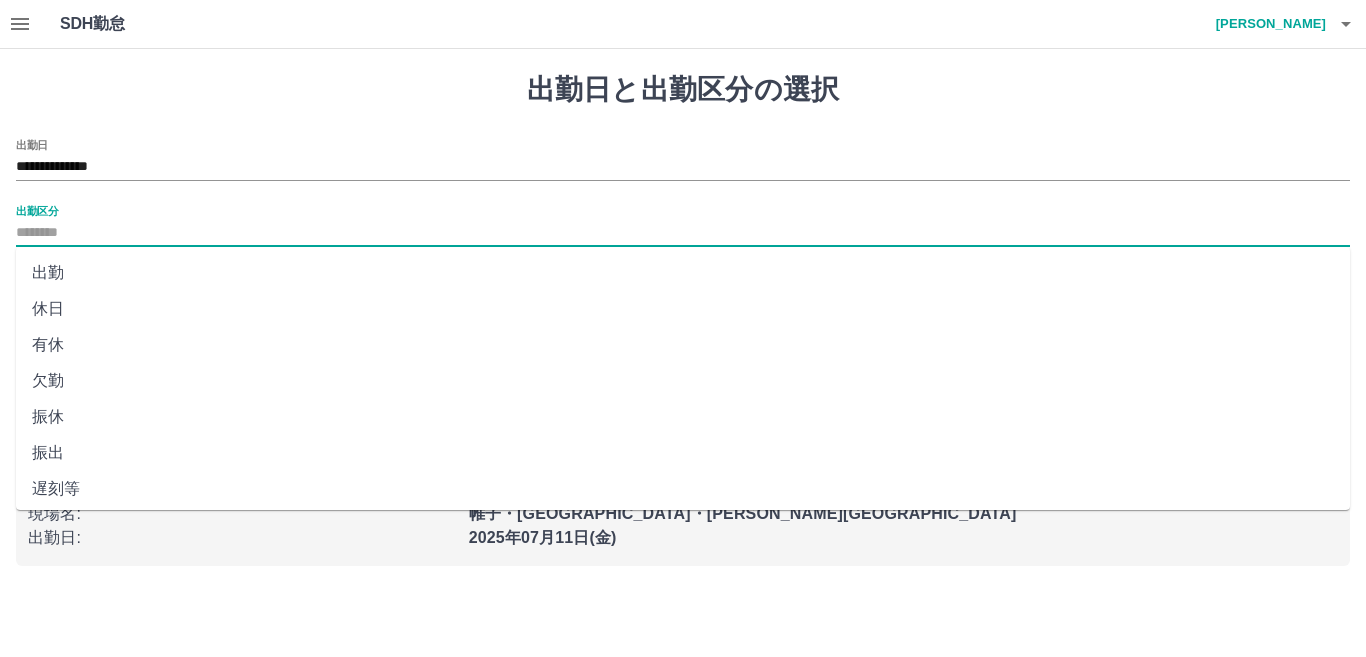 click on "出勤" at bounding box center (683, 273) 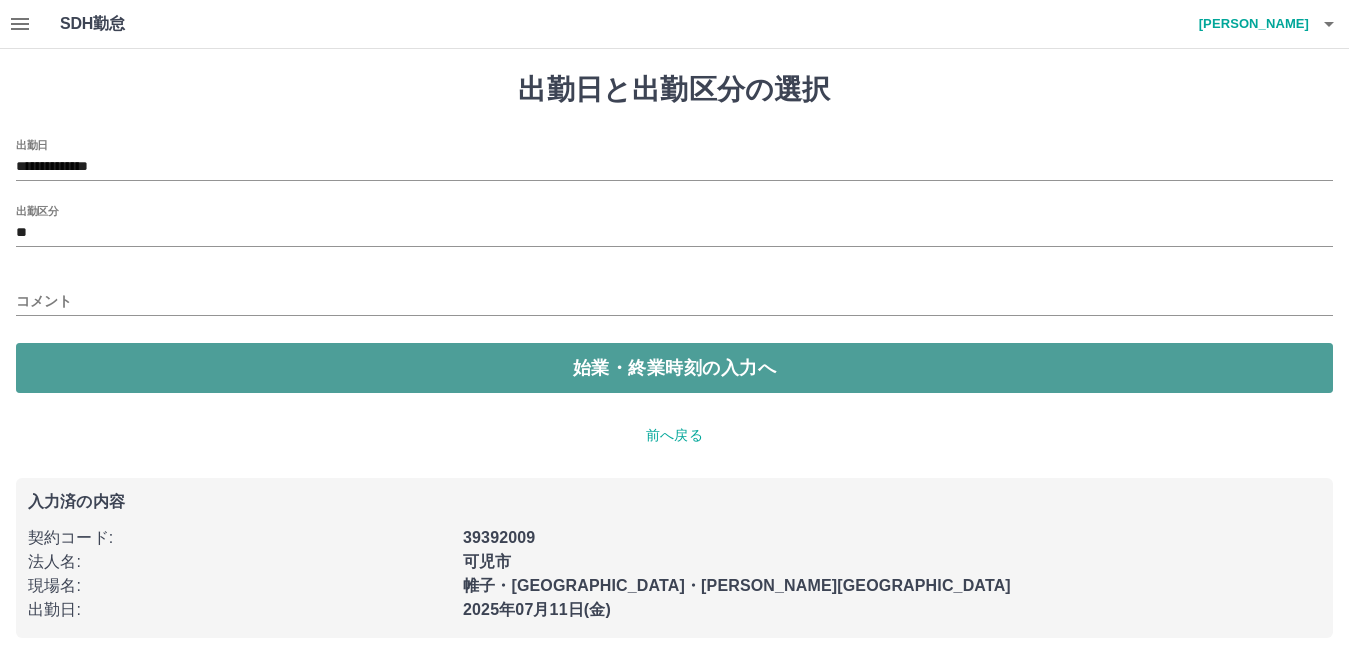 click on "始業・終業時刻の入力へ" at bounding box center [674, 368] 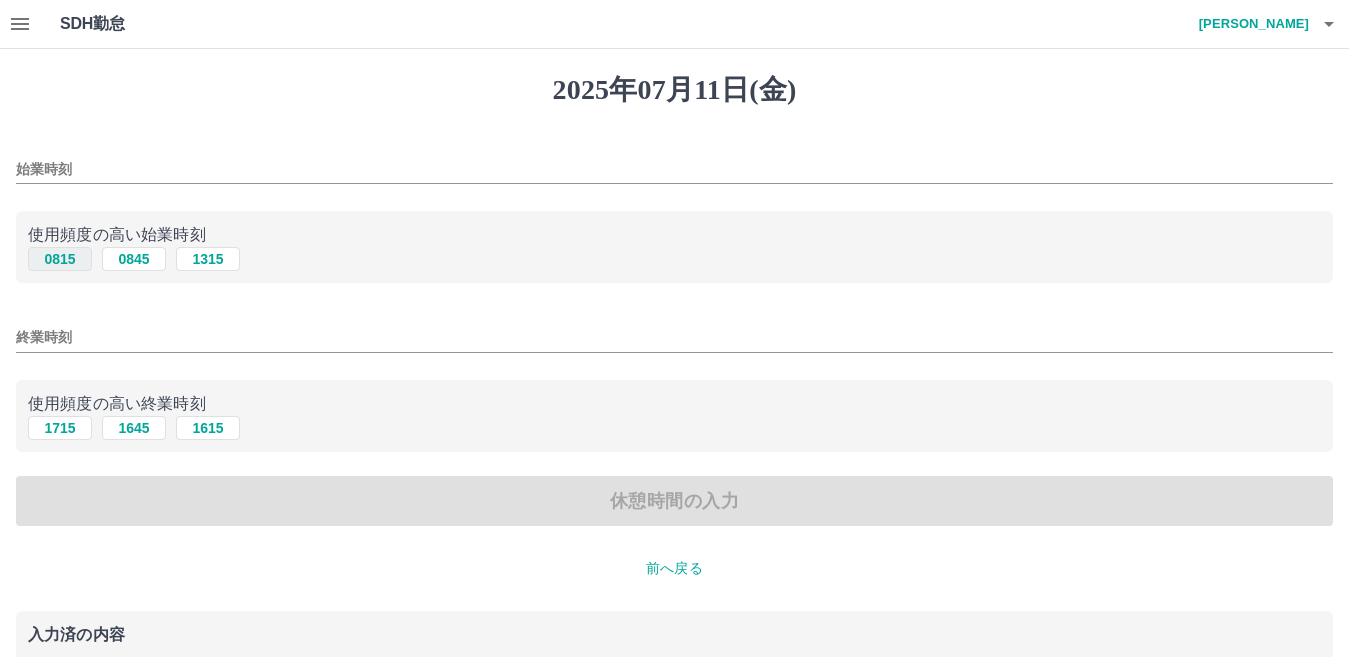 click on "0815" at bounding box center [60, 259] 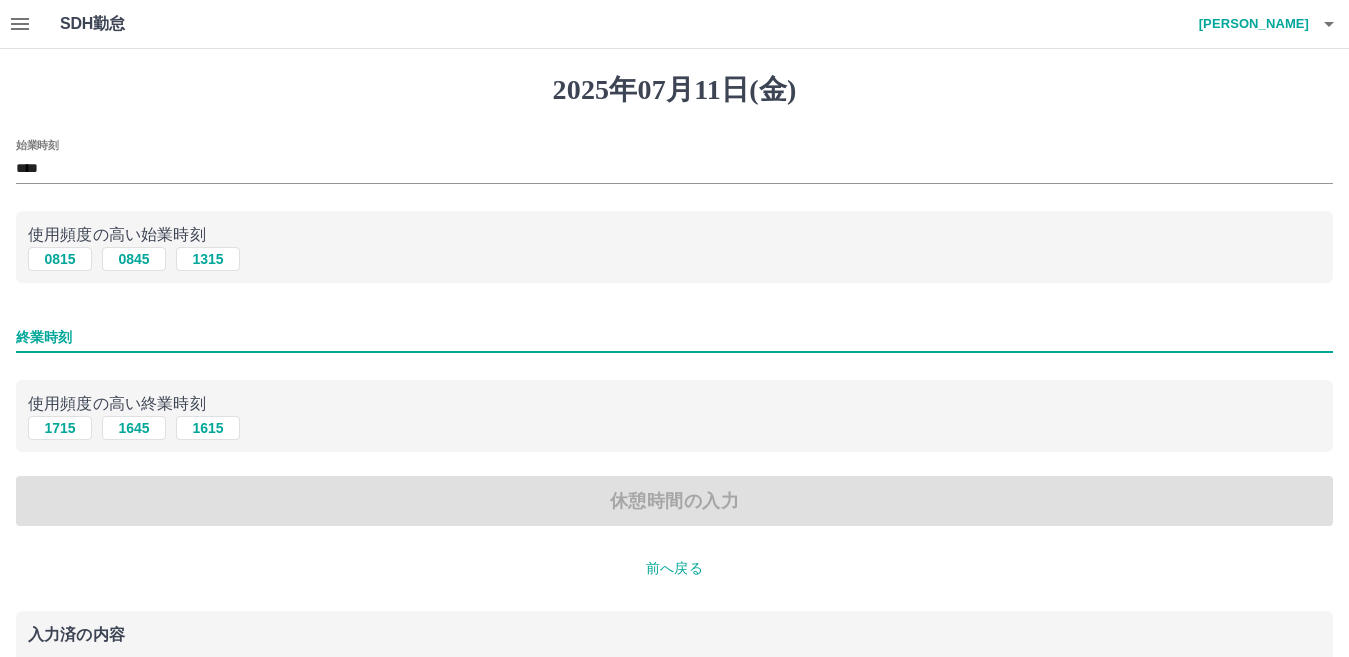 click on "終業時刻" at bounding box center (674, 337) 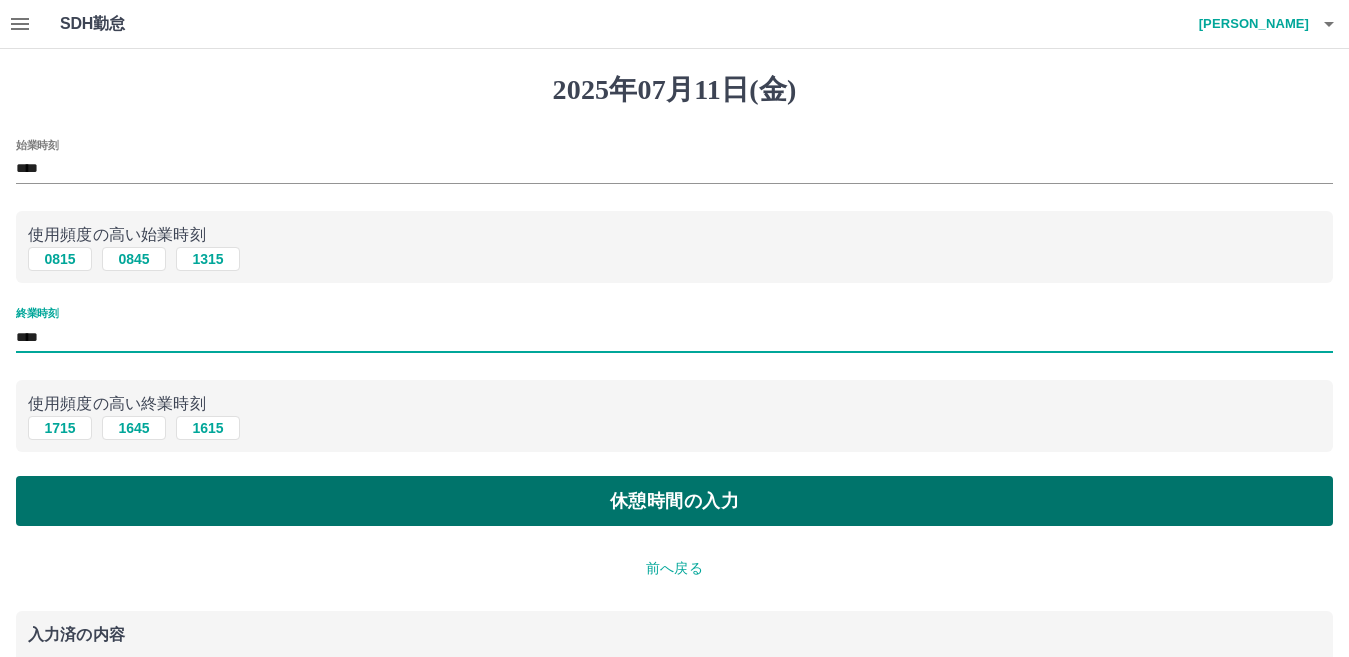 click on "休憩時間の入力" at bounding box center (674, 501) 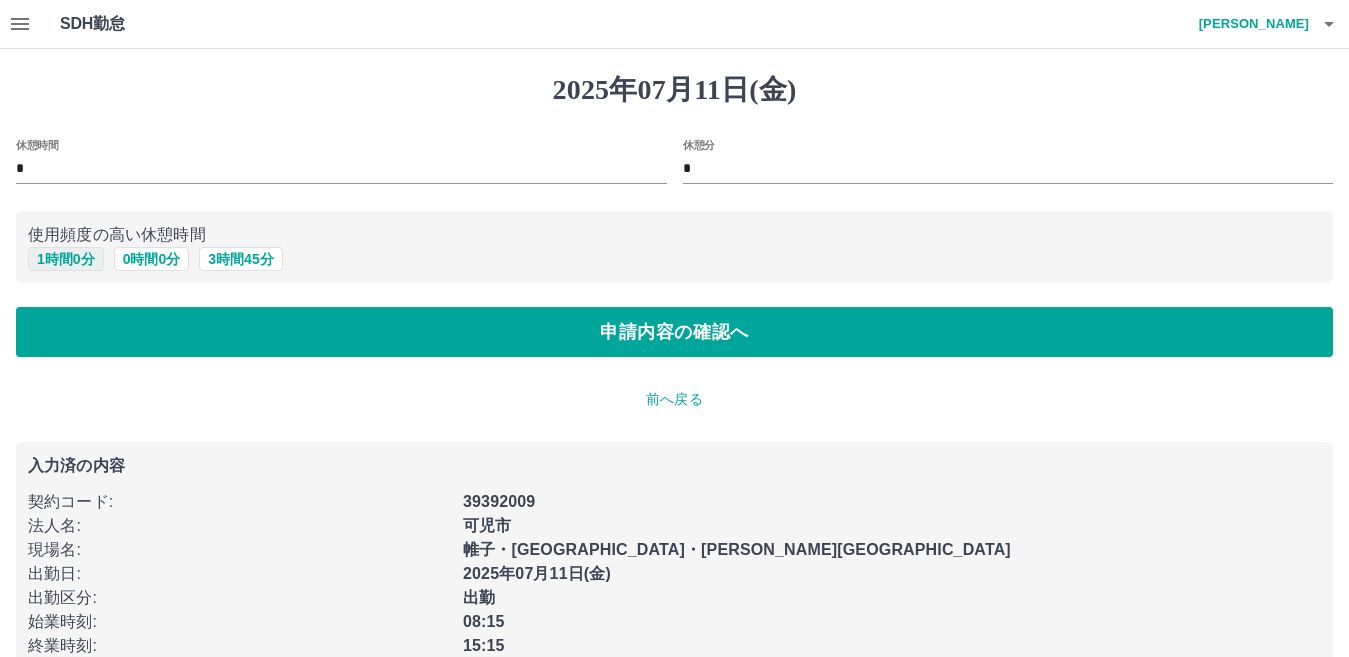 click on "1 時間 0 分" at bounding box center [66, 259] 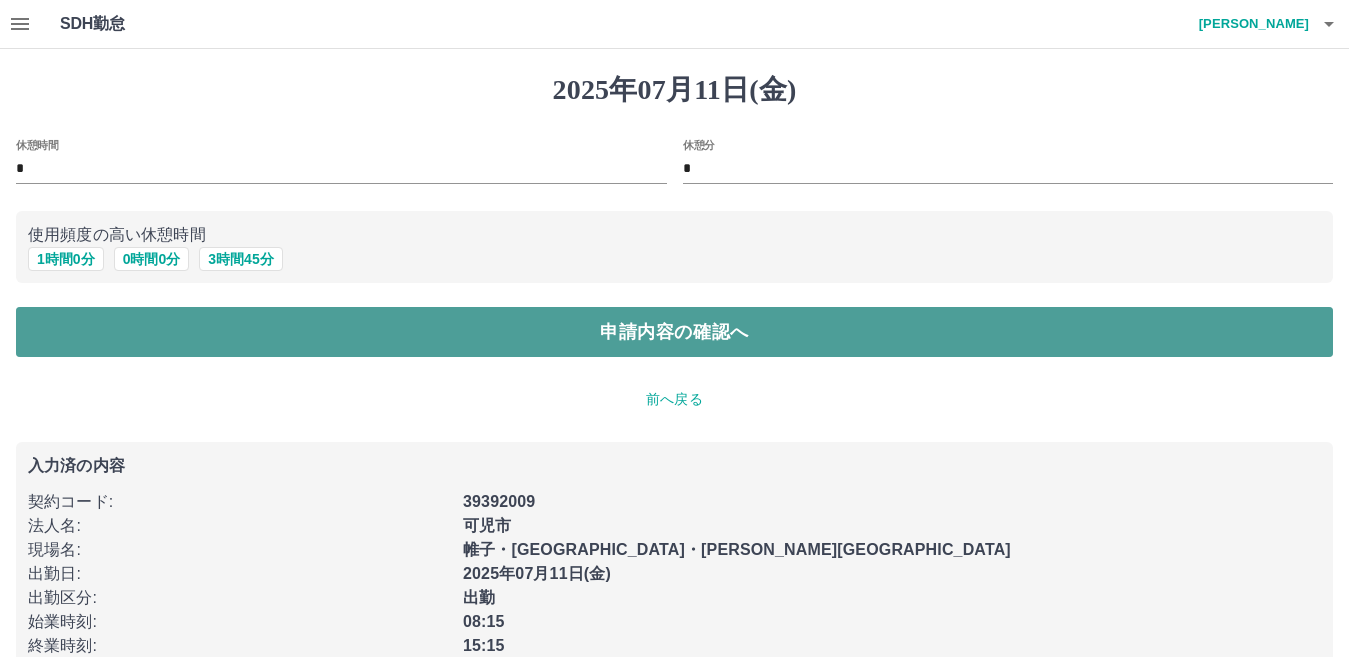 click on "申請内容の確認へ" at bounding box center (674, 332) 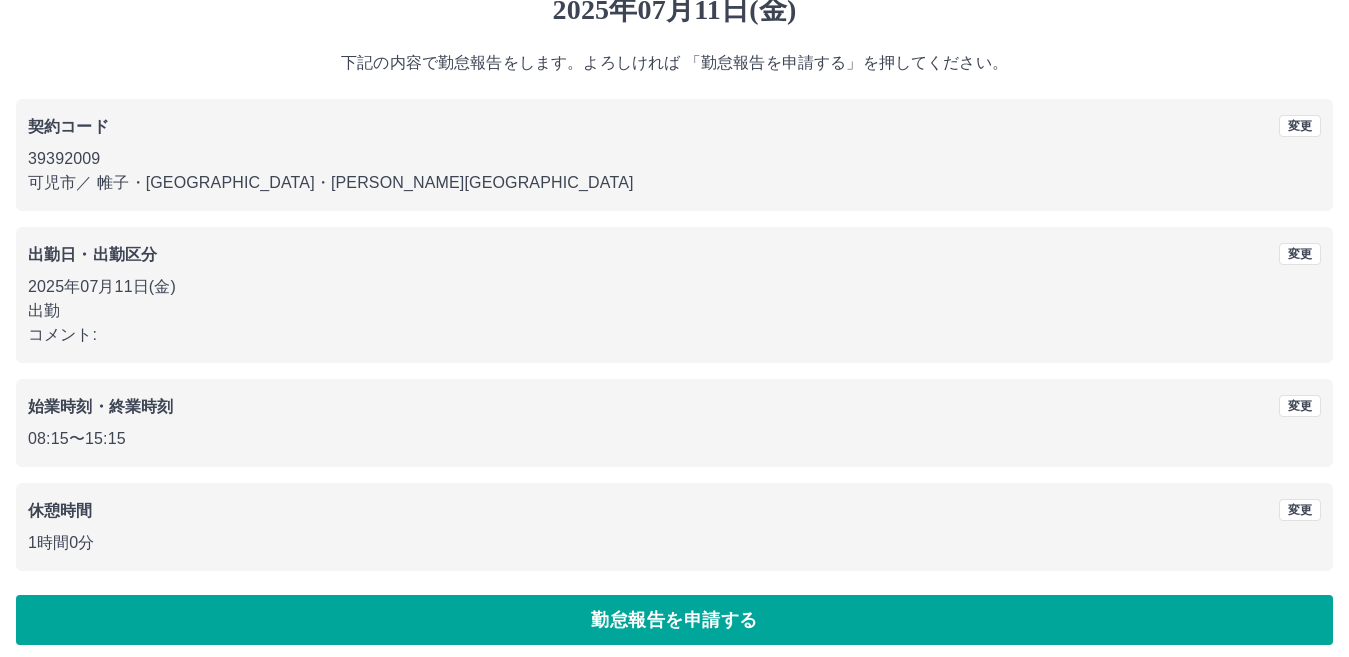scroll, scrollTop: 92, scrollLeft: 0, axis: vertical 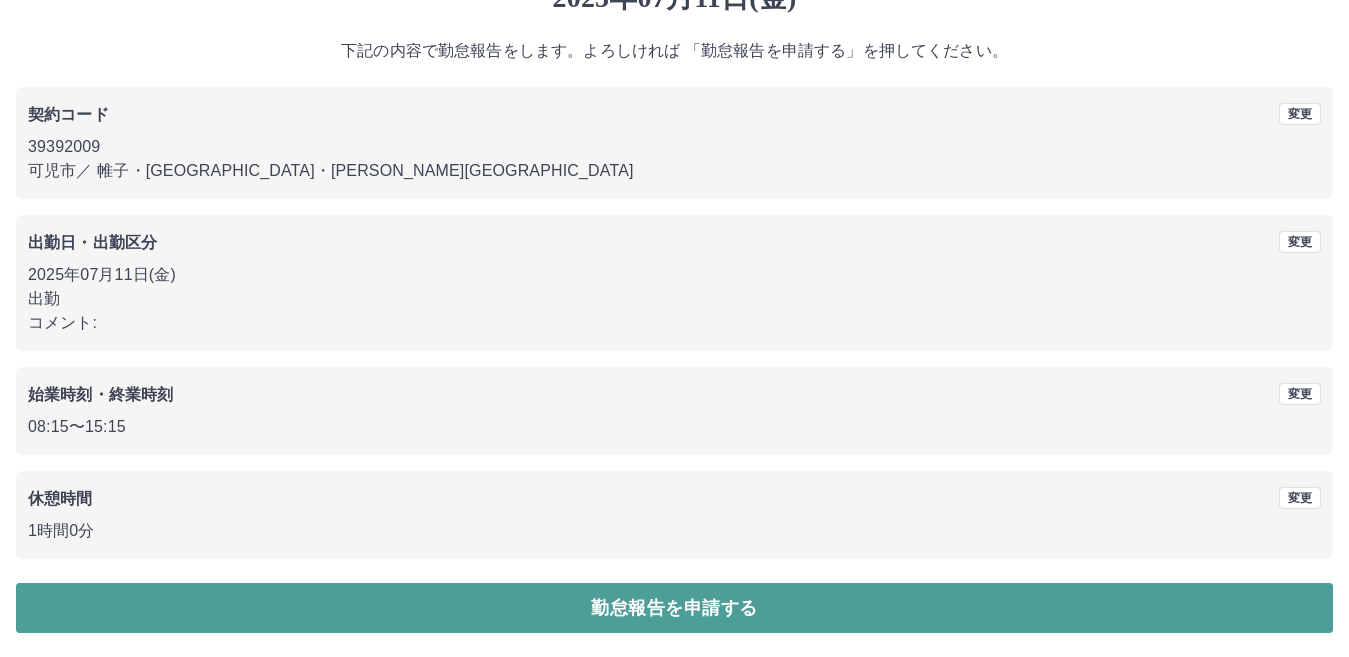 click on "勤怠報告を申請する" at bounding box center [674, 608] 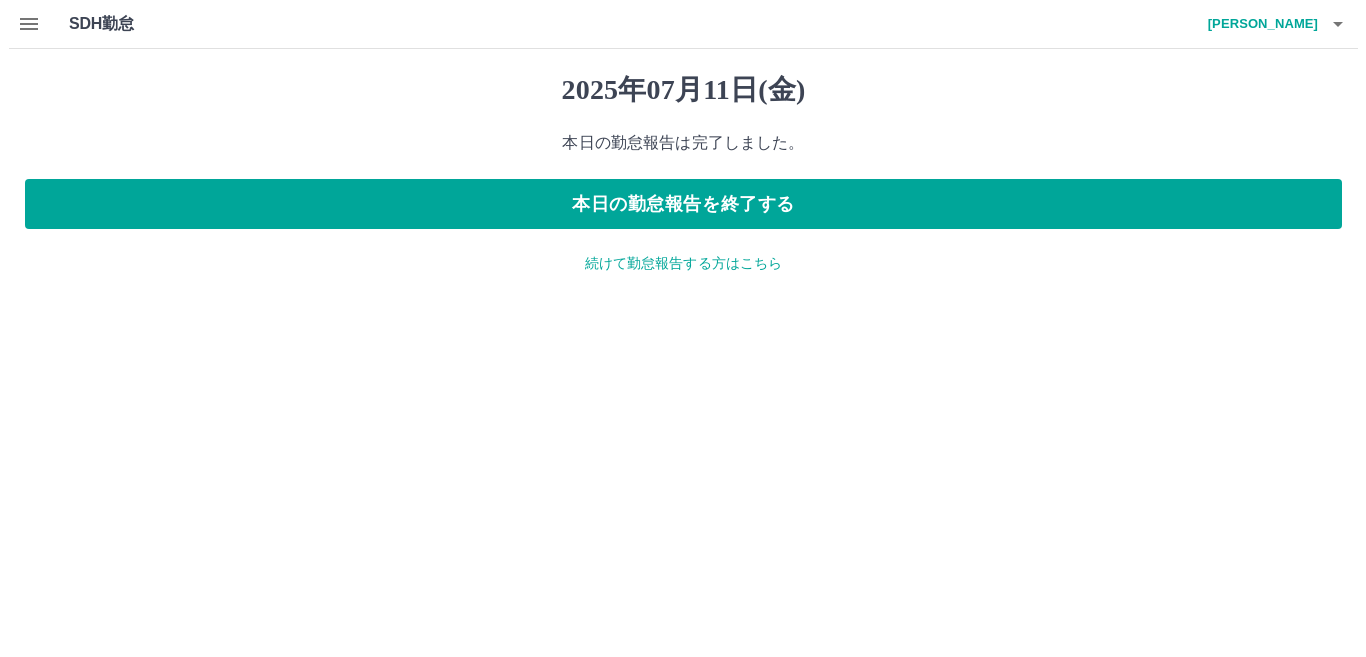 scroll, scrollTop: 0, scrollLeft: 0, axis: both 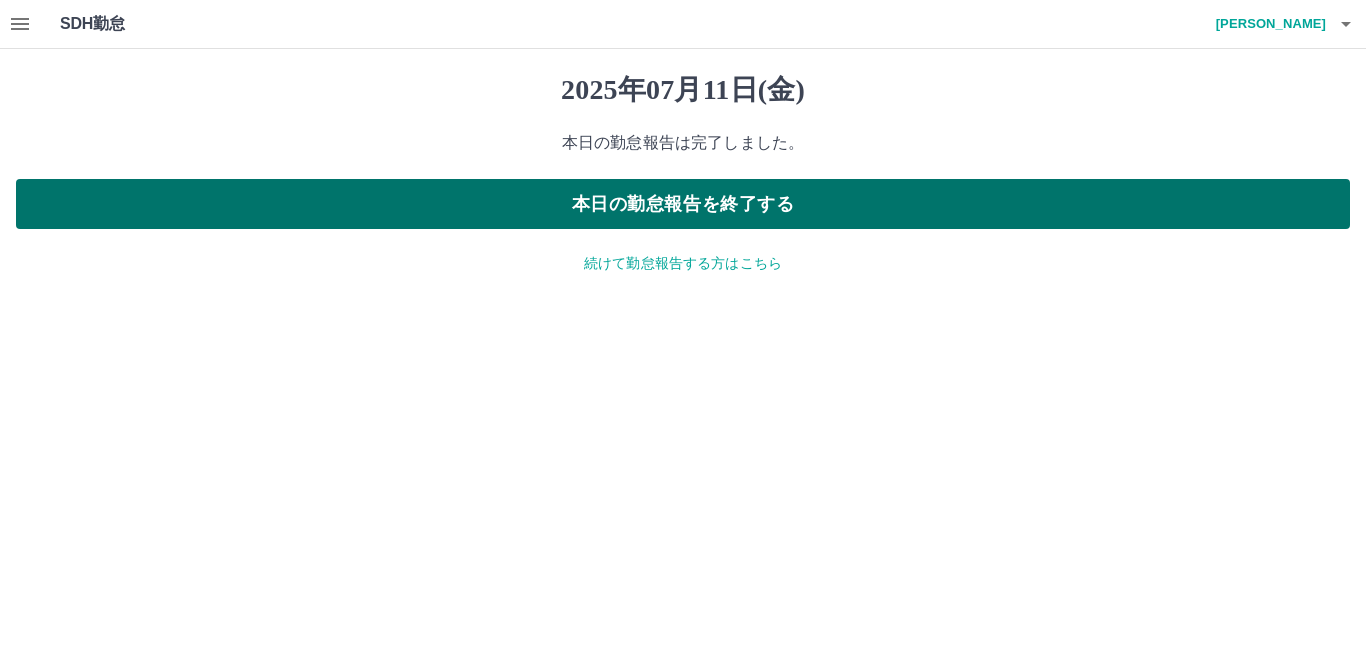 click on "本日の勤怠報告を終了する" at bounding box center (683, 204) 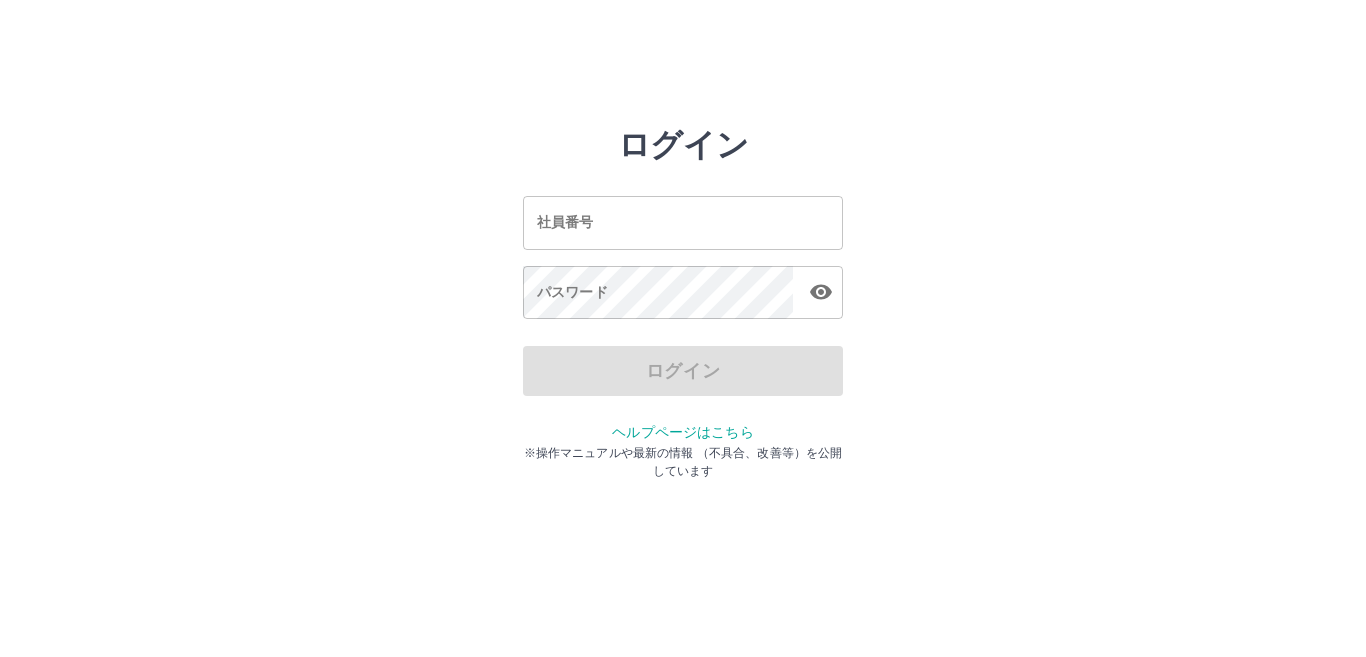 scroll, scrollTop: 0, scrollLeft: 0, axis: both 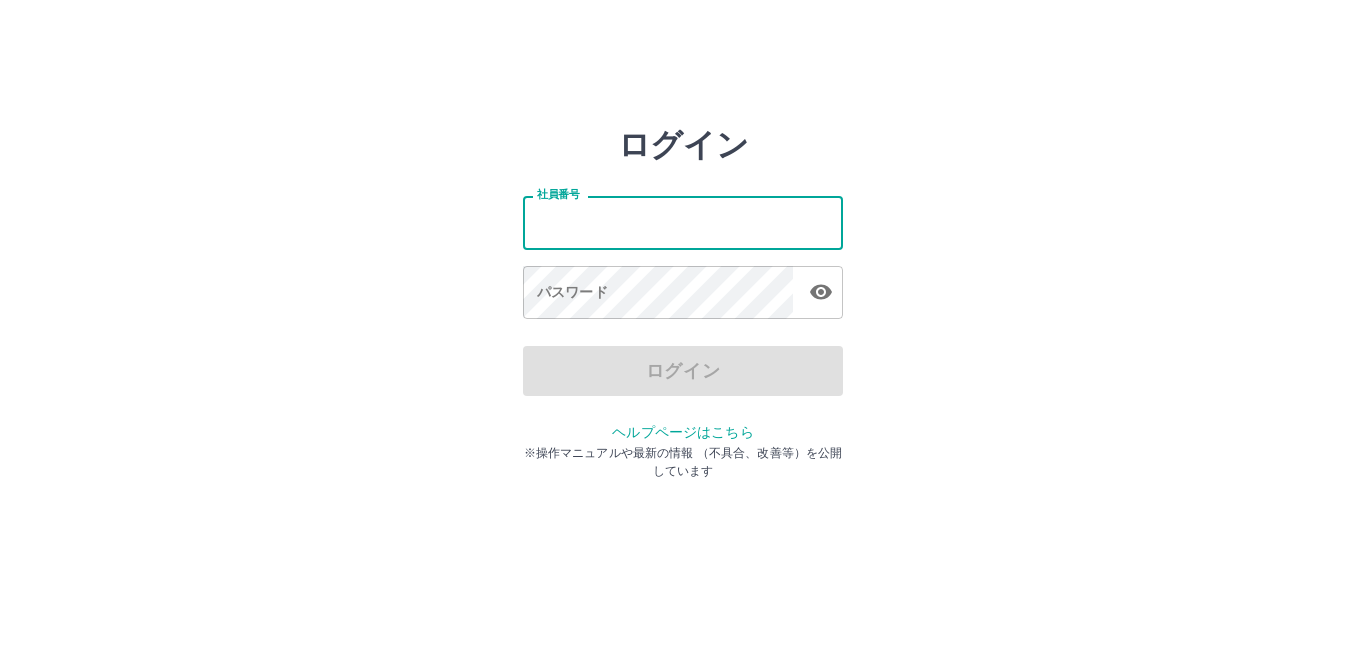 type on "*******" 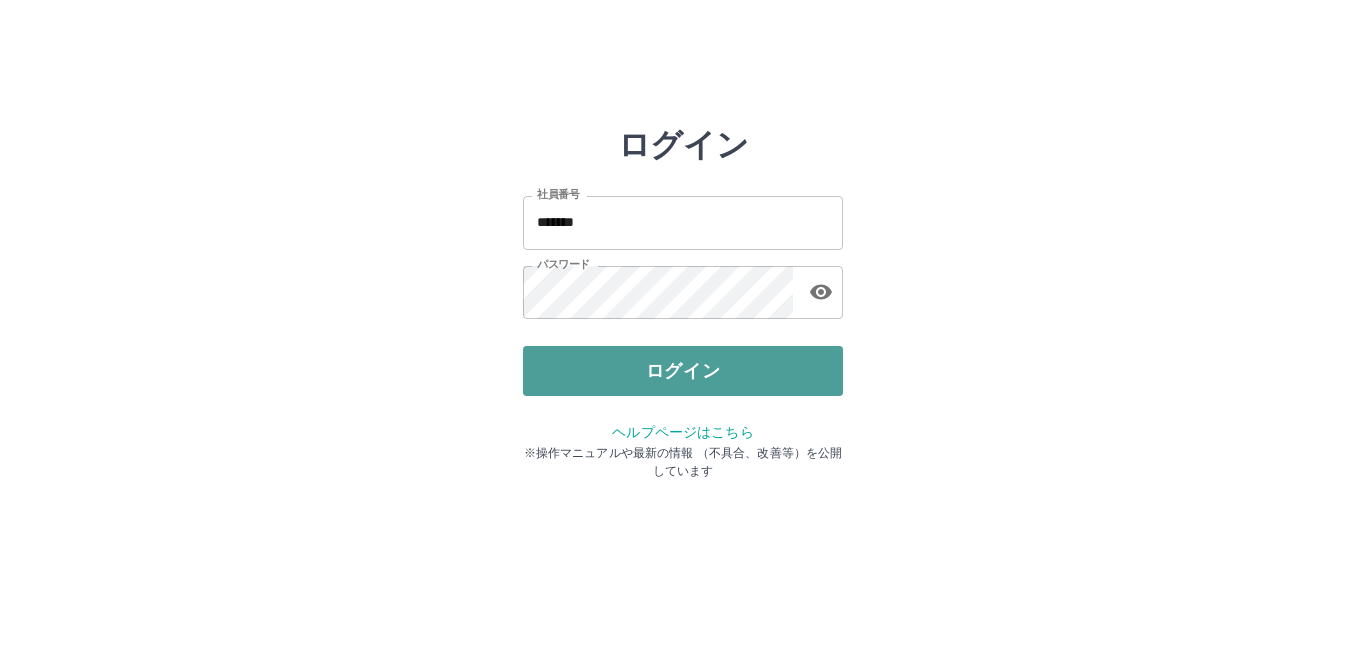 click on "ログイン" at bounding box center (683, 371) 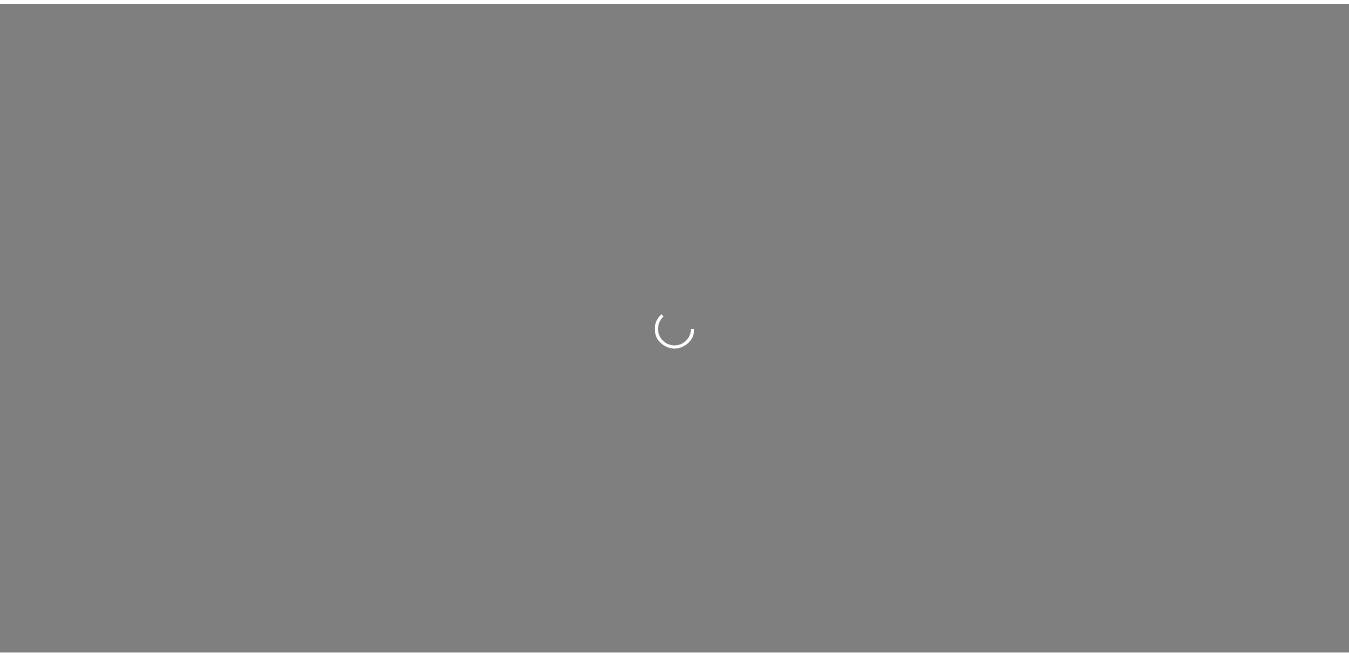 scroll, scrollTop: 0, scrollLeft: 0, axis: both 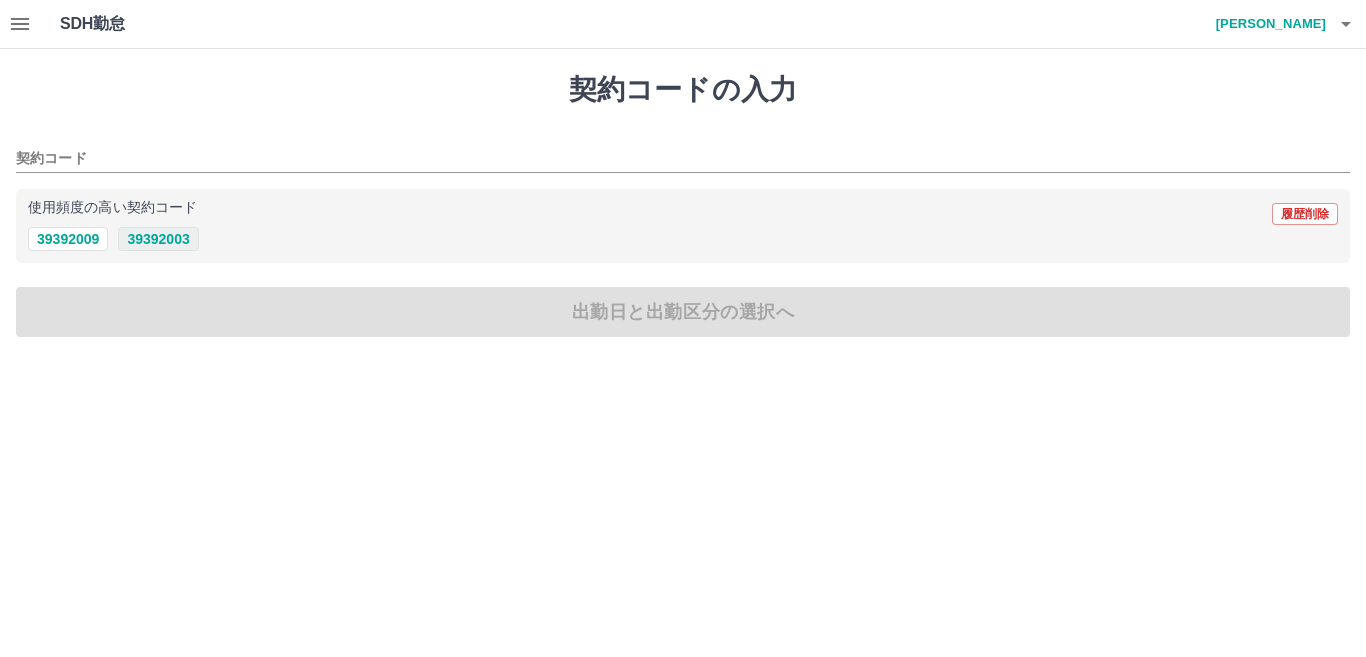 click on "39392003" at bounding box center [158, 239] 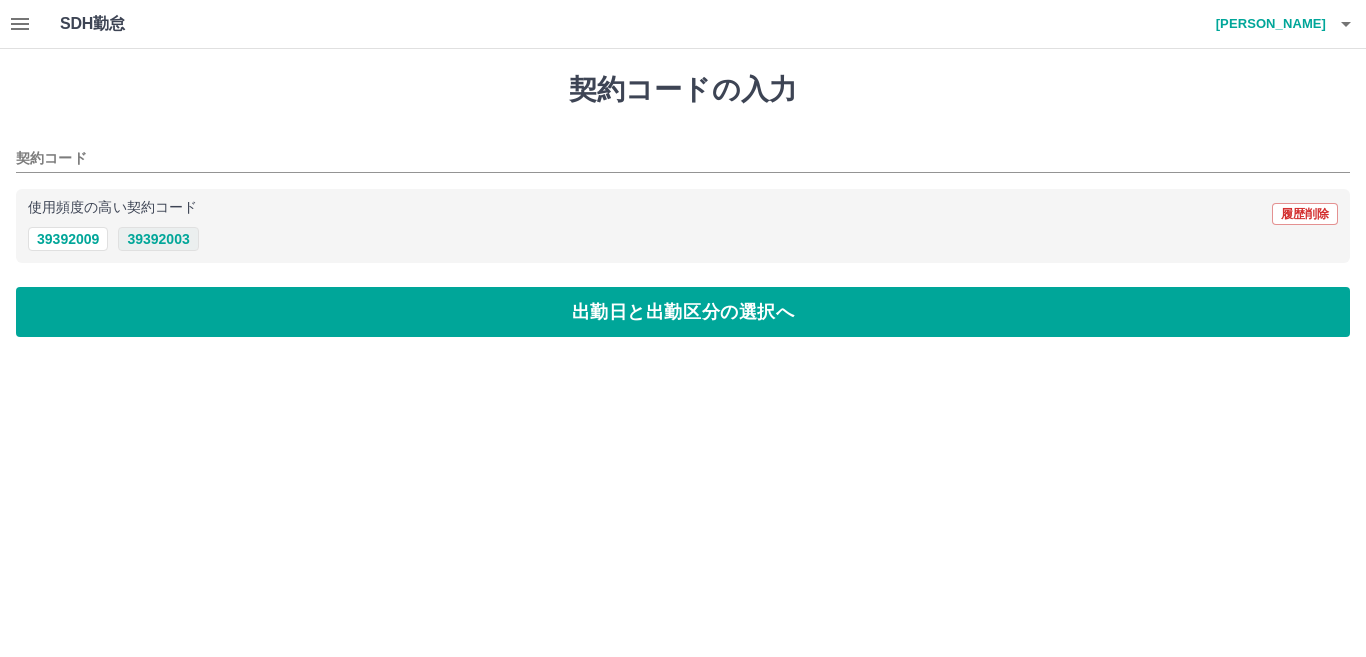 type on "********" 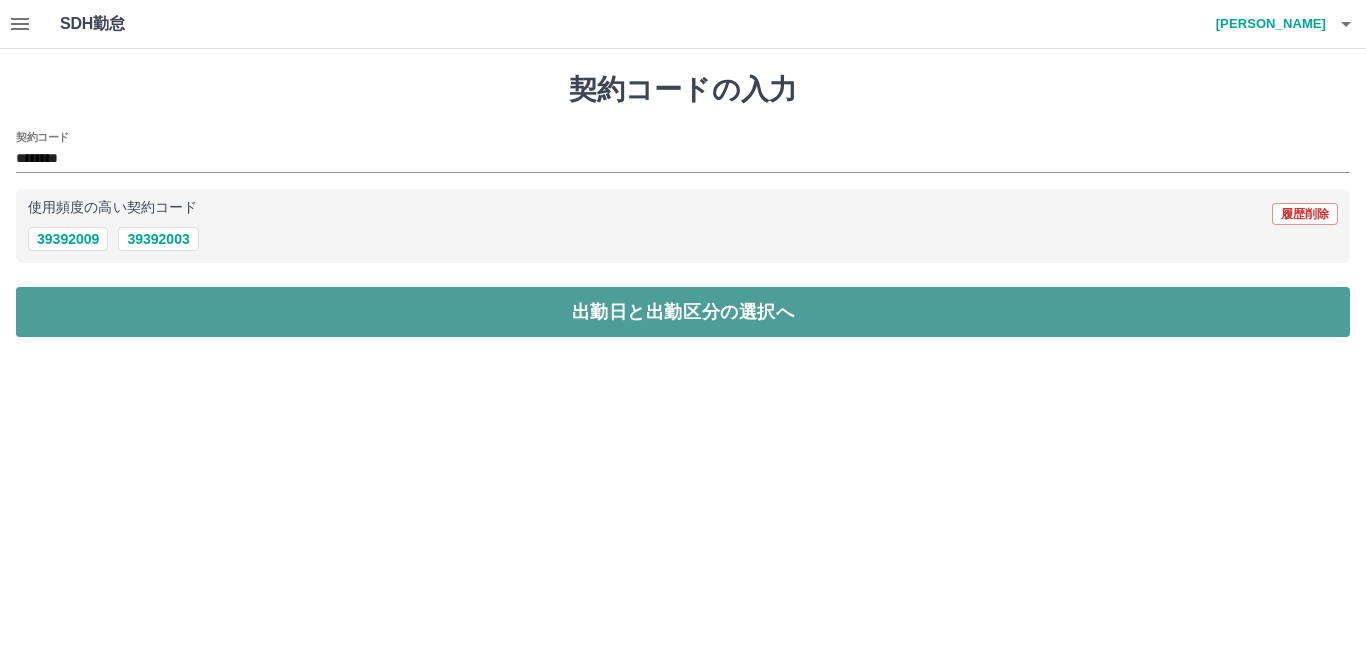 click on "出勤日と出勤区分の選択へ" at bounding box center (683, 312) 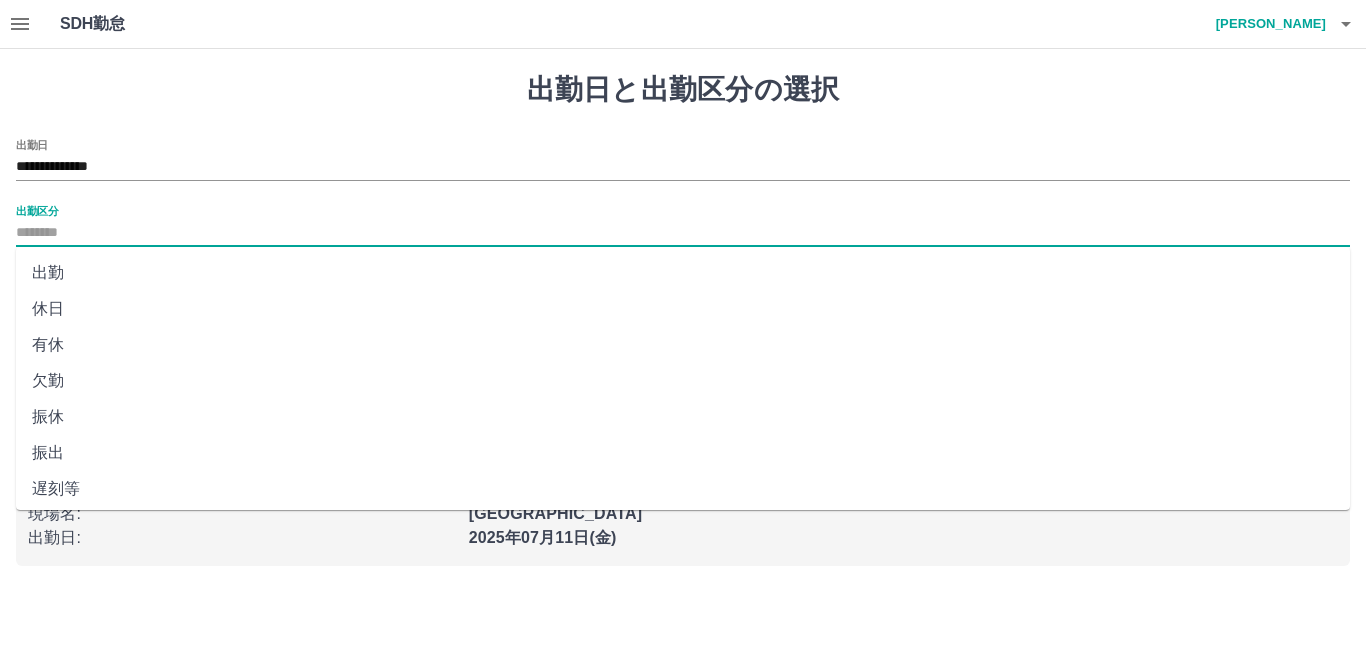 click on "出勤区分" at bounding box center (683, 233) 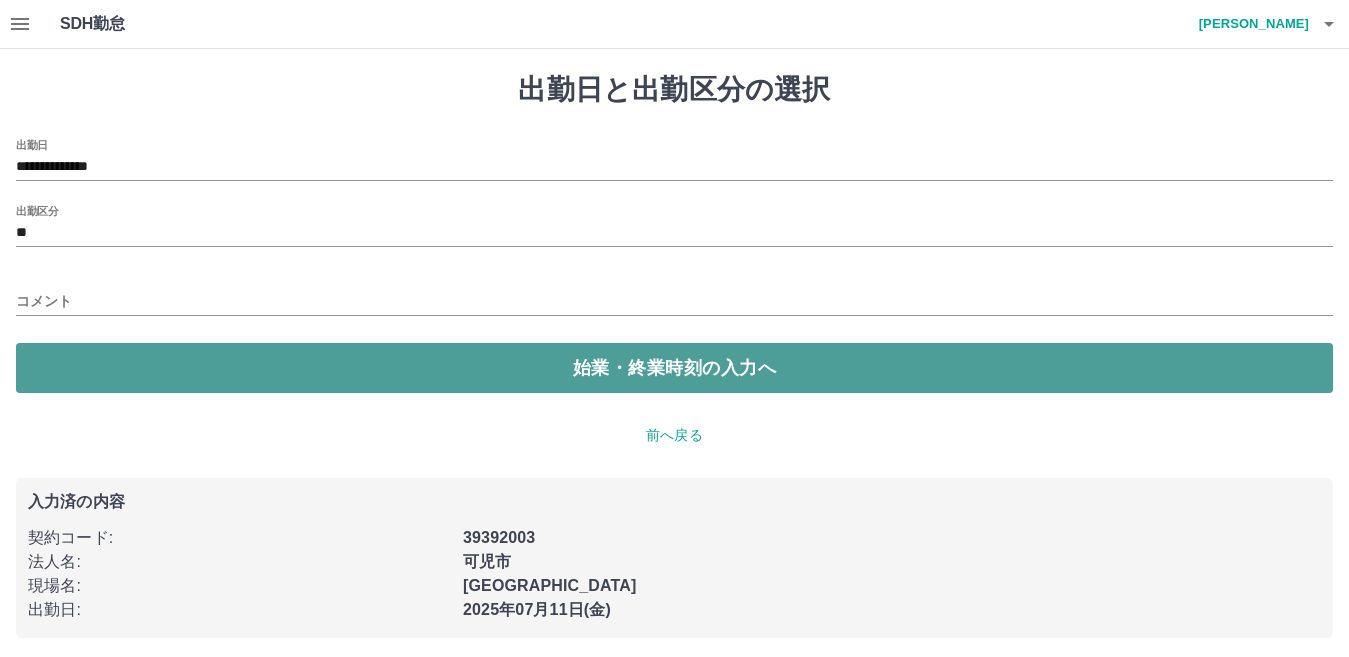 click on "始業・終業時刻の入力へ" at bounding box center [674, 368] 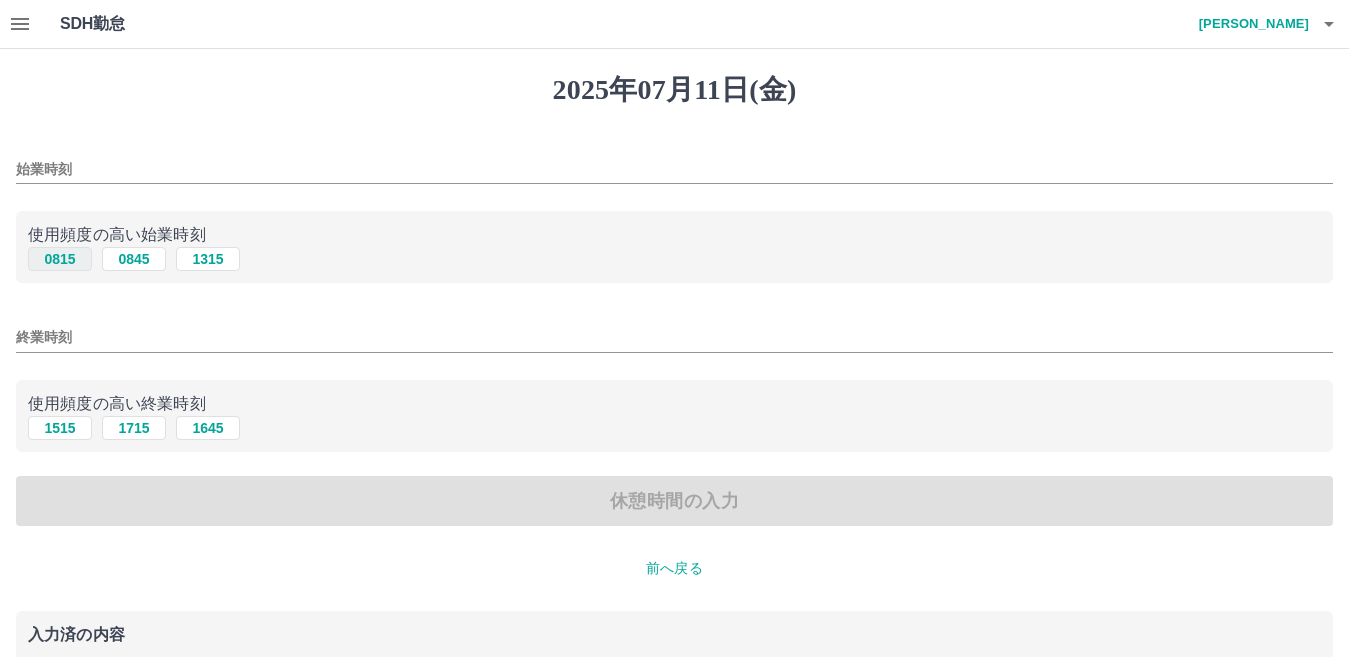 click on "0815" at bounding box center [60, 259] 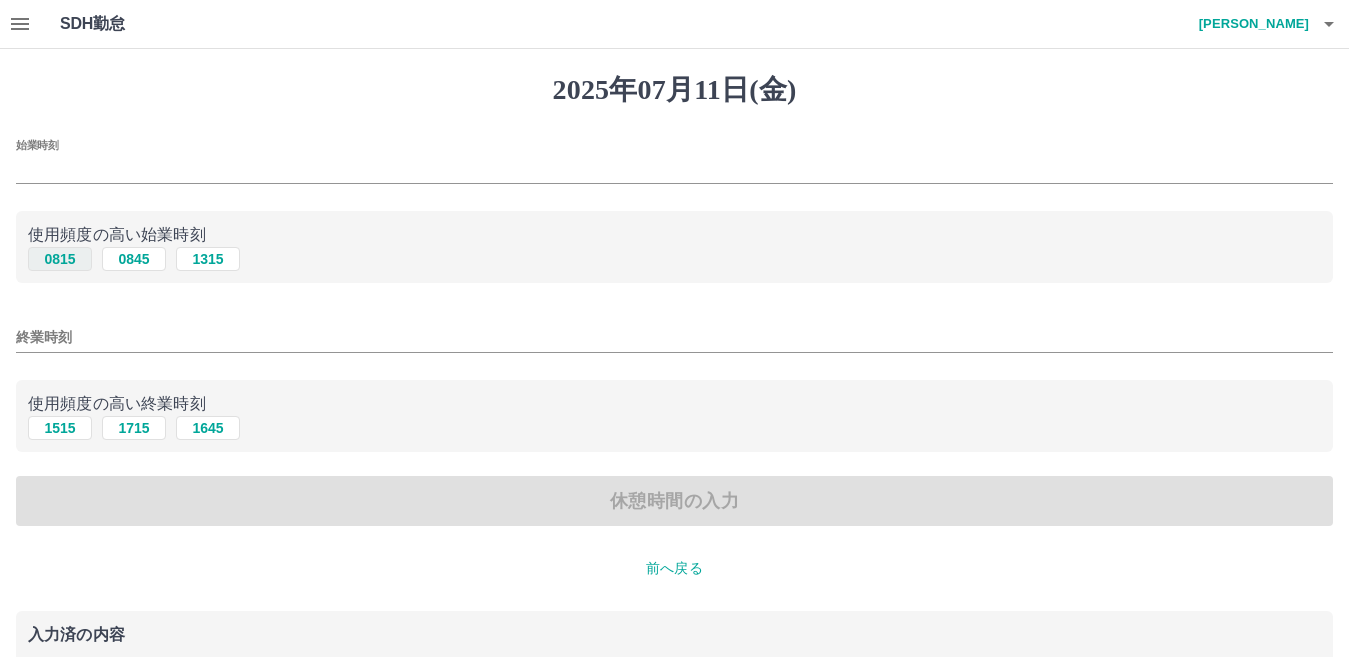 type on "****" 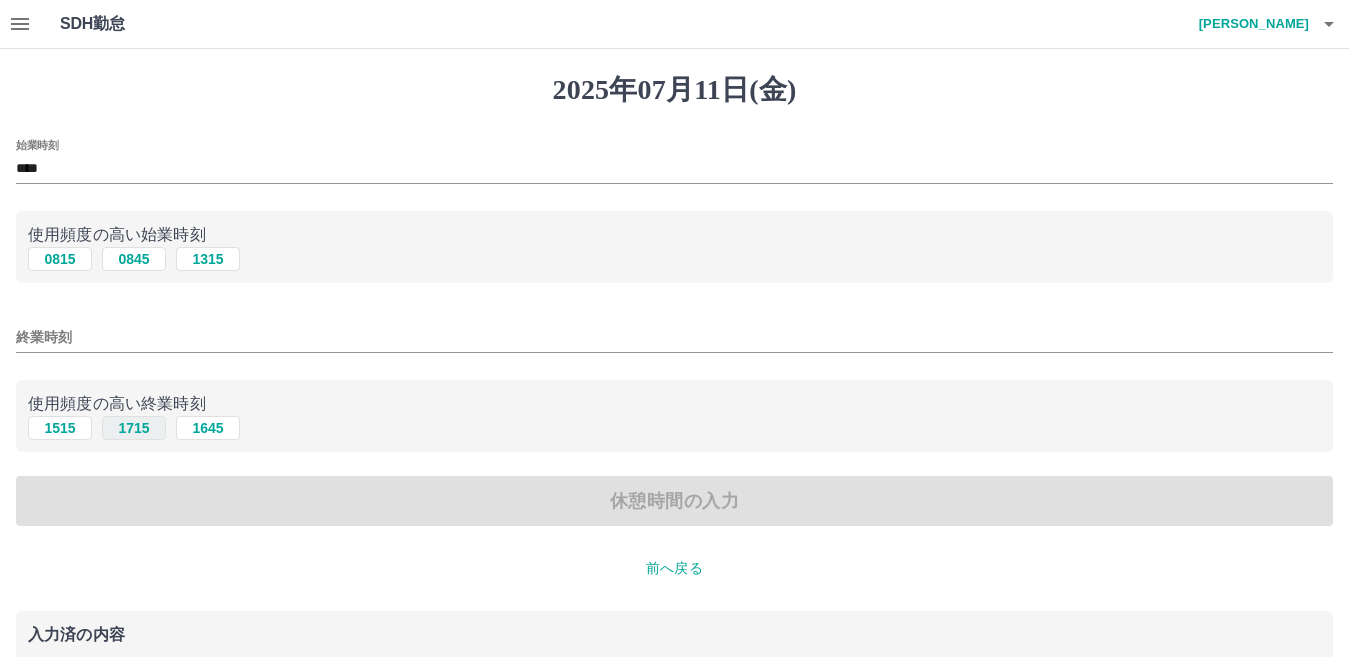 click on "1715" at bounding box center (134, 428) 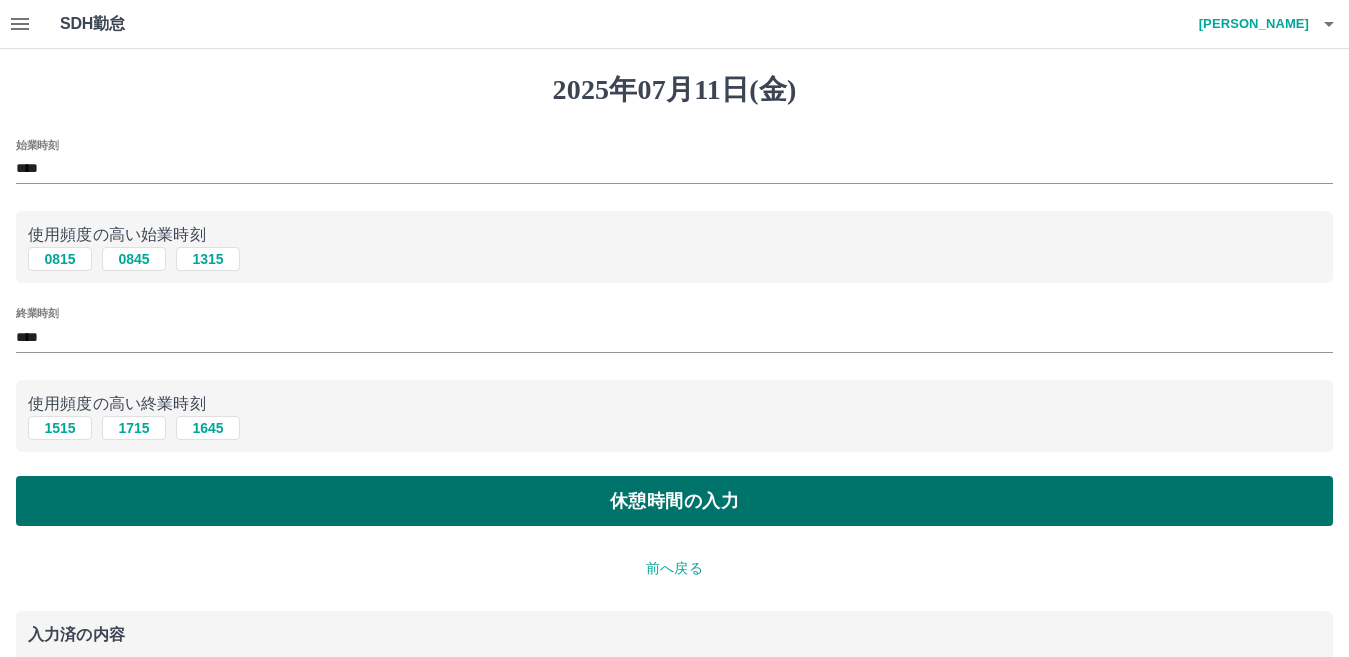 click on "休憩時間の入力" at bounding box center (674, 501) 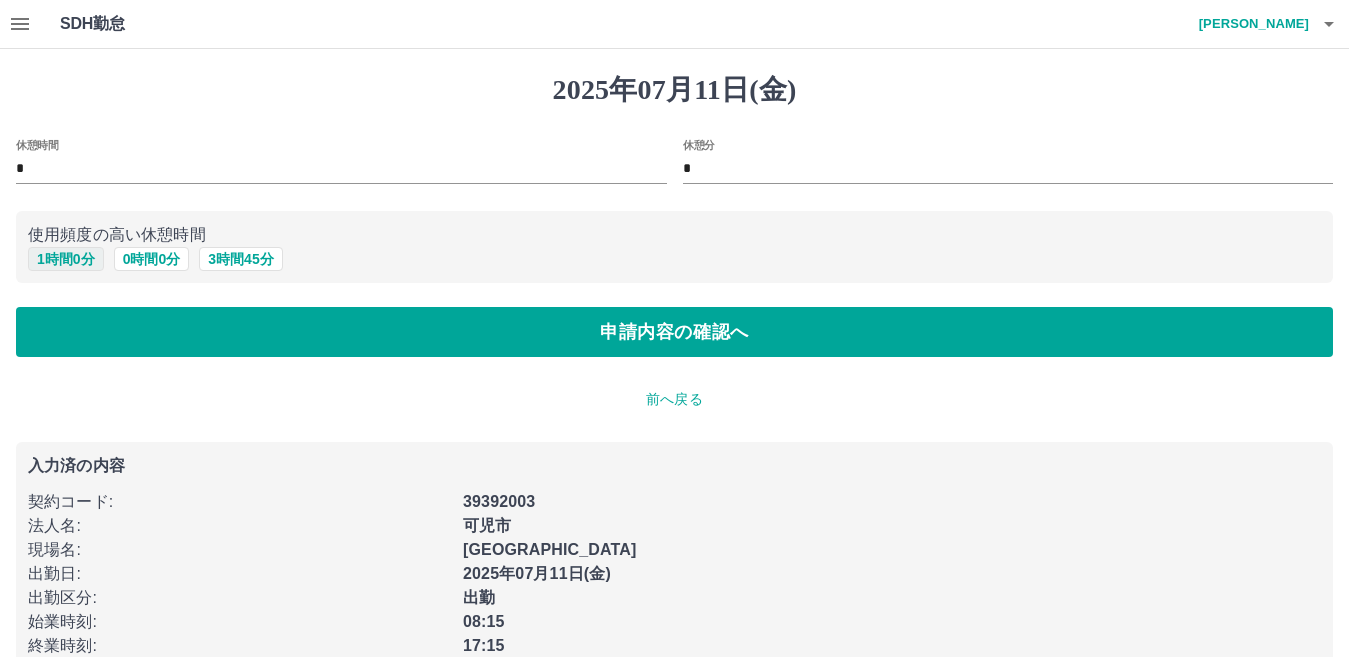 click on "1 時間 0 分" at bounding box center (66, 259) 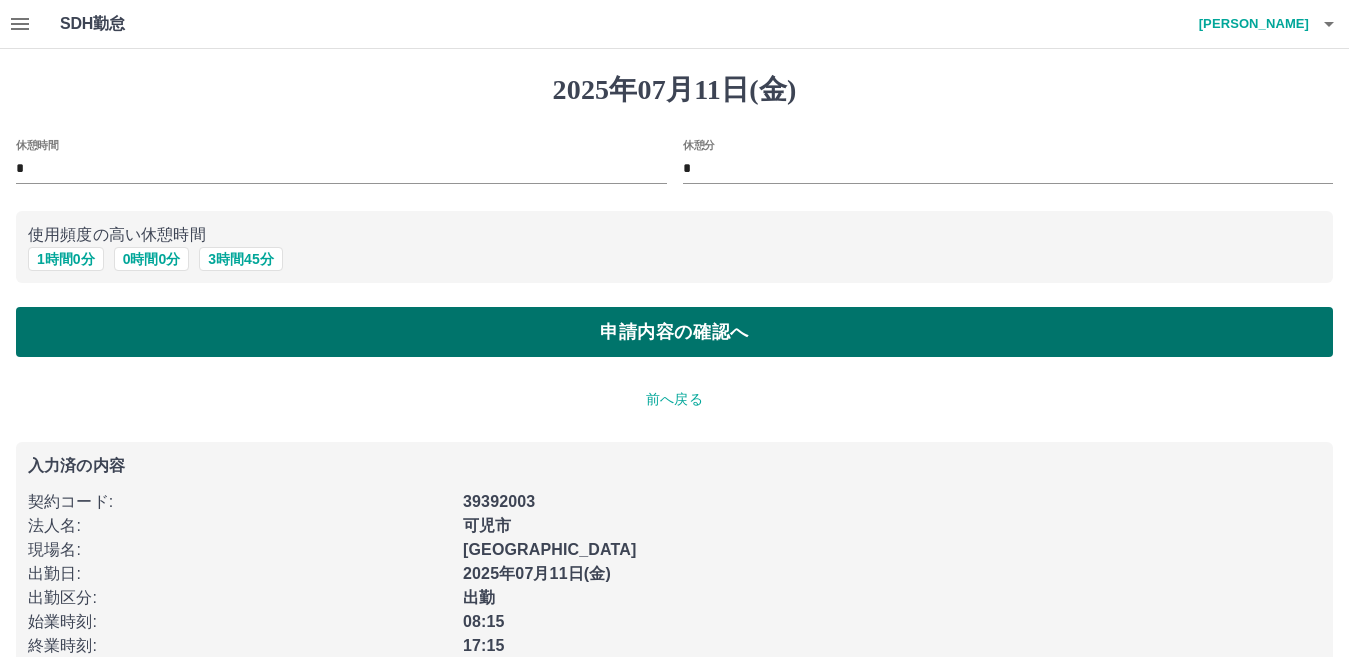 click on "申請内容の確認へ" at bounding box center [674, 332] 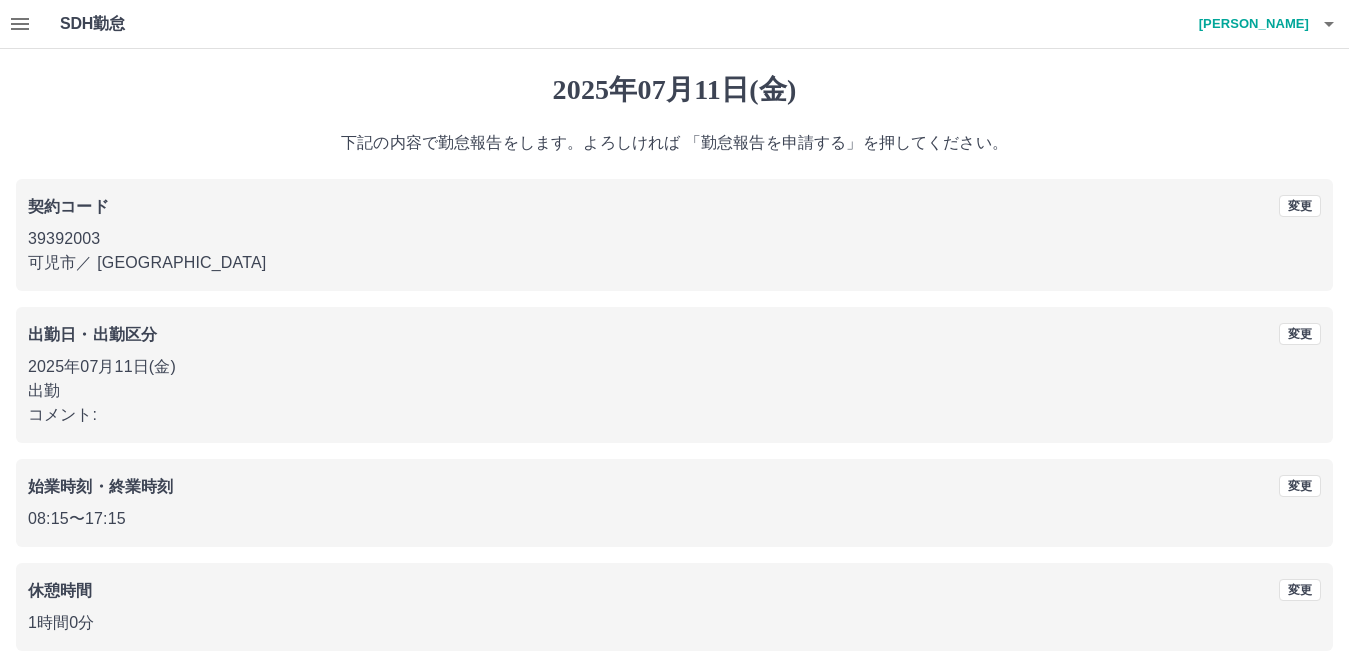 scroll, scrollTop: 40, scrollLeft: 0, axis: vertical 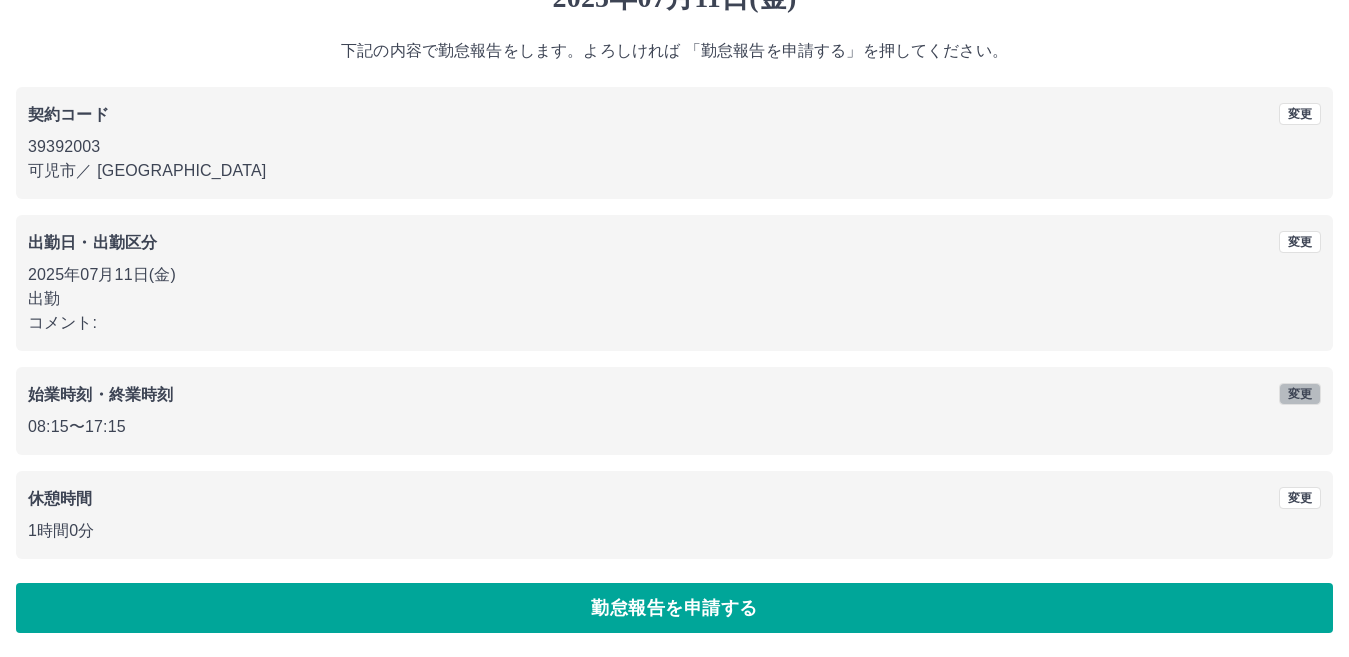 click on "変更" at bounding box center [1300, 394] 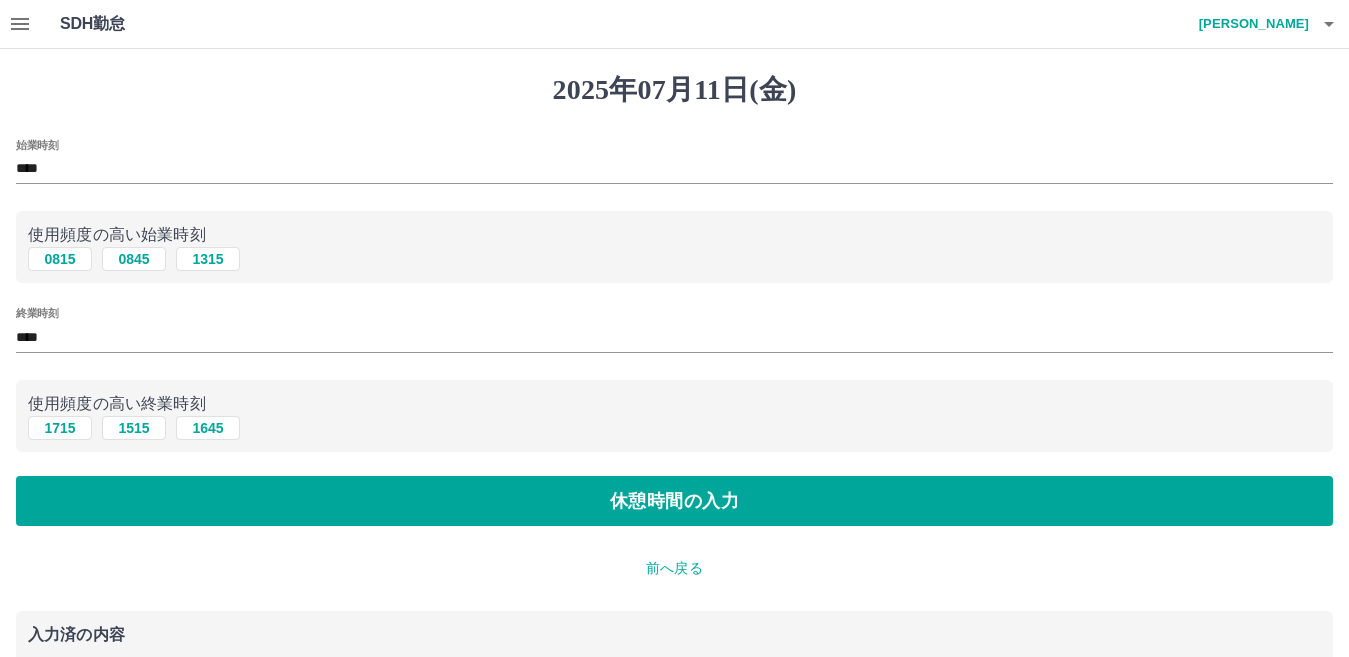 click on "****" at bounding box center [674, 337] 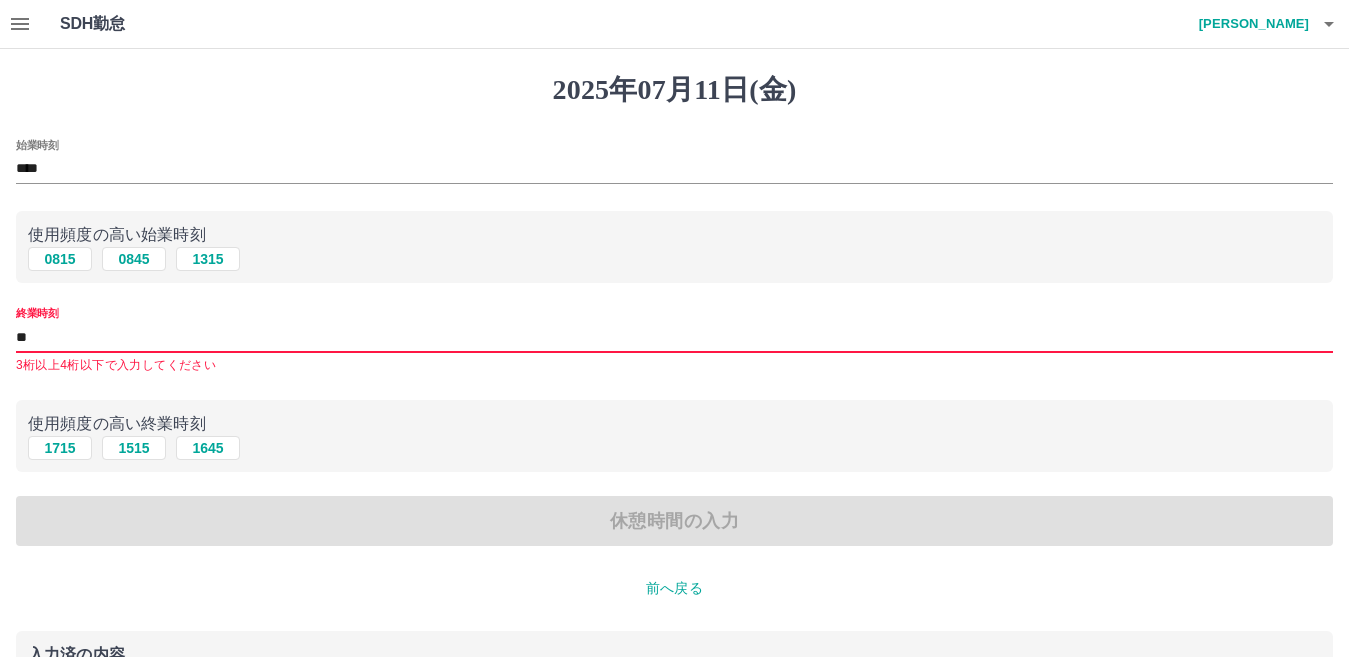 type on "*" 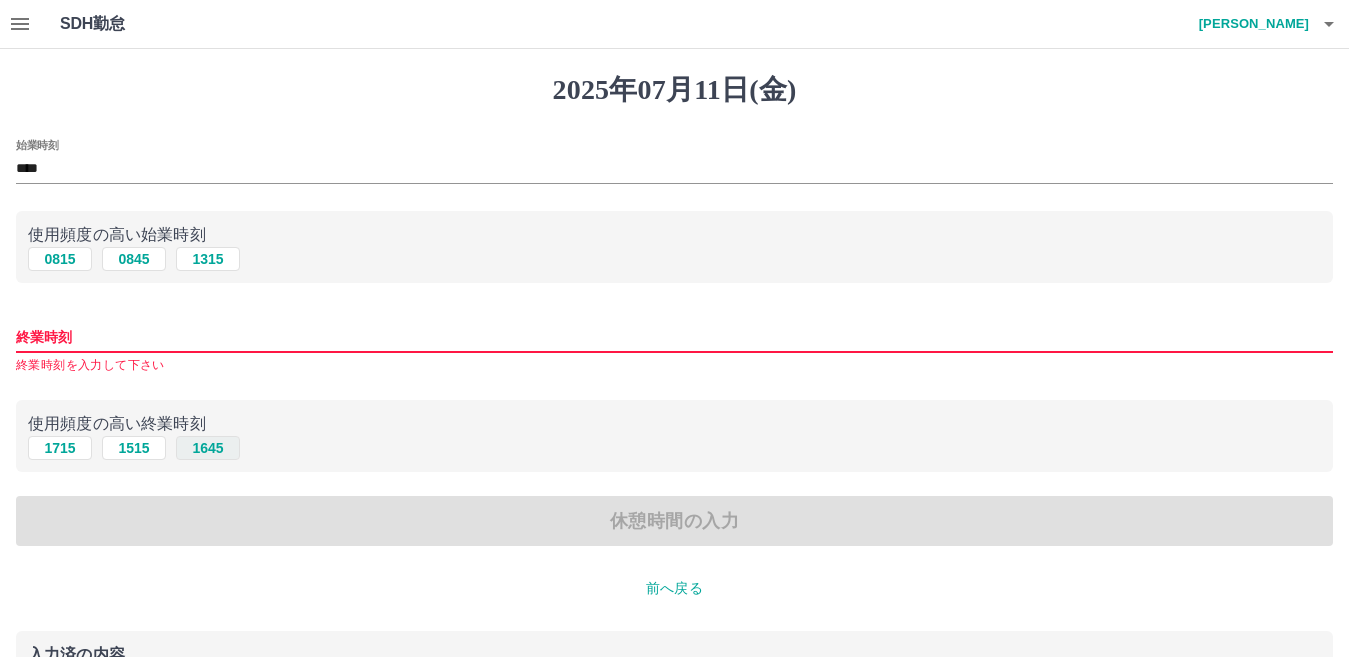 click on "1645" at bounding box center [208, 448] 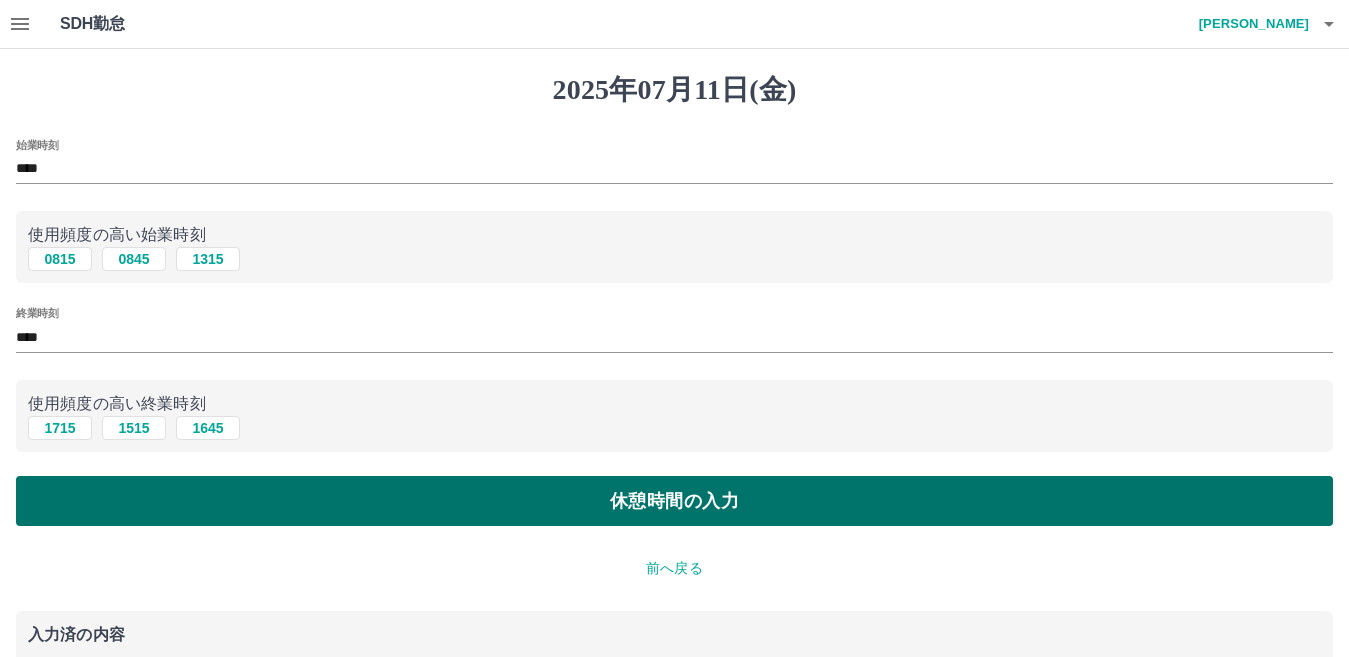 click on "休憩時間の入力" at bounding box center [674, 501] 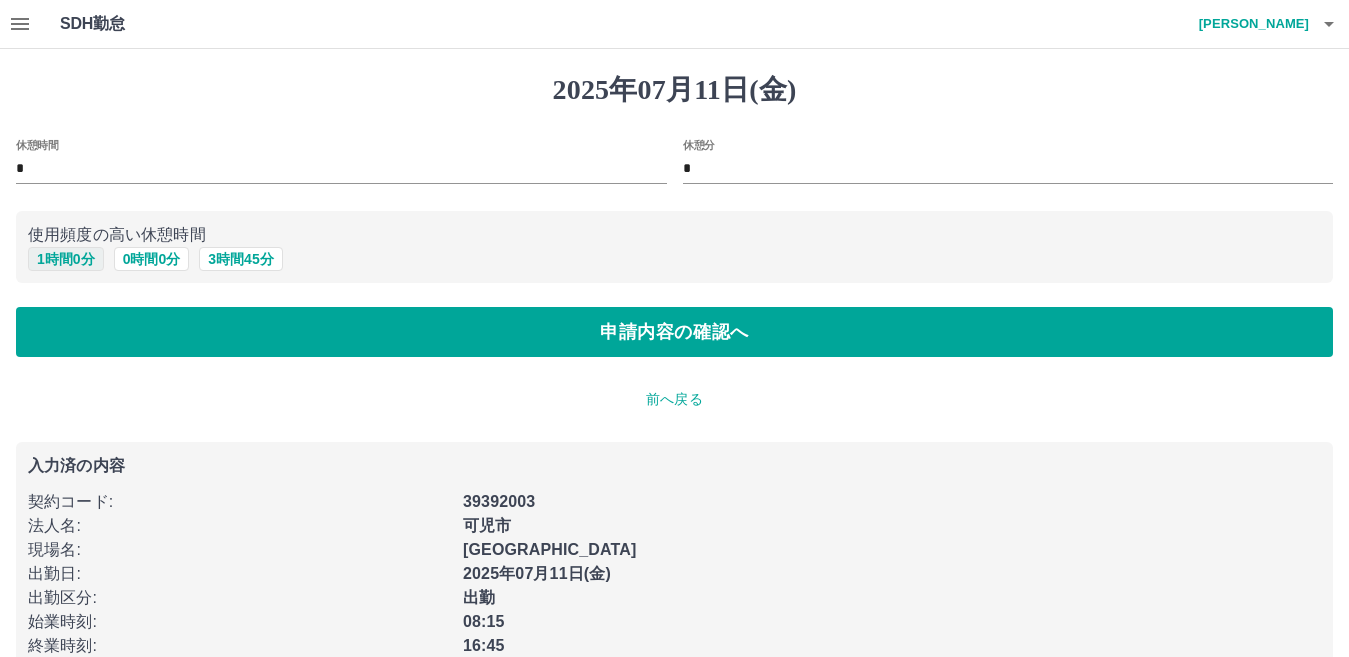 click on "1 時間 0 分" at bounding box center (66, 259) 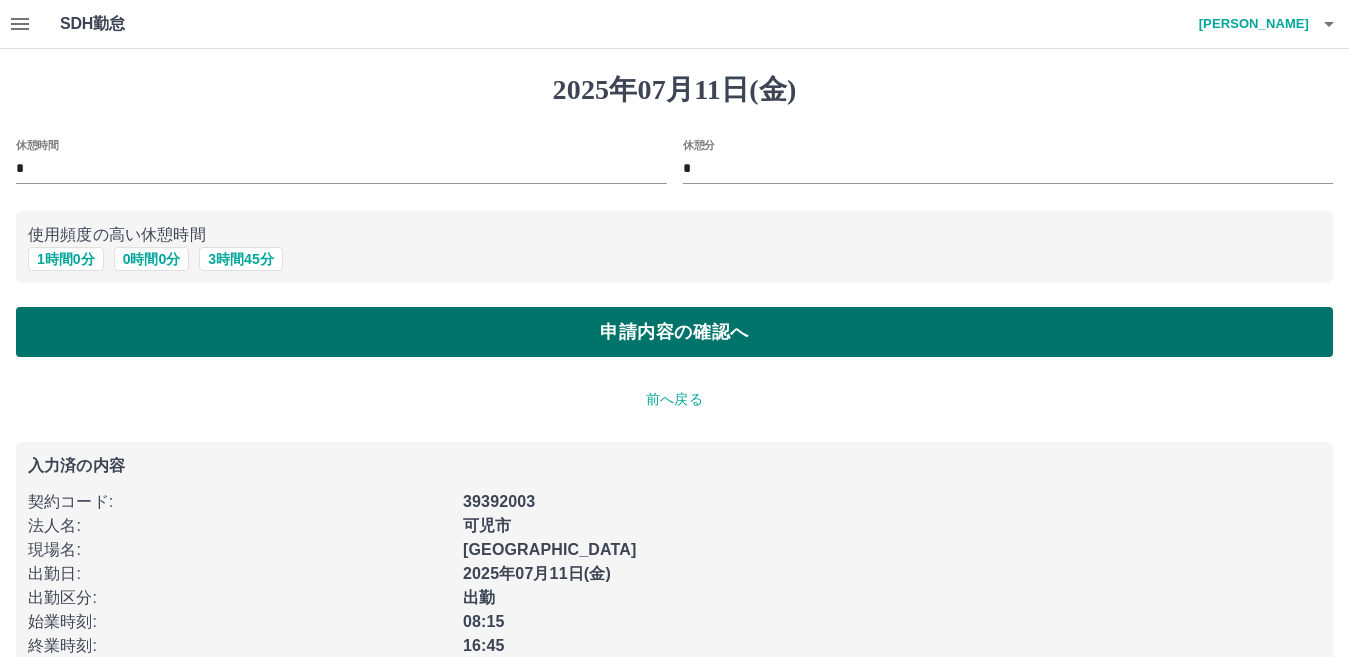 click on "申請内容の確認へ" at bounding box center (674, 332) 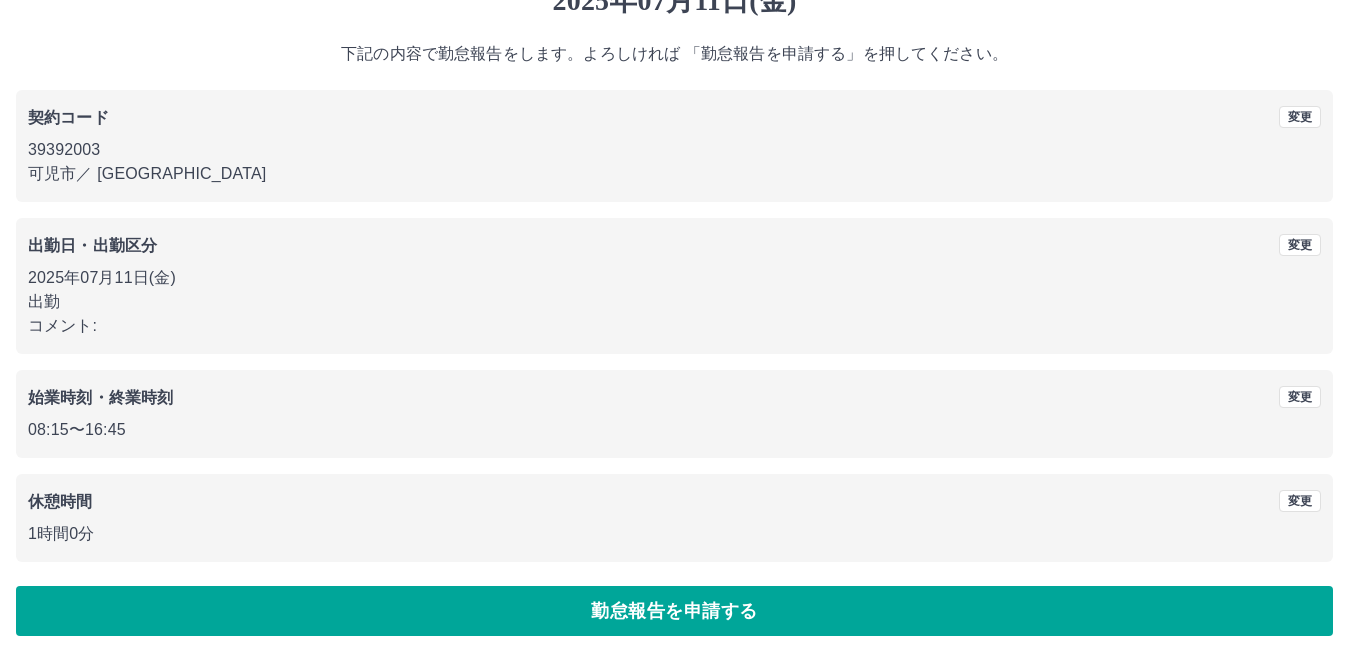 scroll, scrollTop: 92, scrollLeft: 0, axis: vertical 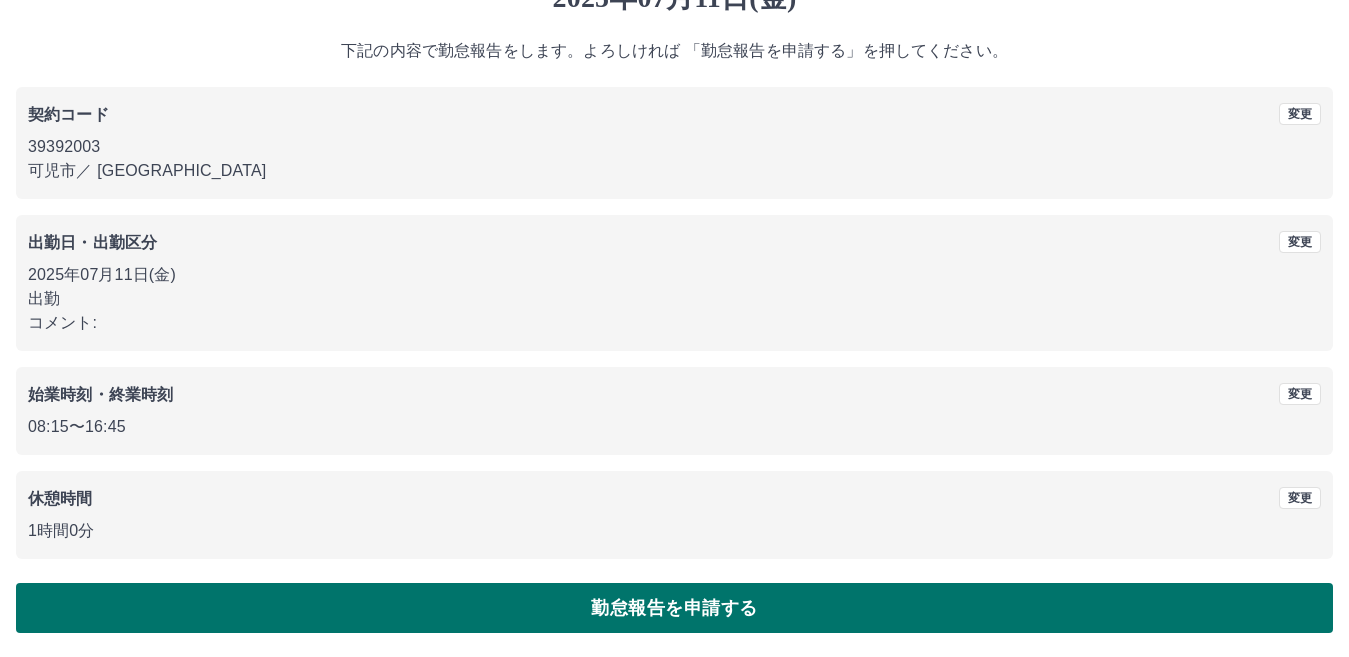 click on "勤怠報告を申請する" at bounding box center (674, 608) 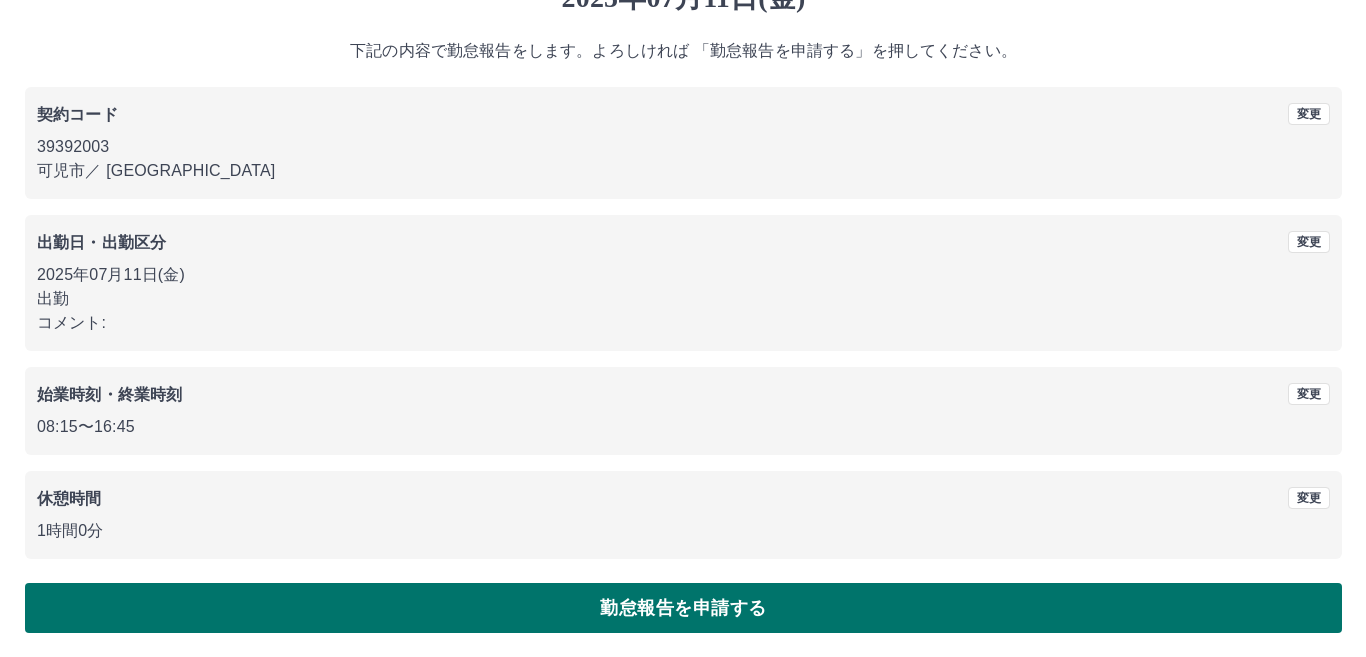 scroll, scrollTop: 0, scrollLeft: 0, axis: both 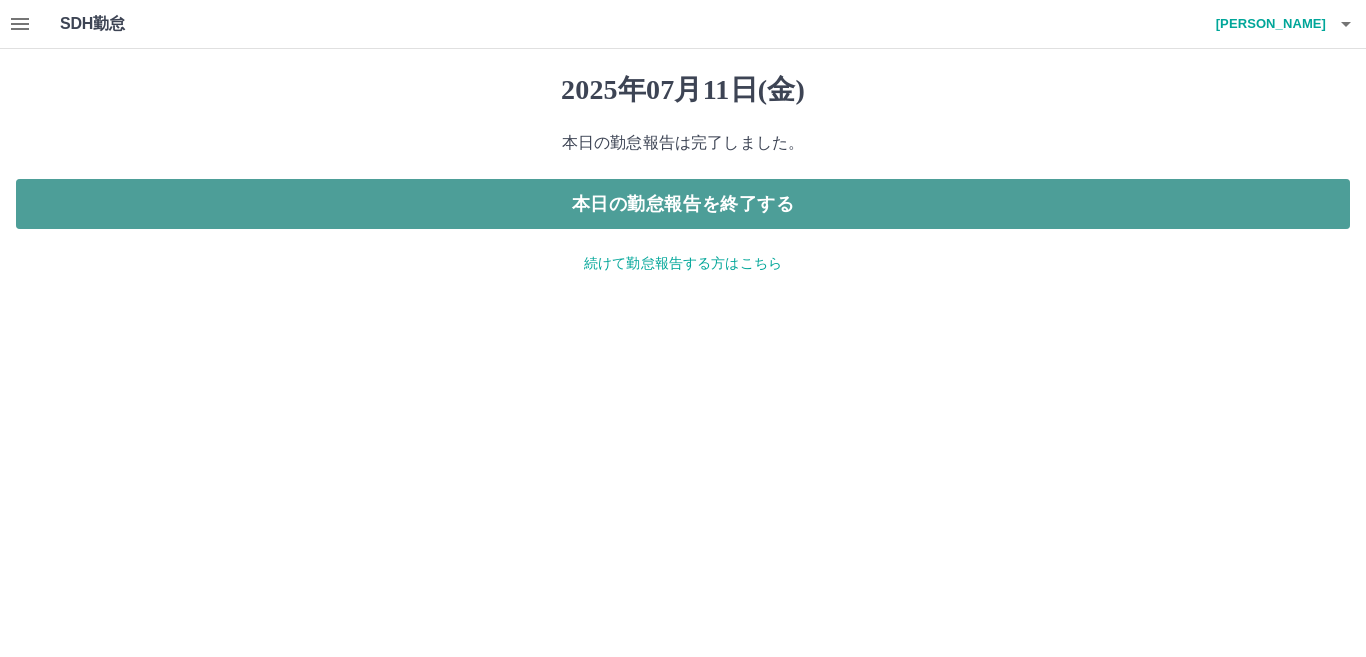click on "本日の勤怠報告を終了する" at bounding box center [683, 204] 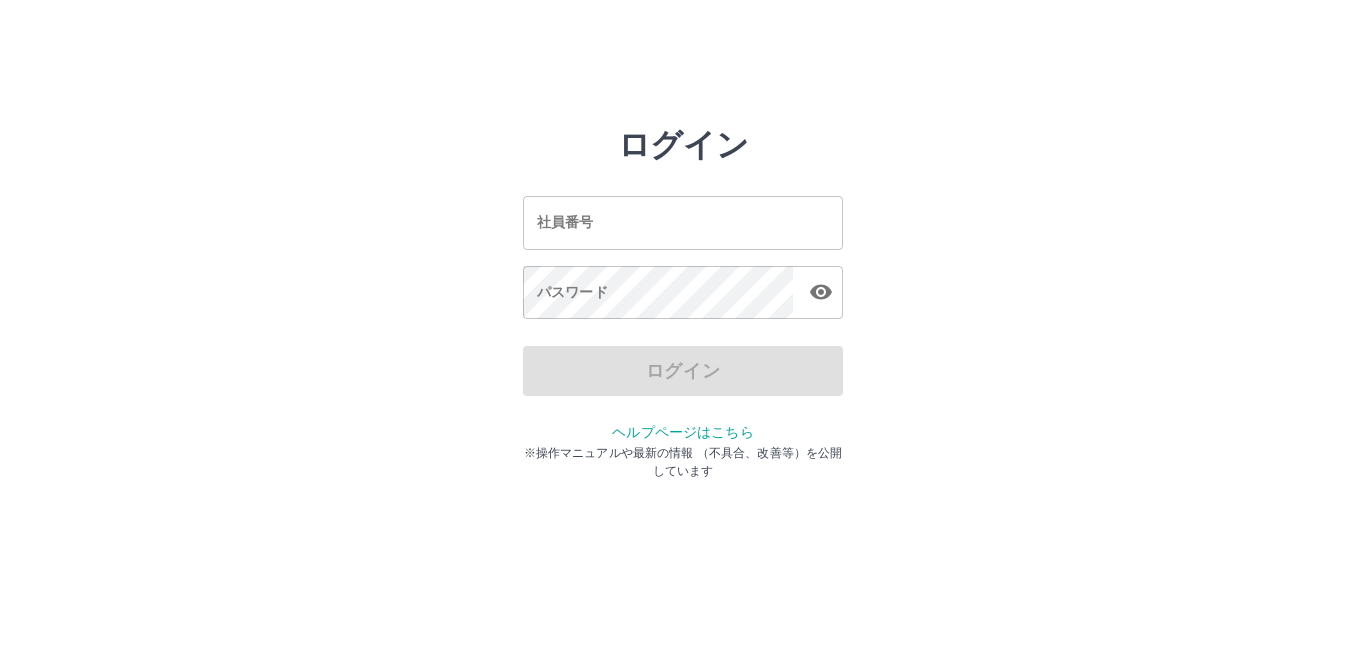 scroll, scrollTop: 0, scrollLeft: 0, axis: both 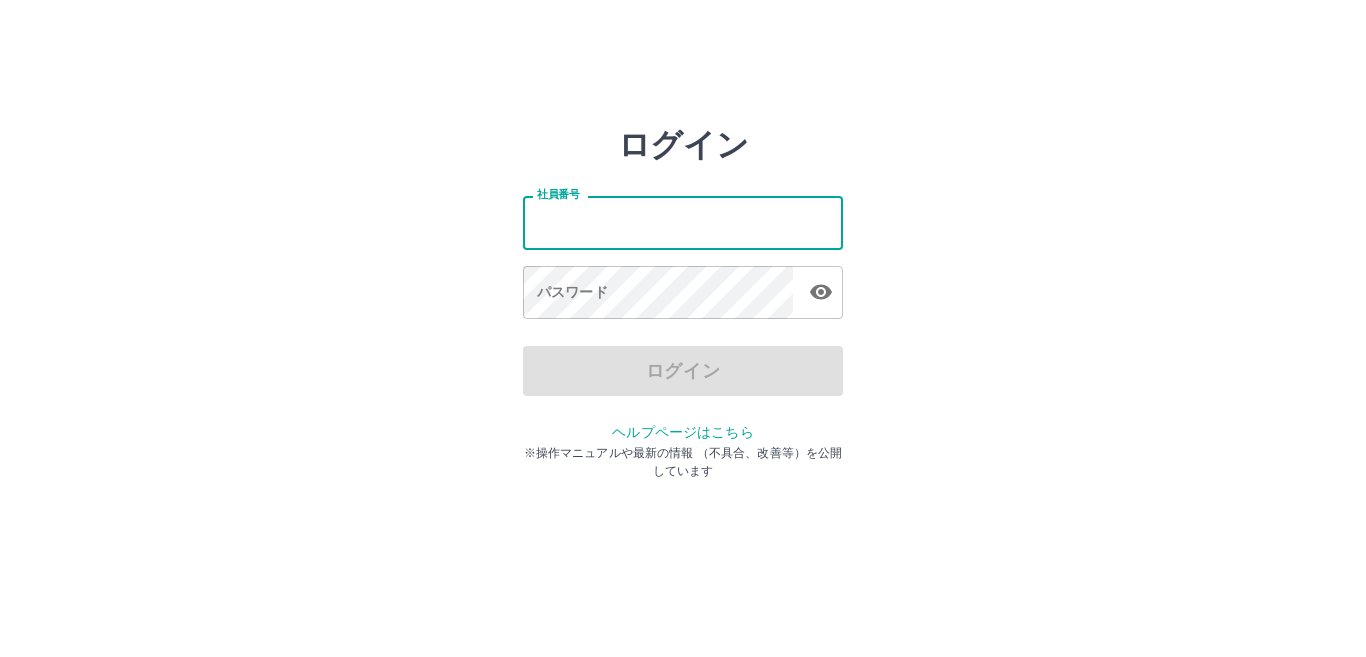 click on "社員番号" at bounding box center (683, 222) 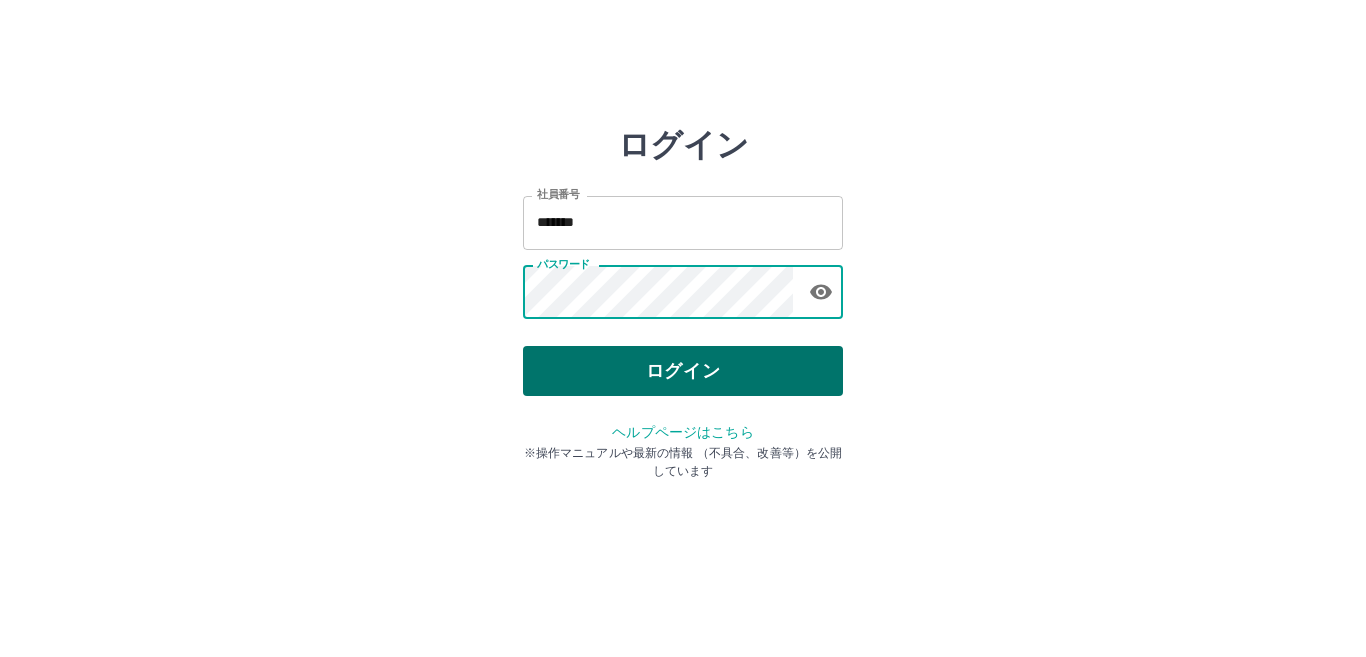 click on "ログイン" at bounding box center (683, 371) 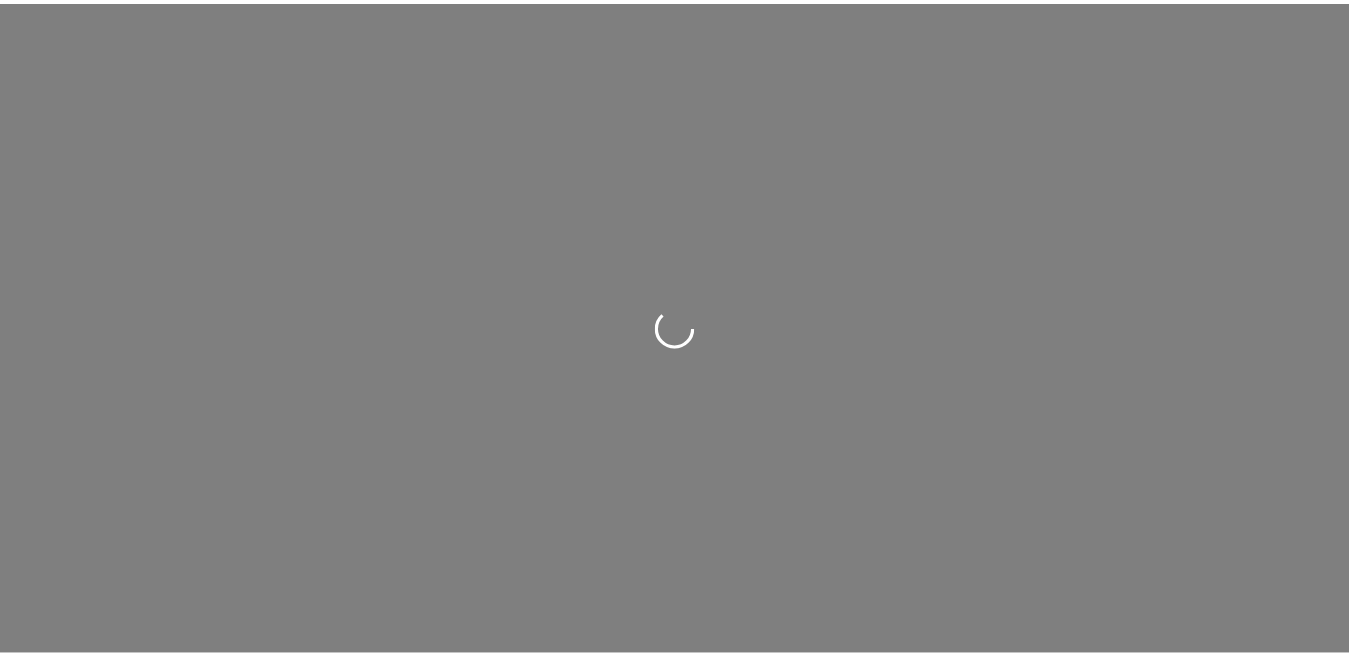 scroll, scrollTop: 0, scrollLeft: 0, axis: both 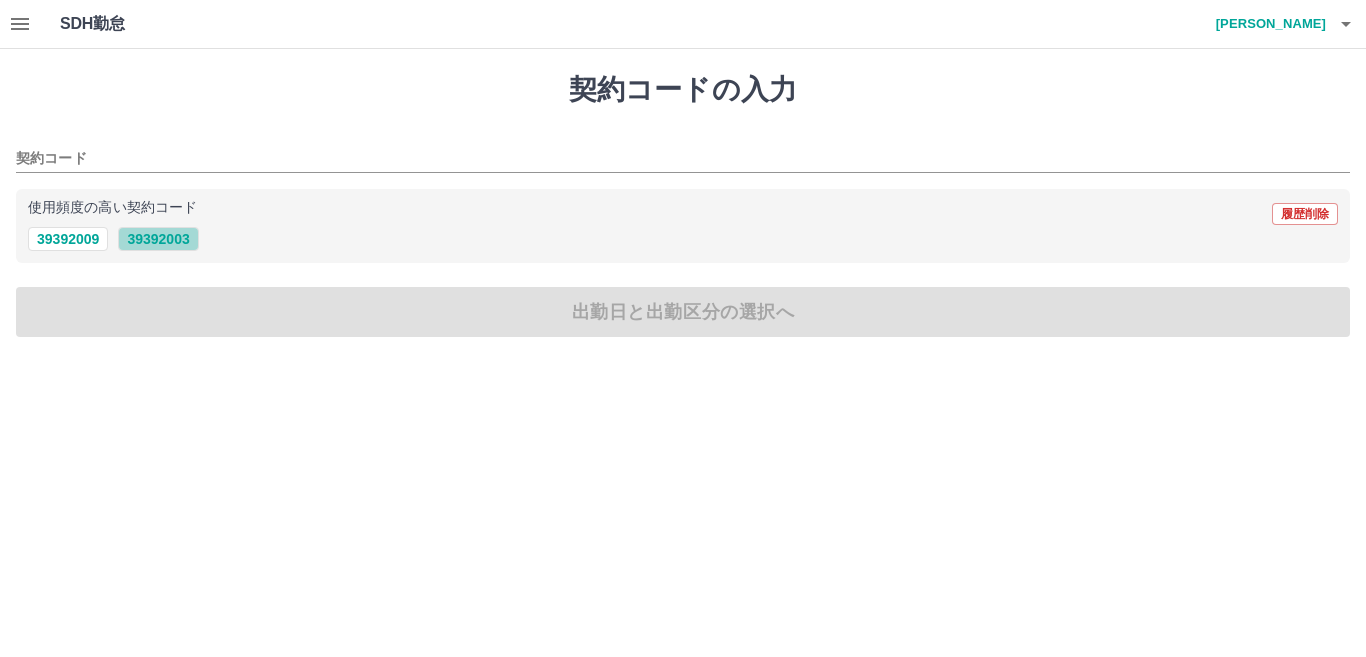 click on "39392003" at bounding box center [158, 239] 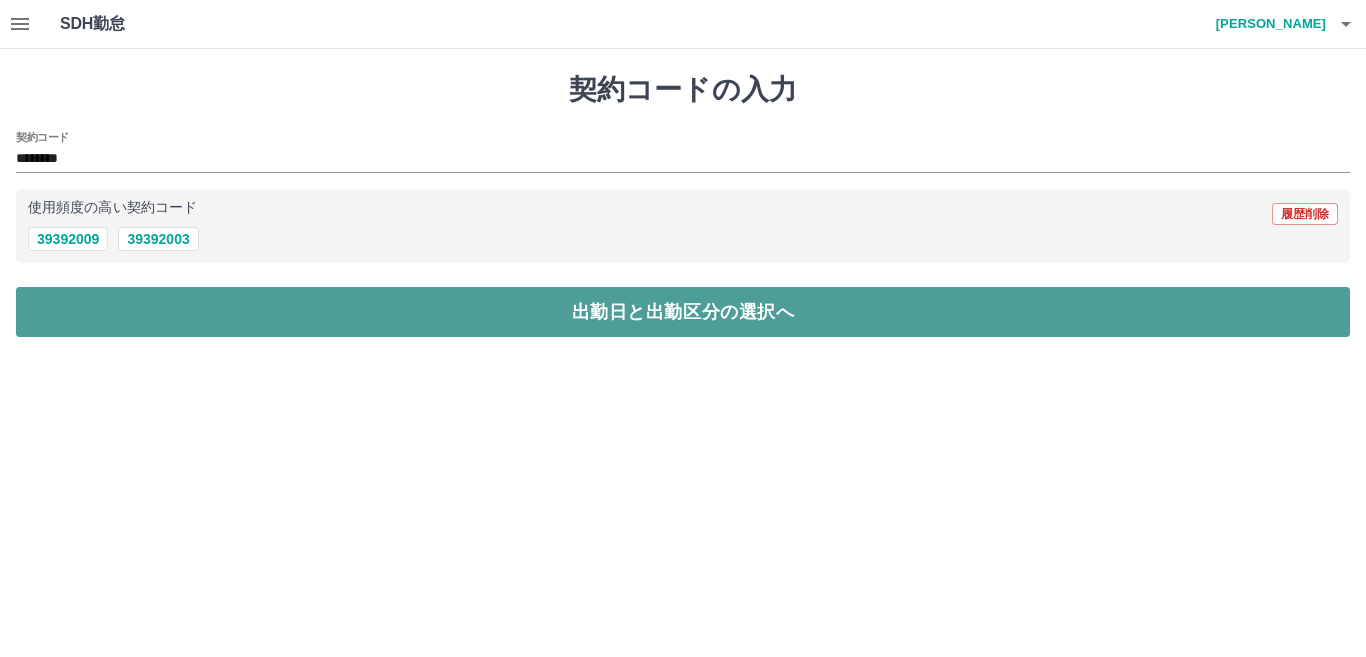click on "出勤日と出勤区分の選択へ" at bounding box center (683, 312) 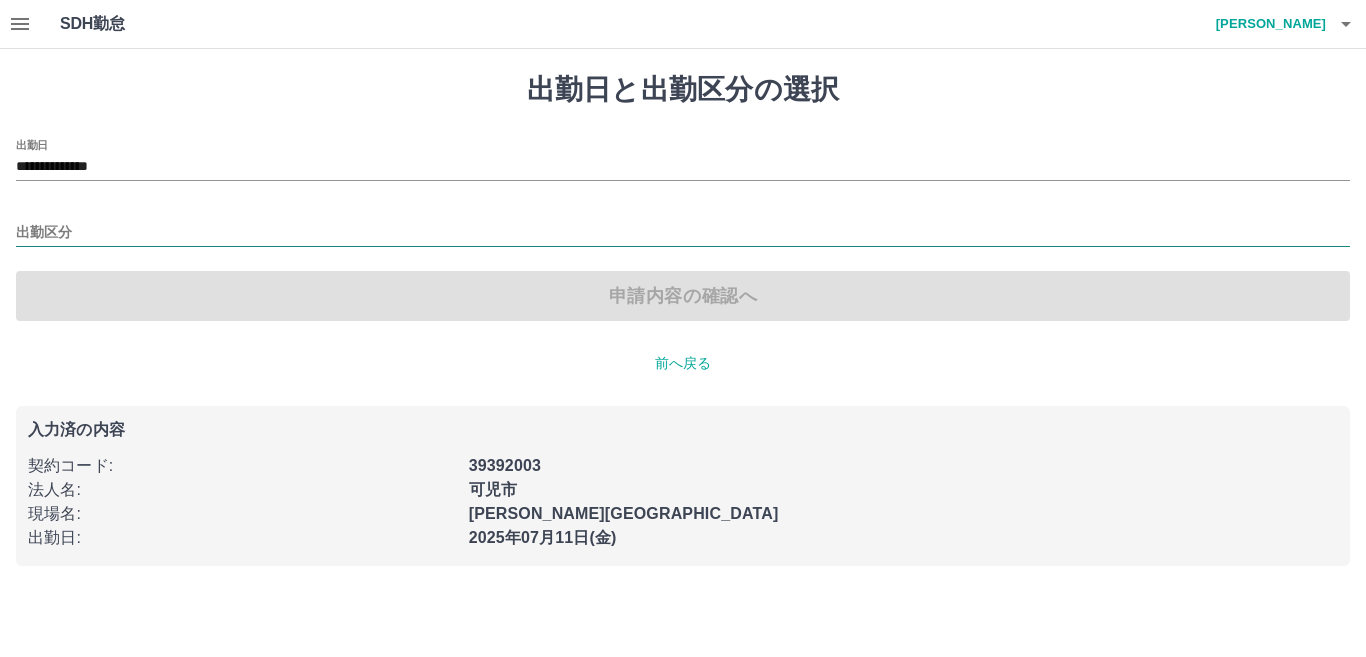 click on "出勤区分" at bounding box center [683, 233] 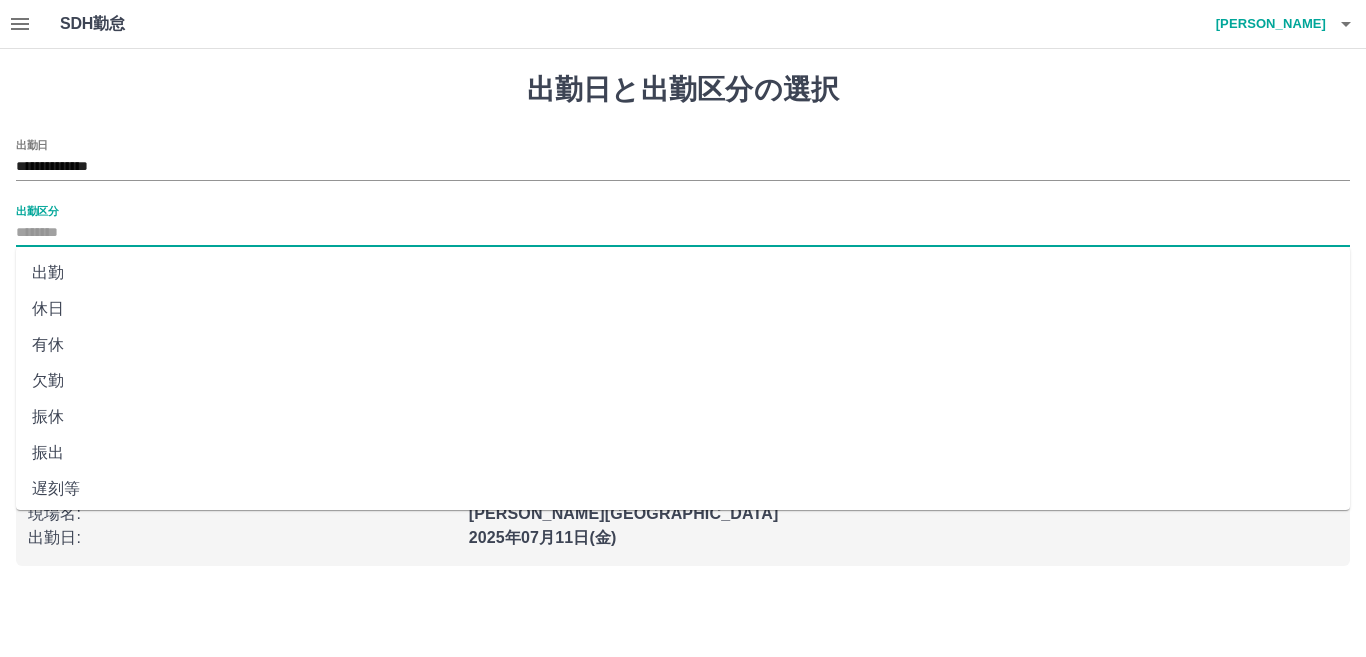 click on "出勤" at bounding box center [683, 273] 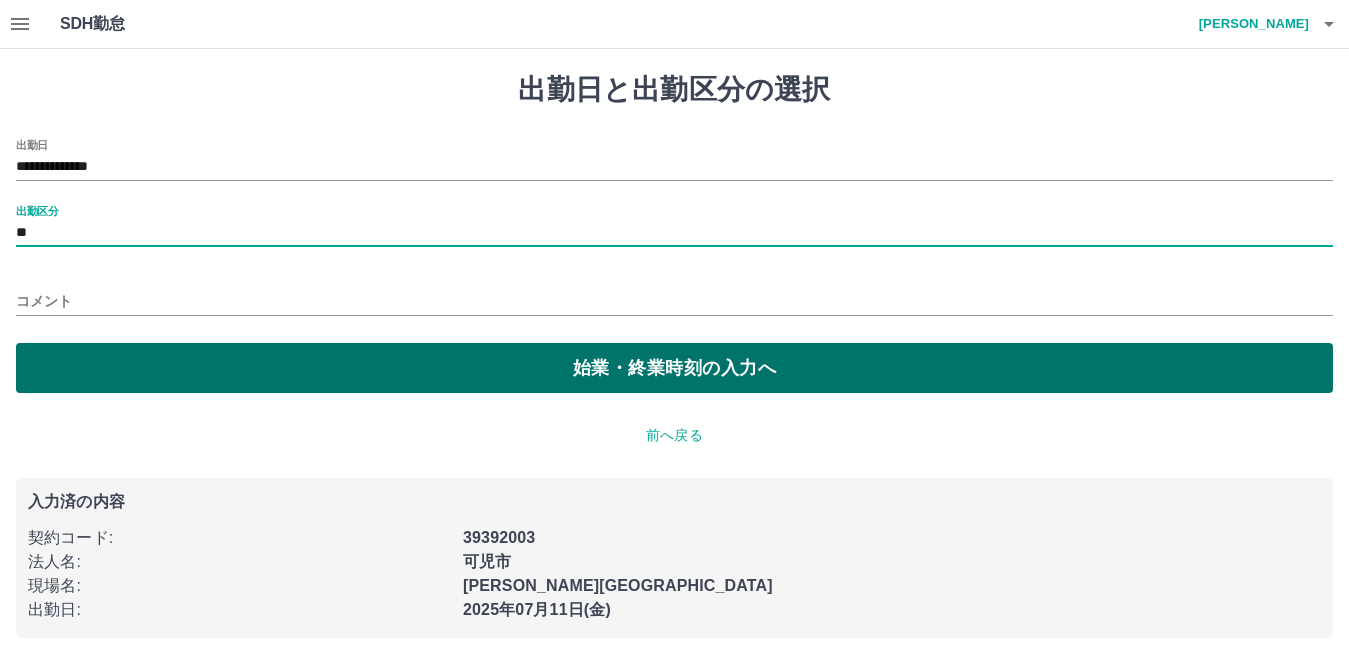 click on "始業・終業時刻の入力へ" at bounding box center [674, 368] 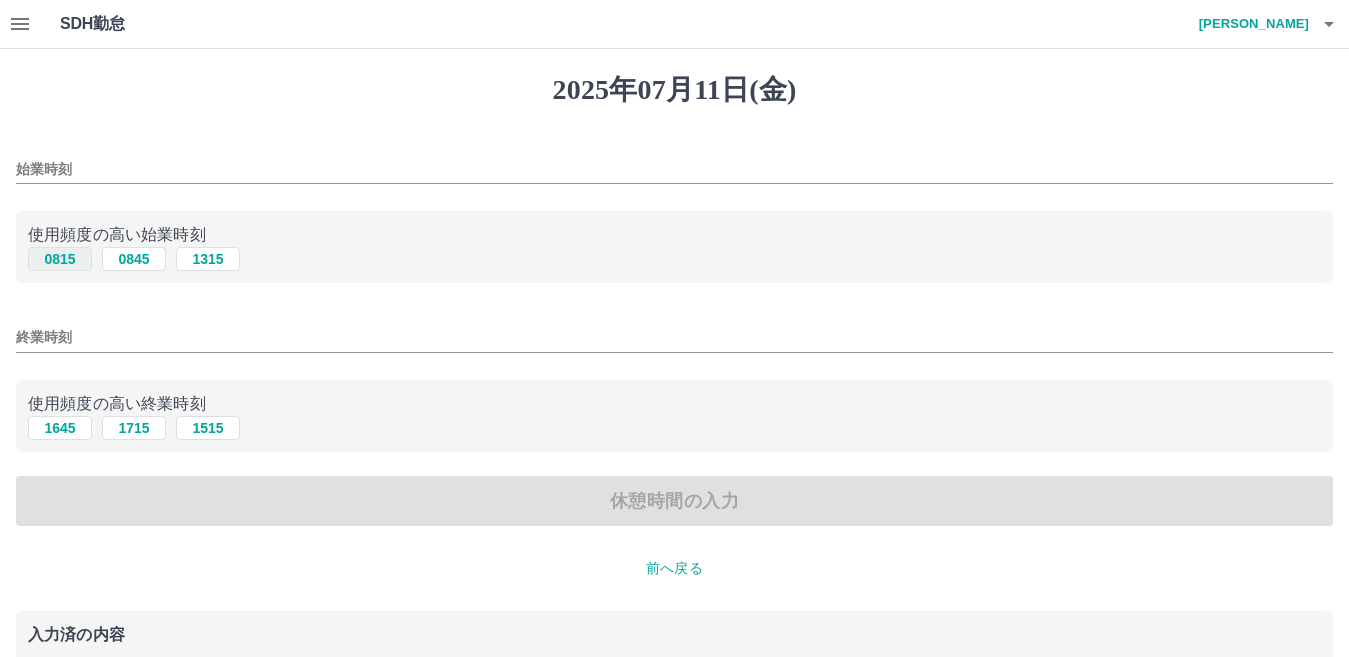 click on "0815" at bounding box center [60, 259] 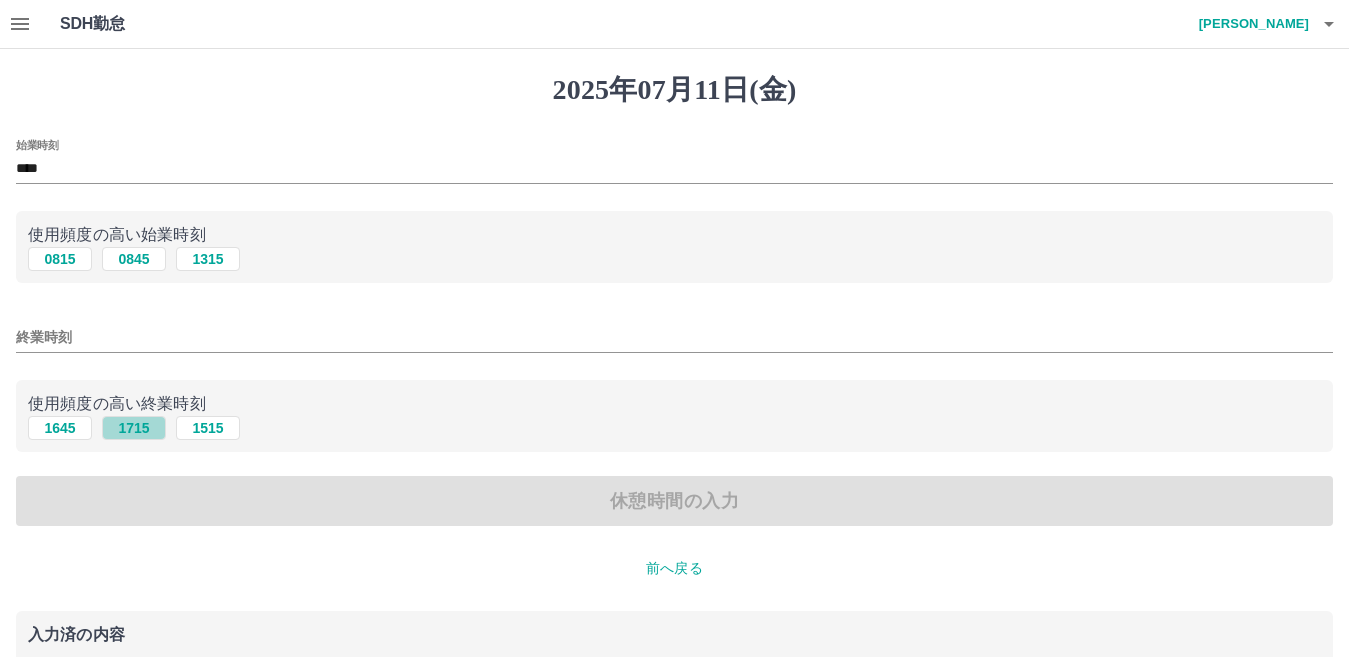 click on "1715" at bounding box center [134, 428] 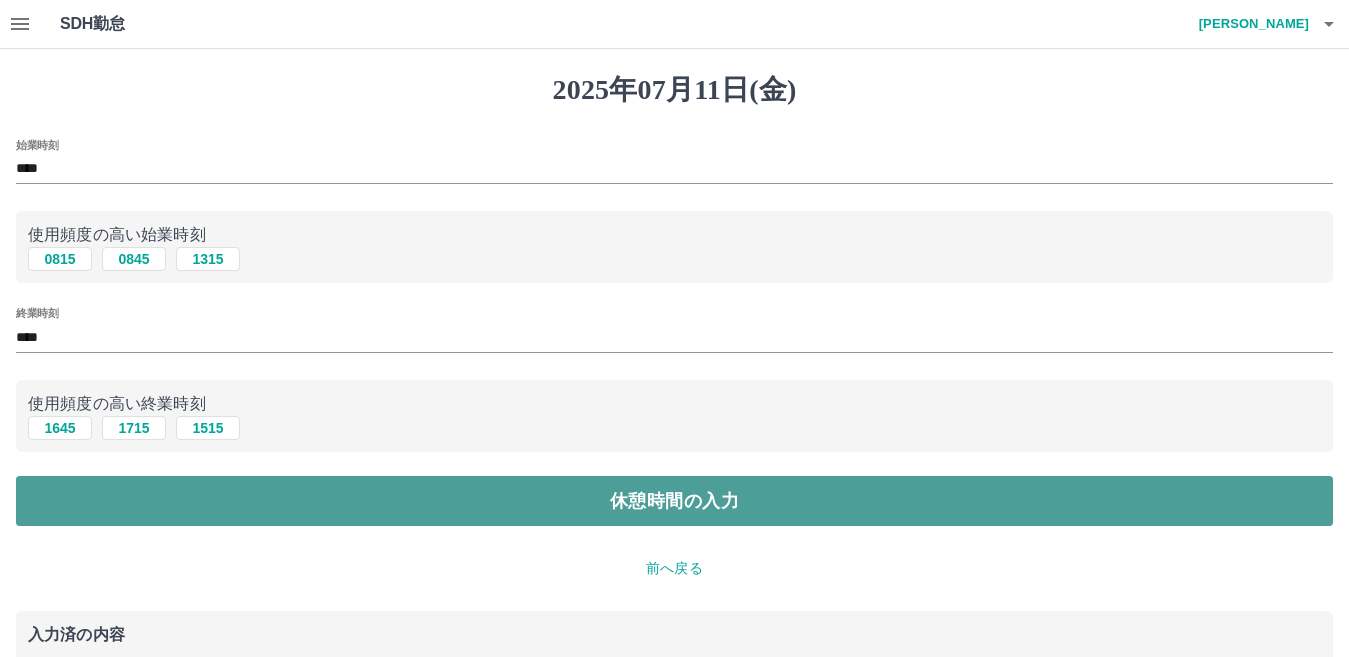 click on "休憩時間の入力" at bounding box center (674, 501) 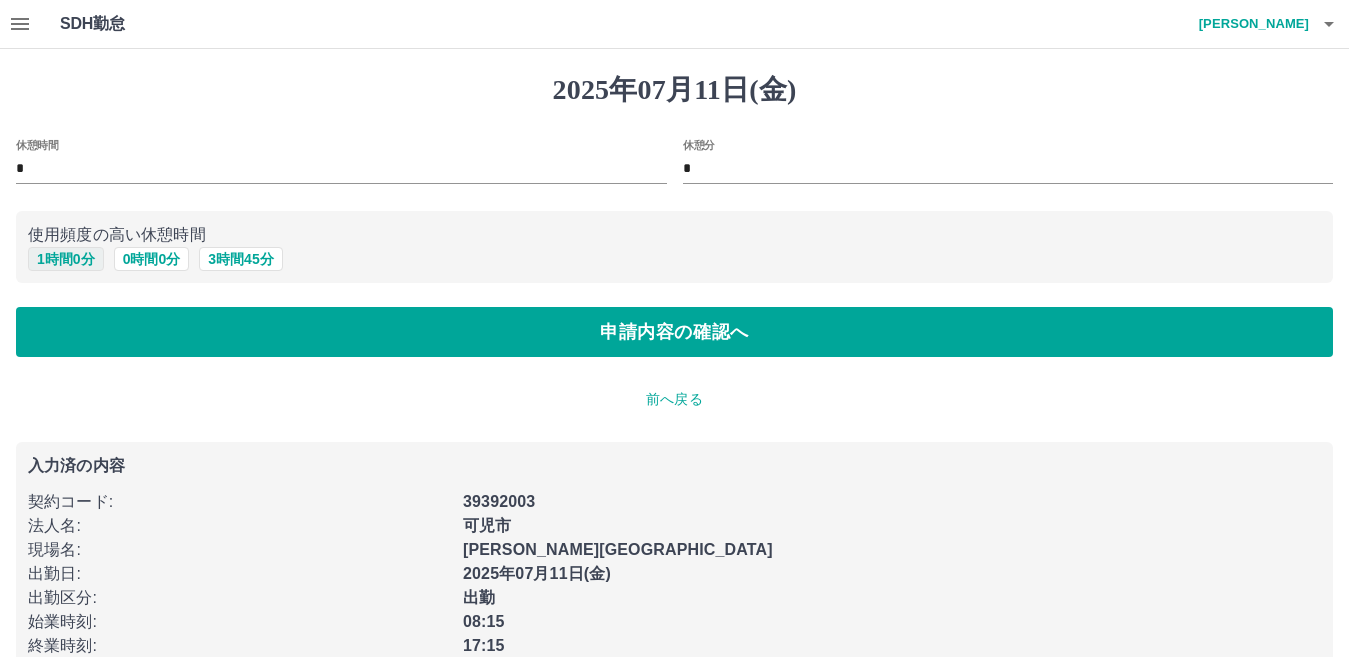 click on "1 時間 0 分" at bounding box center [66, 259] 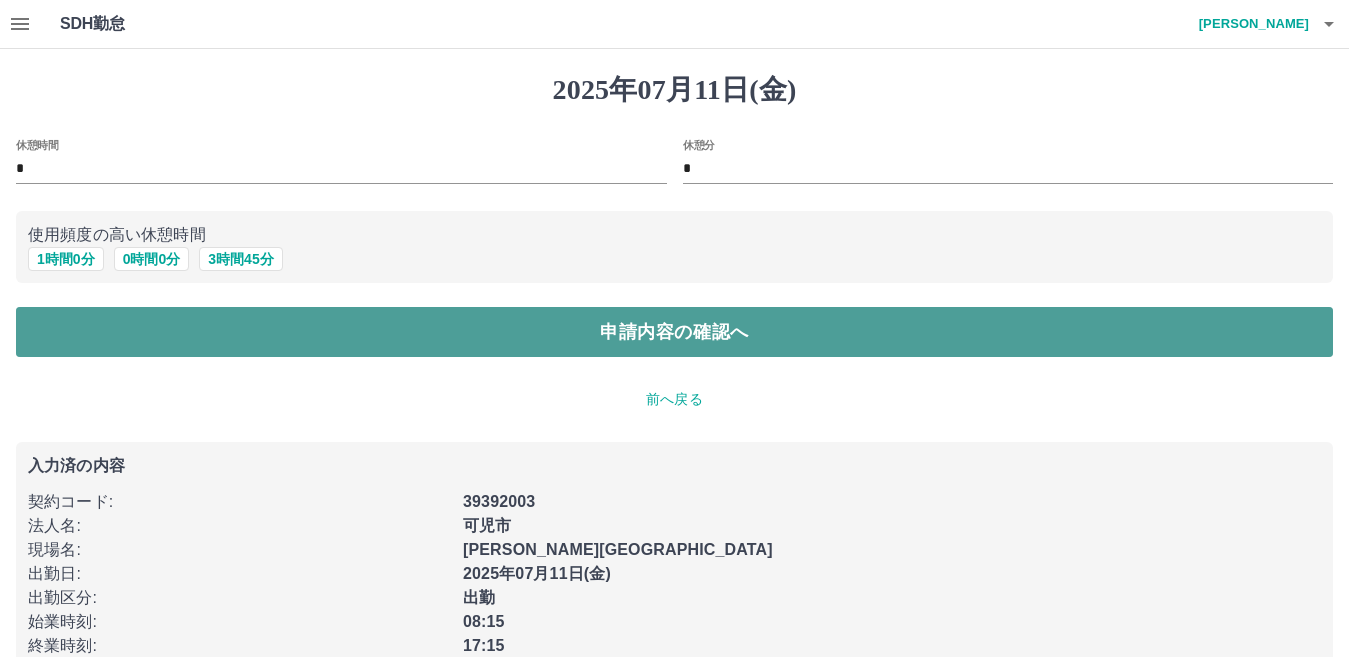 click on "申請内容の確認へ" at bounding box center (674, 332) 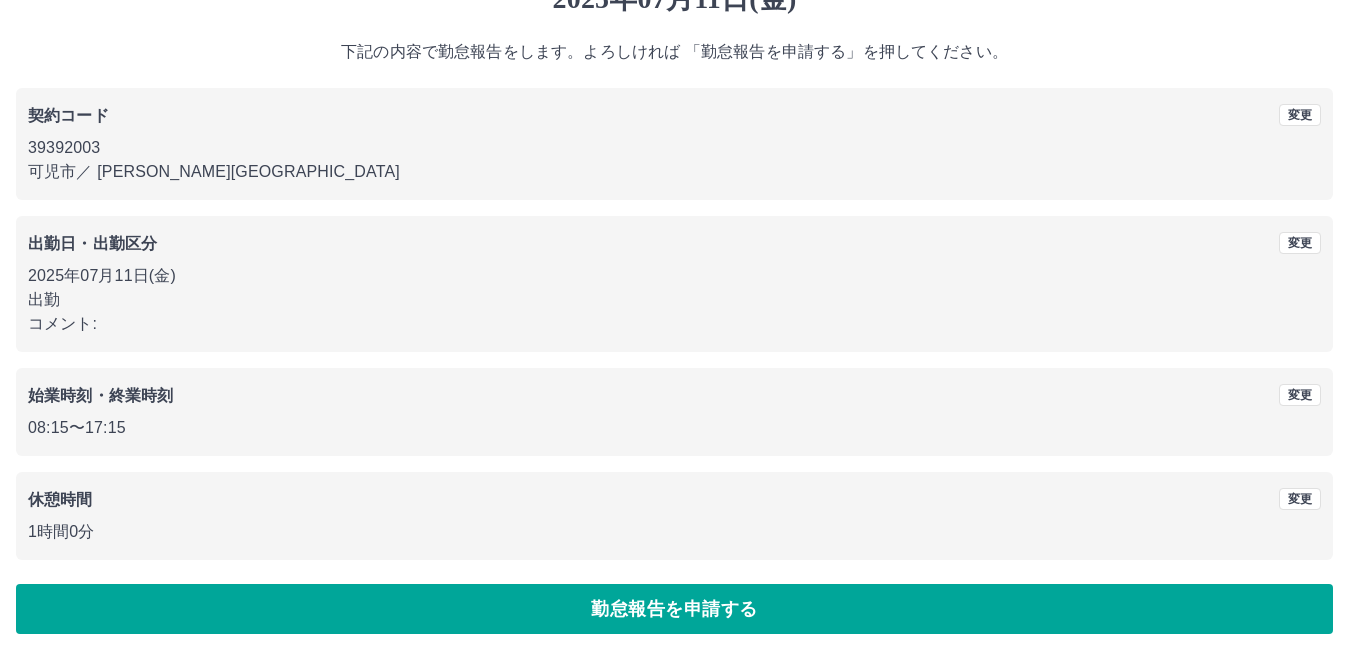 scroll, scrollTop: 92, scrollLeft: 0, axis: vertical 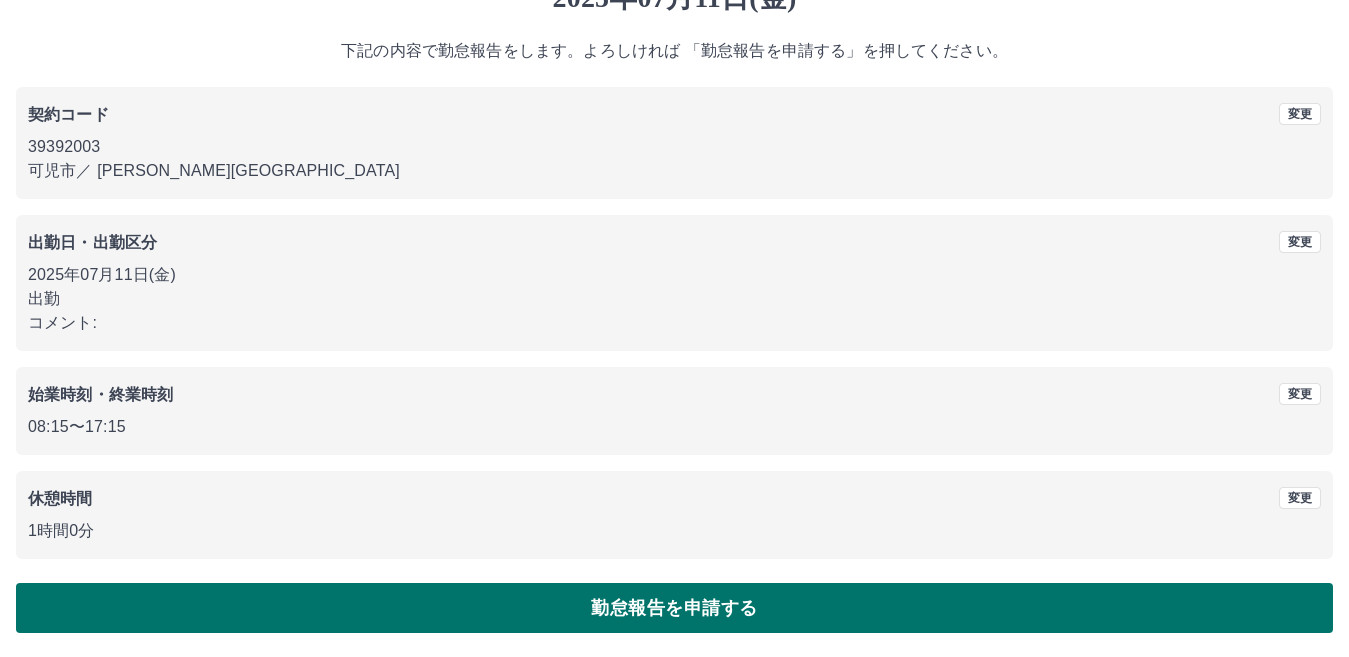 click on "勤怠報告を申請する" at bounding box center (674, 608) 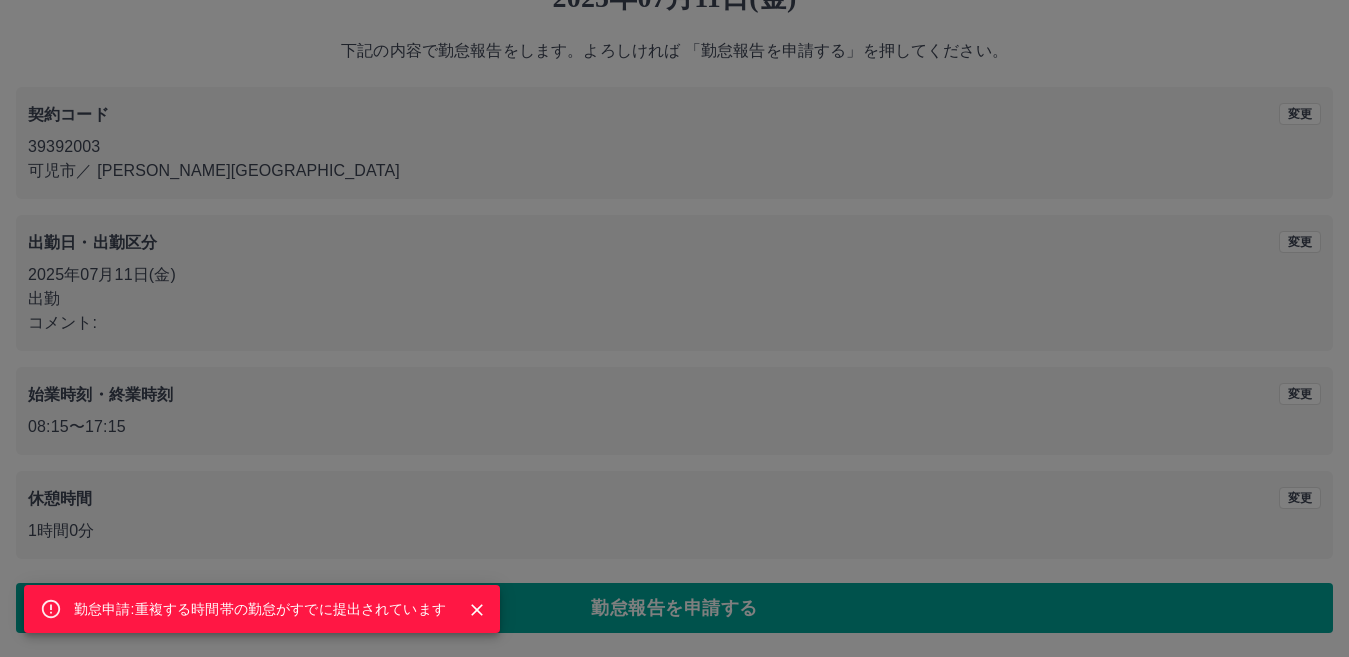 click 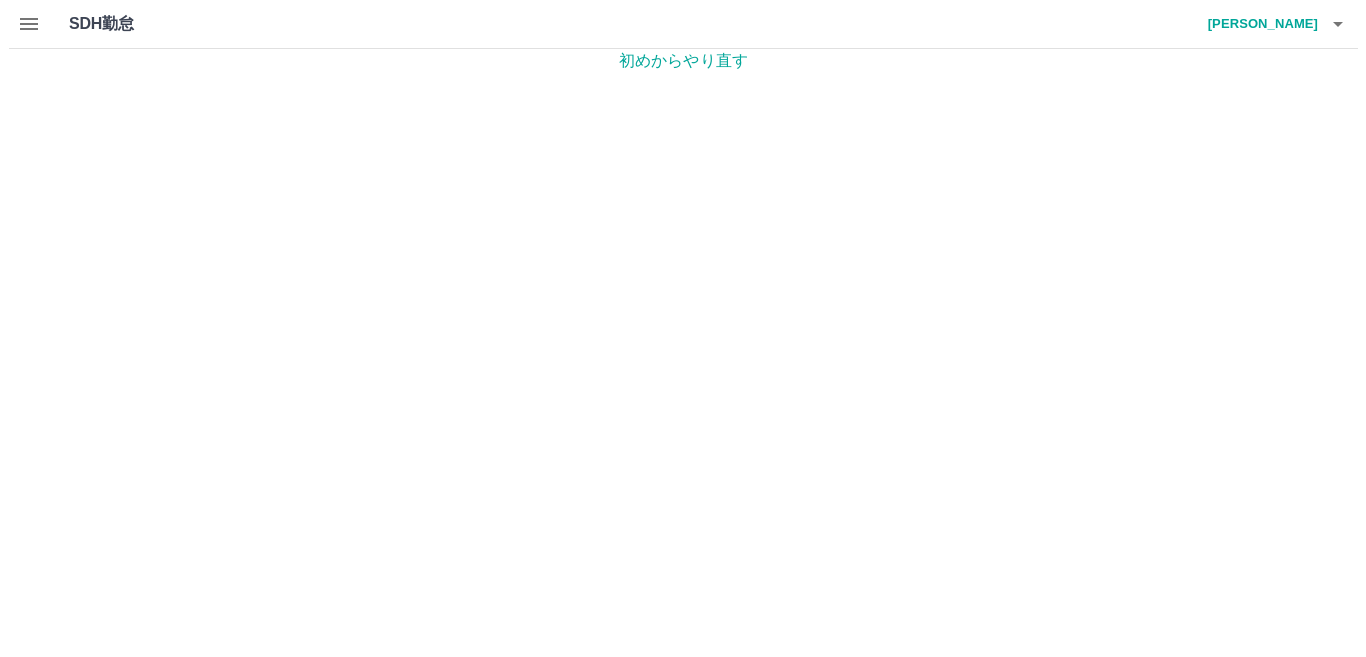 scroll, scrollTop: 0, scrollLeft: 0, axis: both 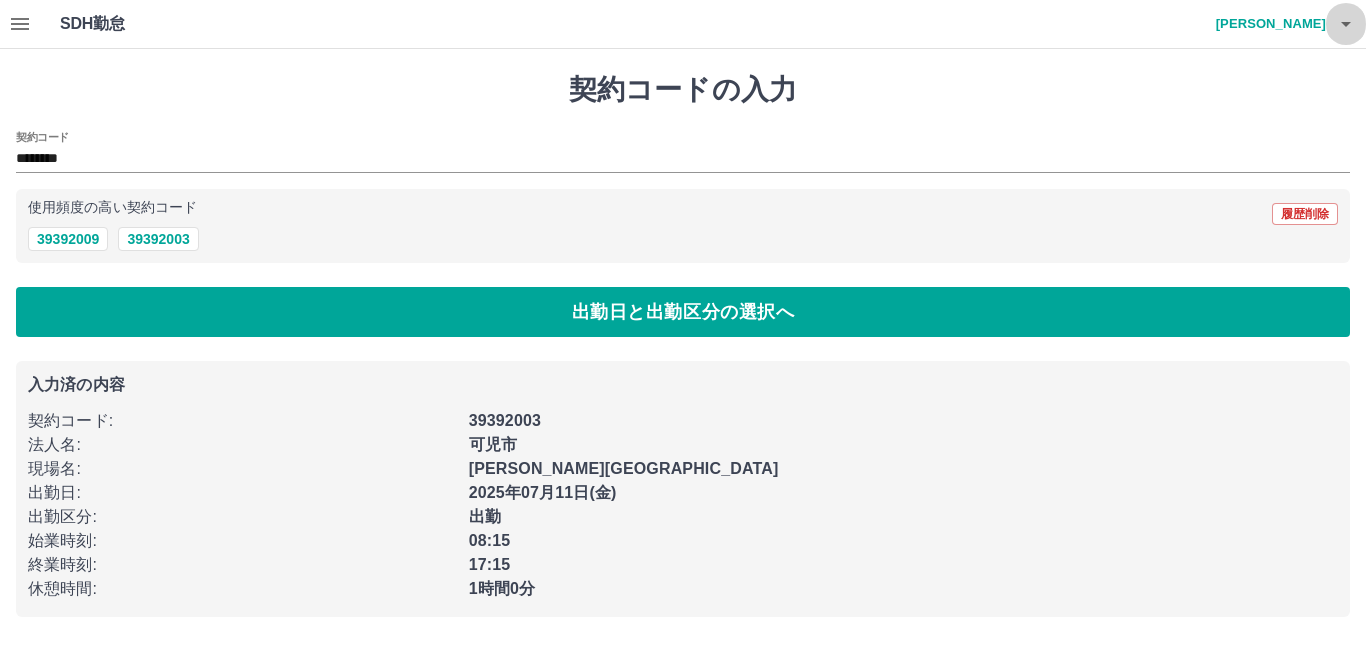 click 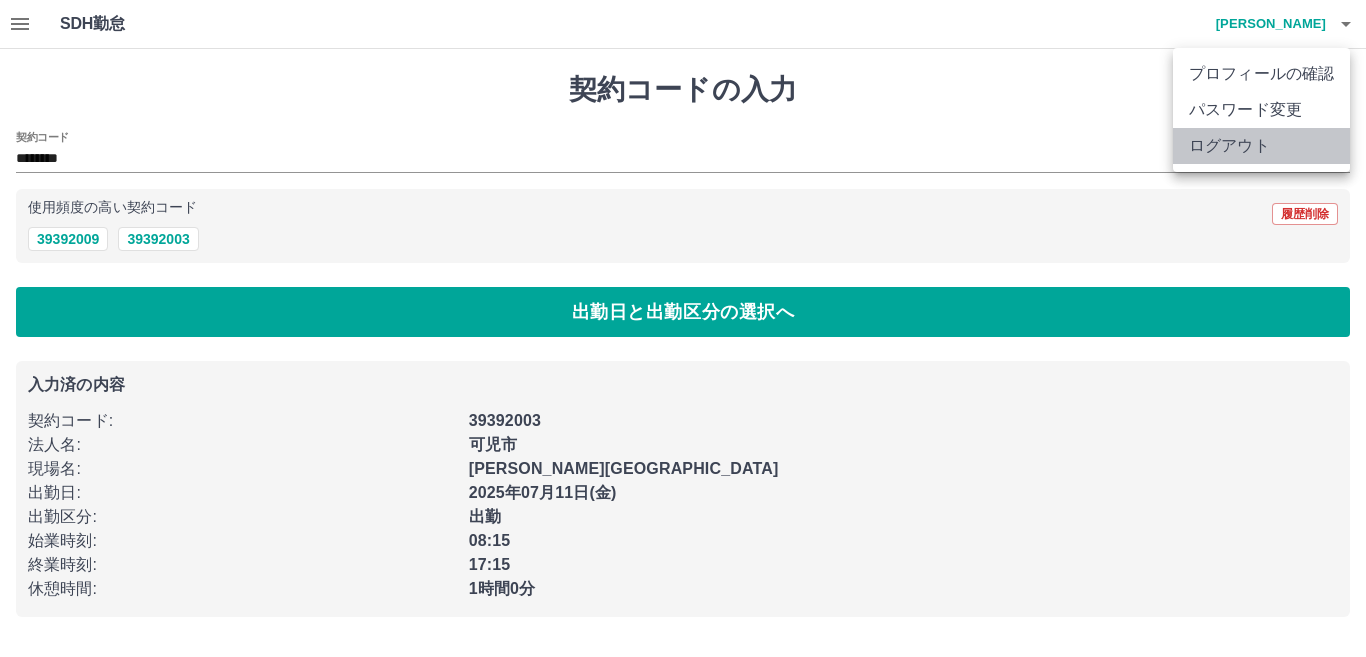 click on "ログアウト" at bounding box center [1261, 146] 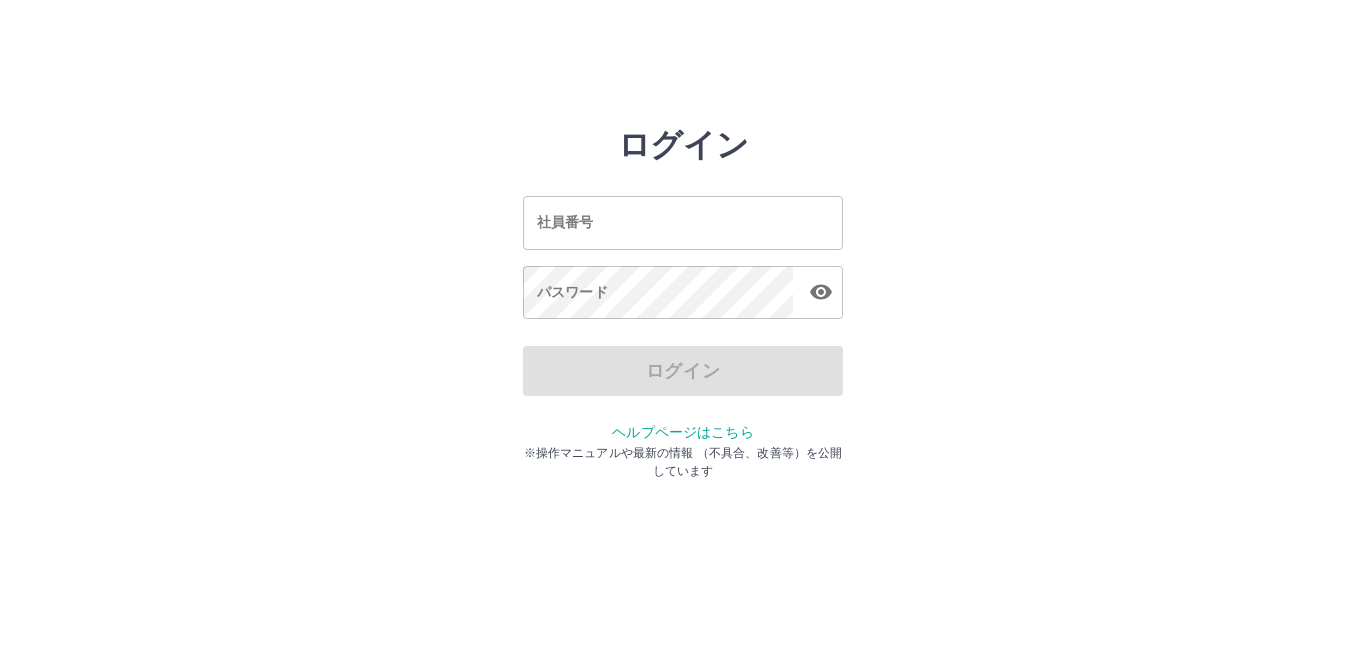 scroll, scrollTop: 0, scrollLeft: 0, axis: both 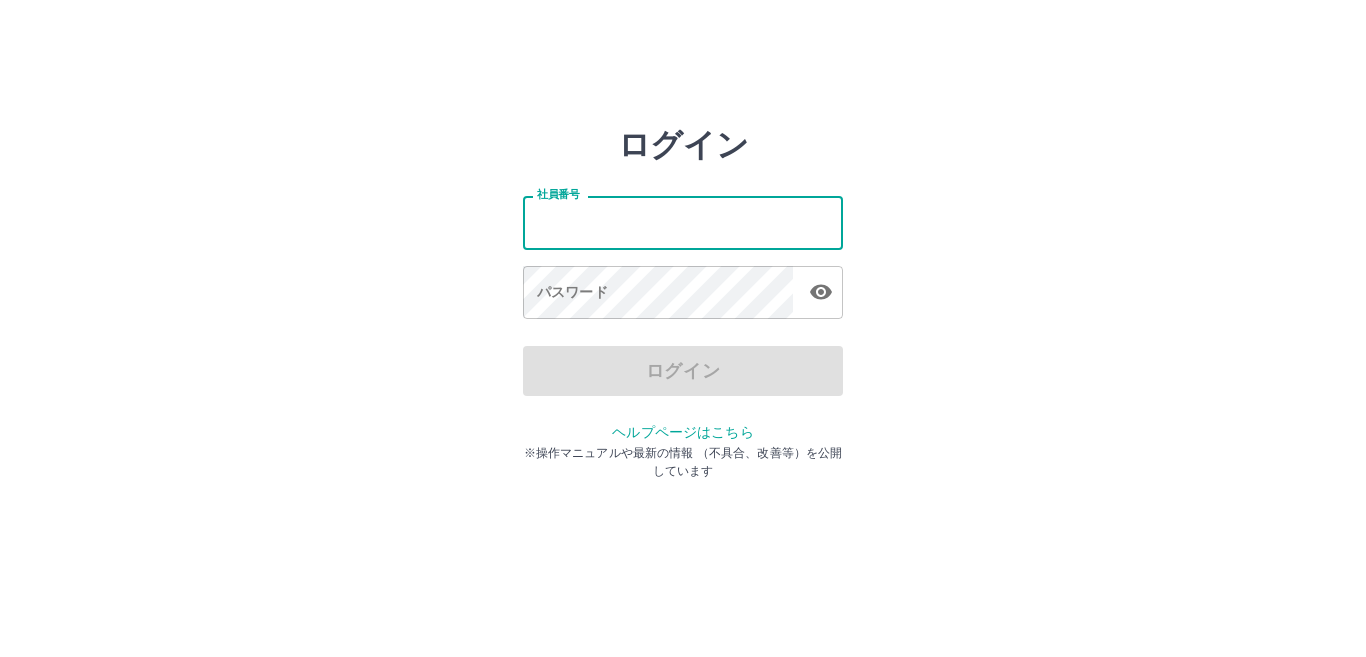 click on "社員番号" at bounding box center [683, 222] 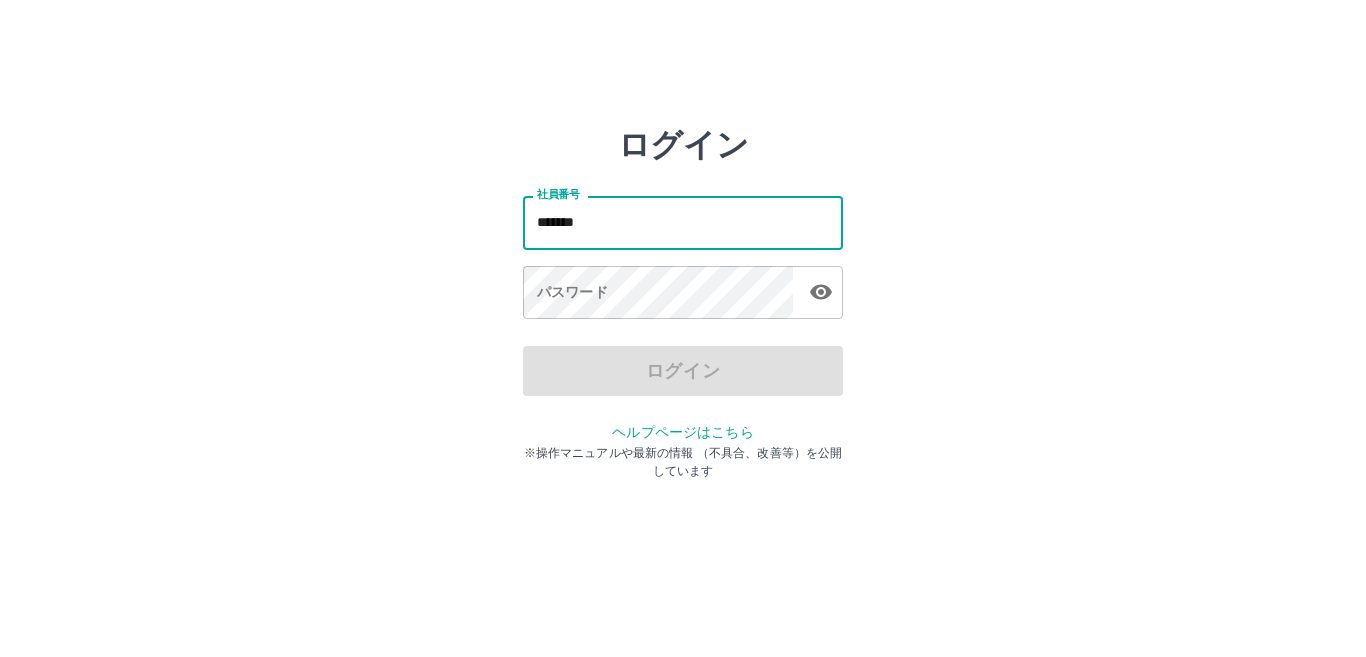 type on "*******" 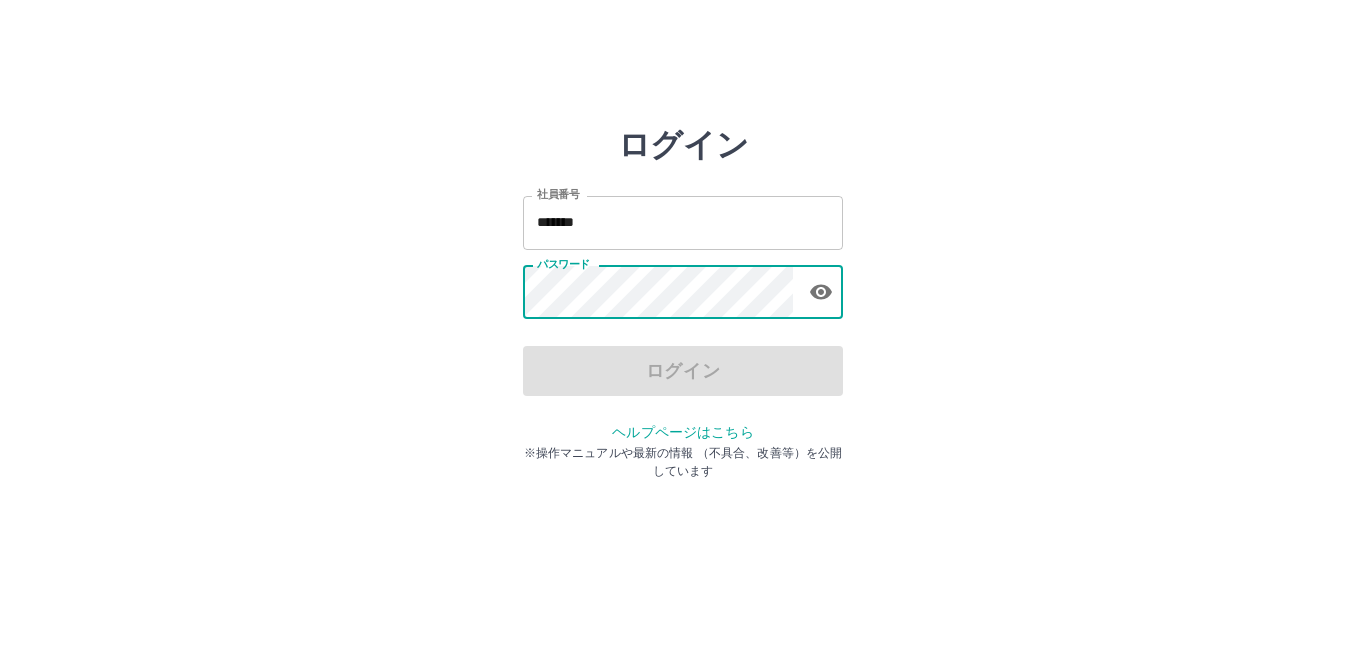click on "パスワード パスワード" at bounding box center [683, 294] 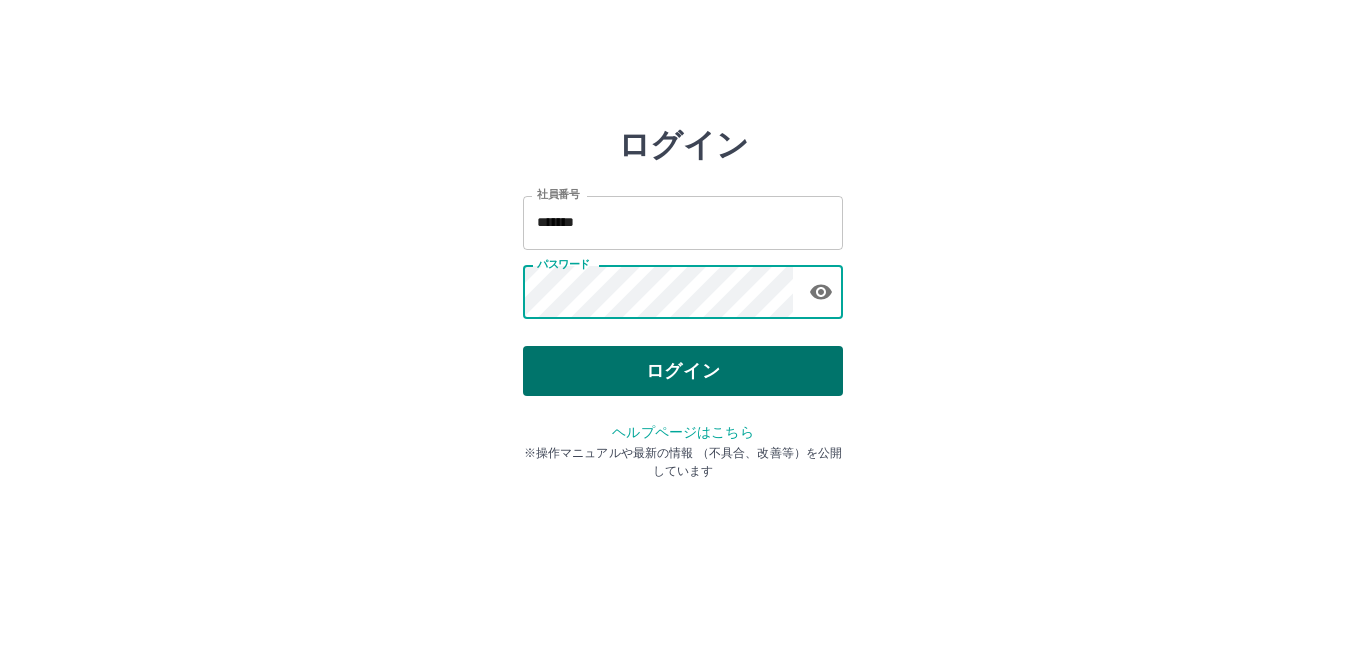 click on "ログイン" at bounding box center (683, 371) 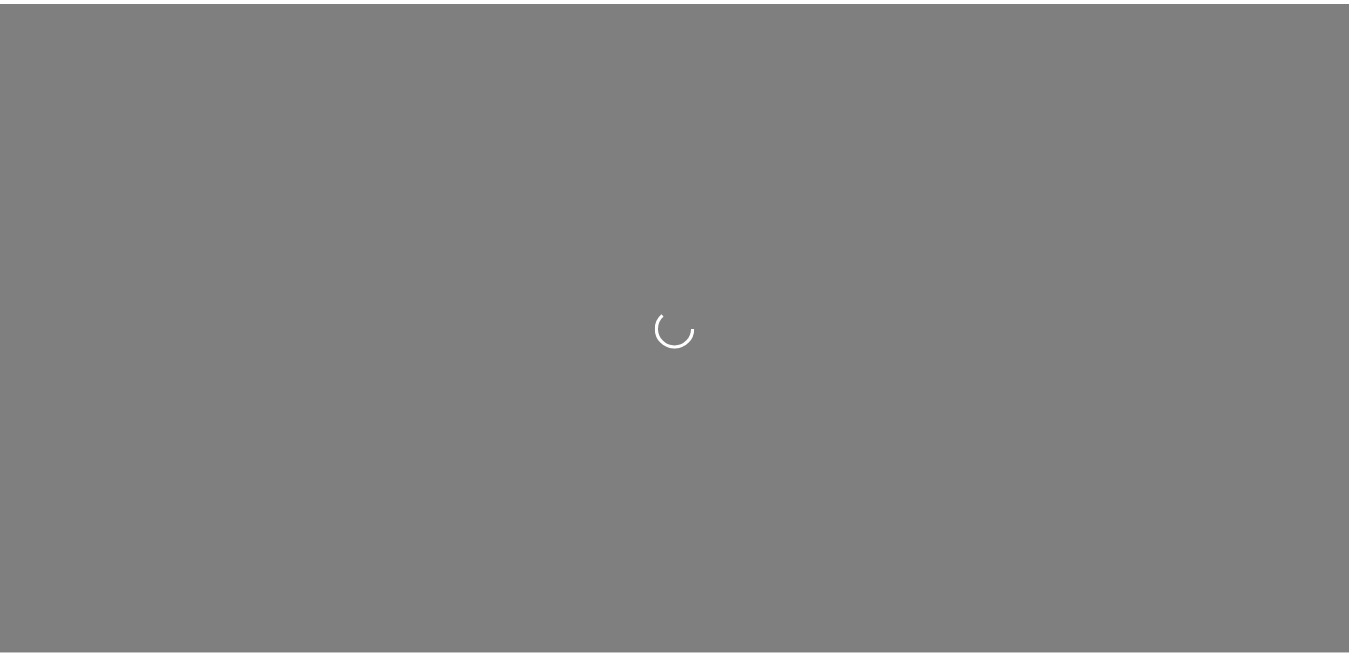 scroll, scrollTop: 0, scrollLeft: 0, axis: both 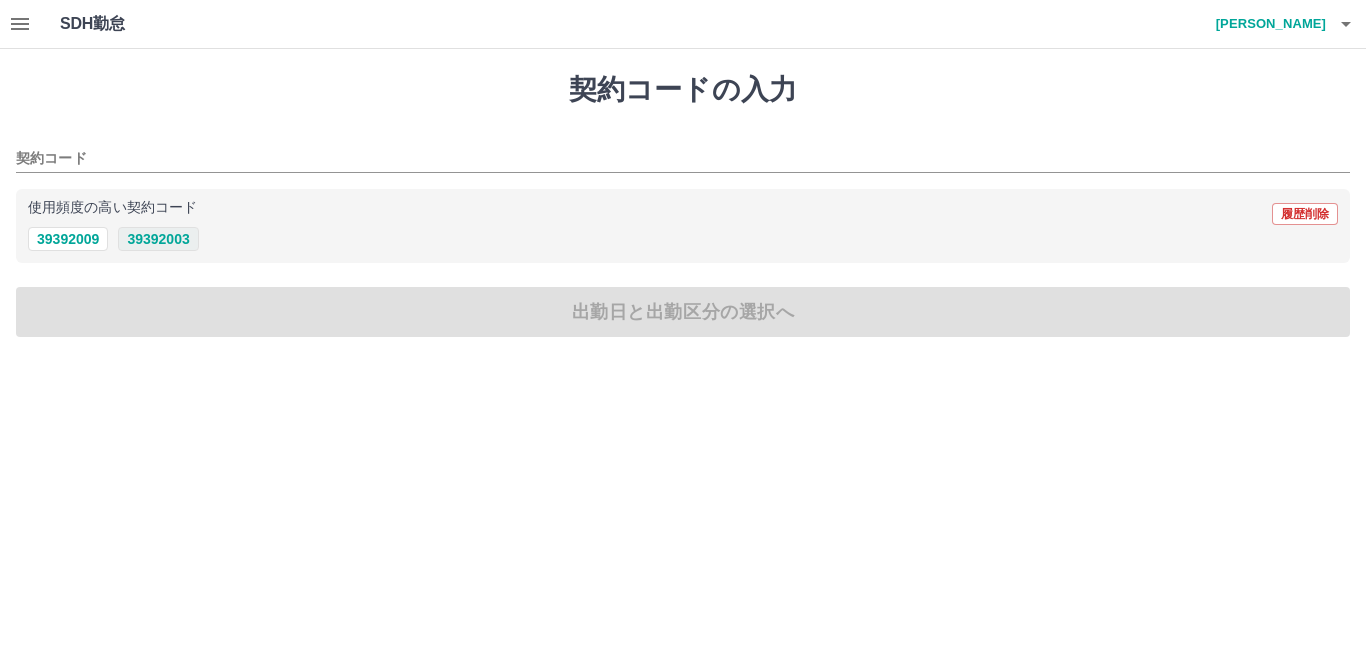 click on "39392003" at bounding box center [158, 239] 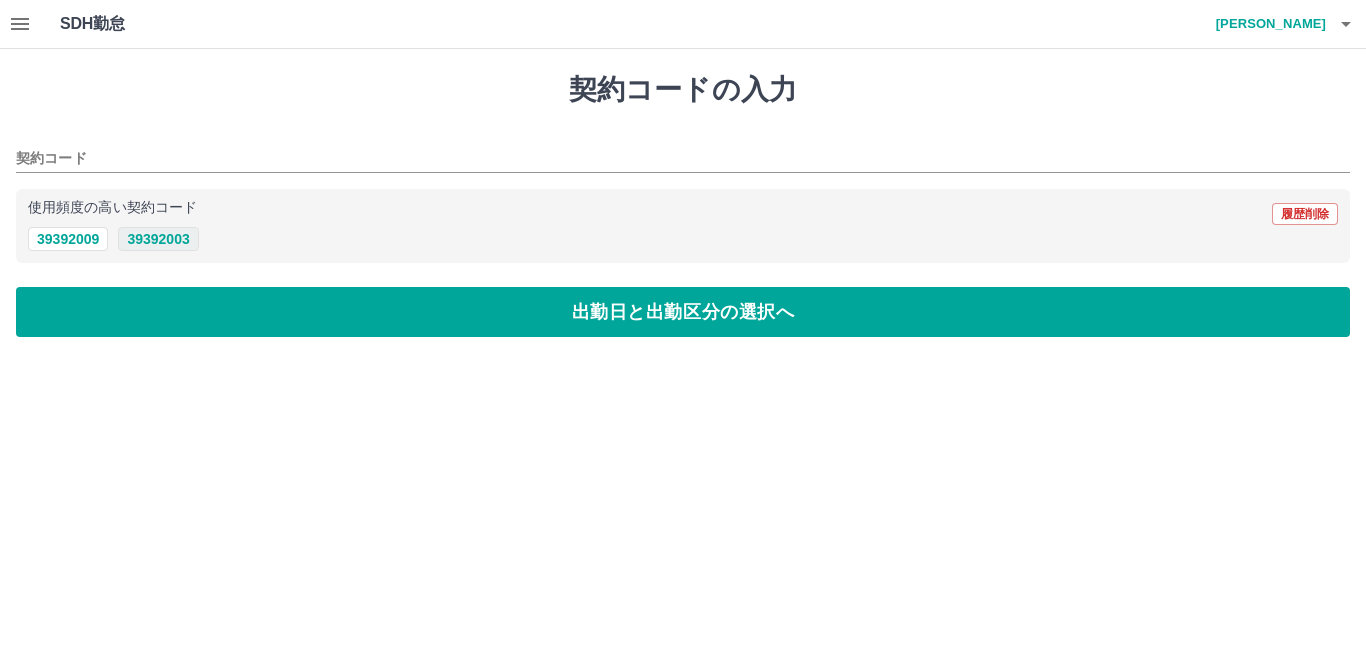 type on "********" 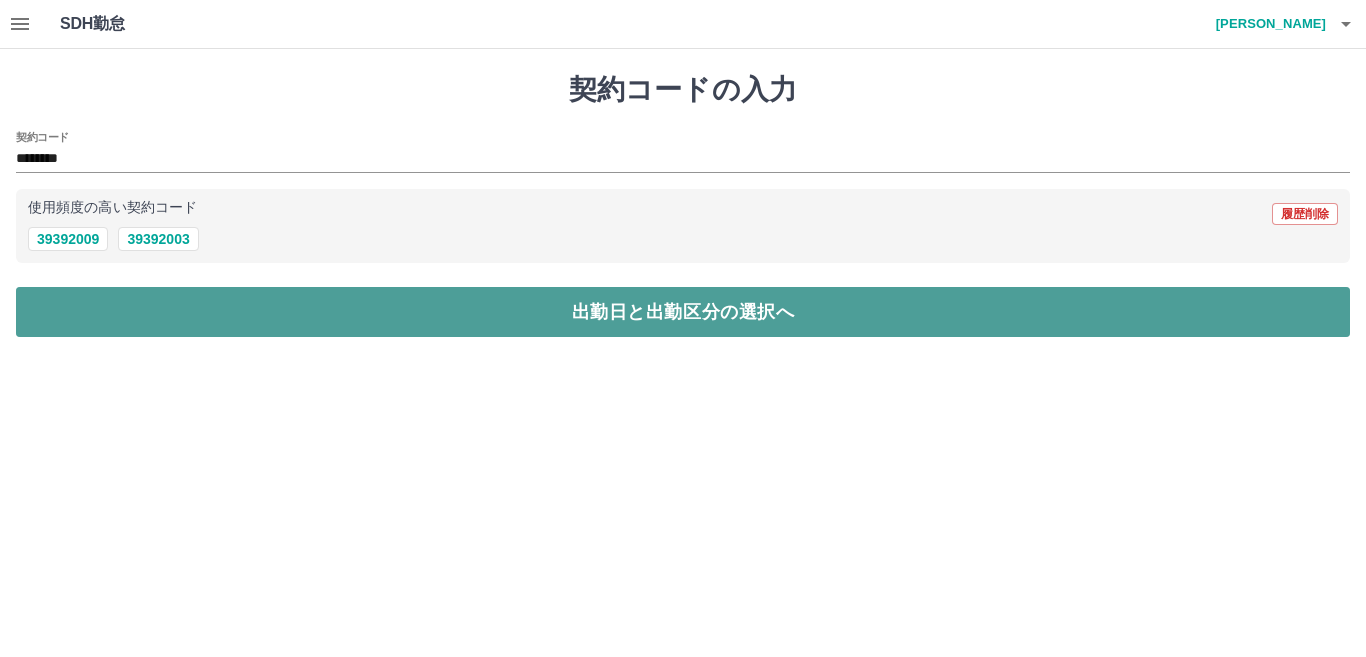click on "出勤日と出勤区分の選択へ" at bounding box center [683, 312] 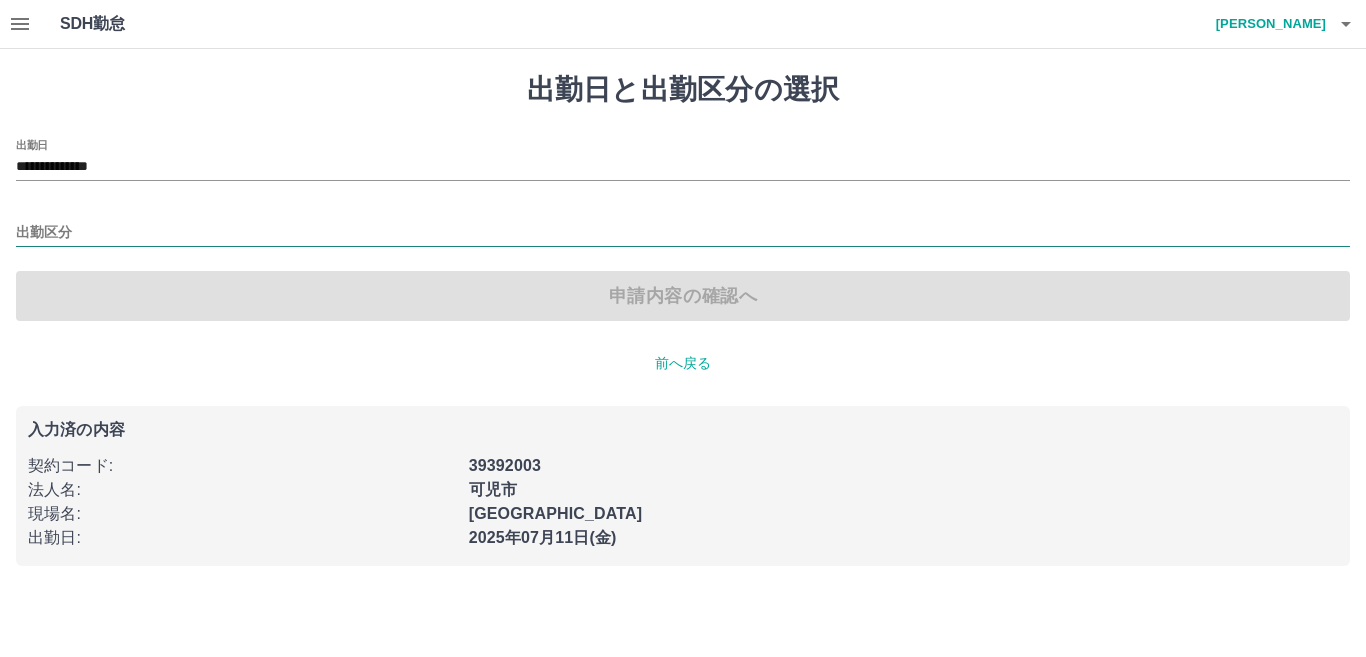 click on "出勤区分" at bounding box center (683, 233) 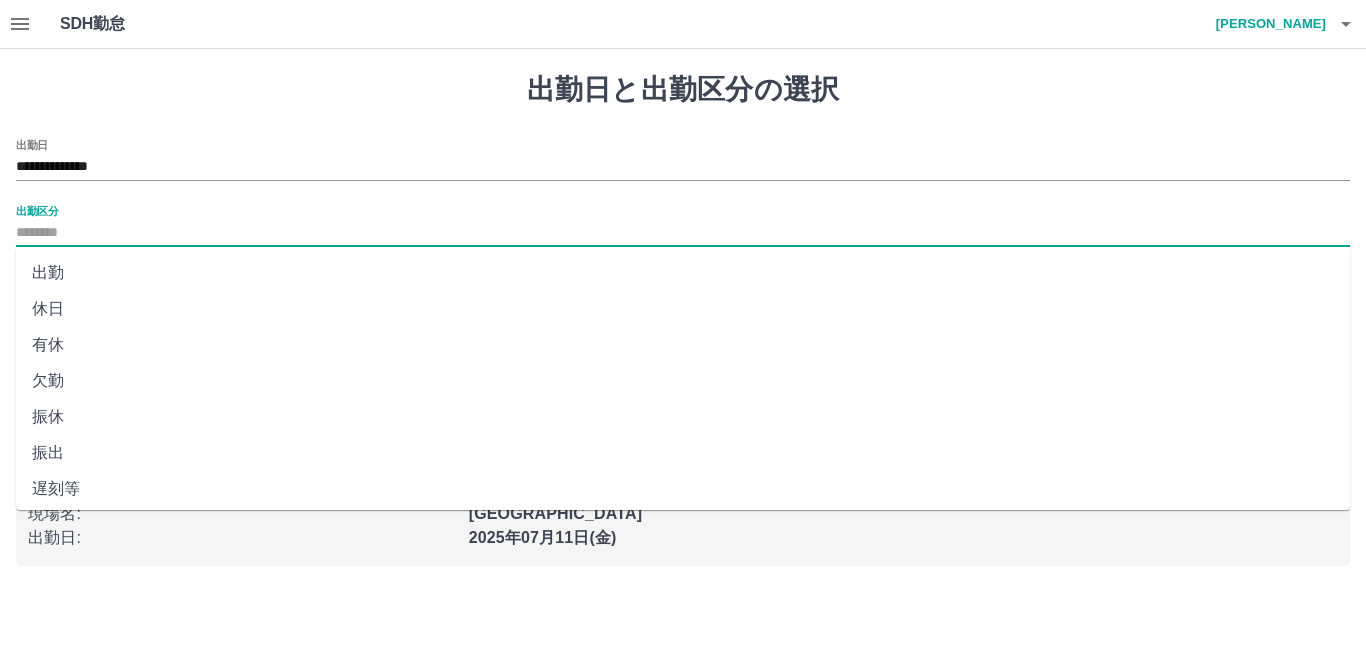 click on "出勤" at bounding box center [683, 273] 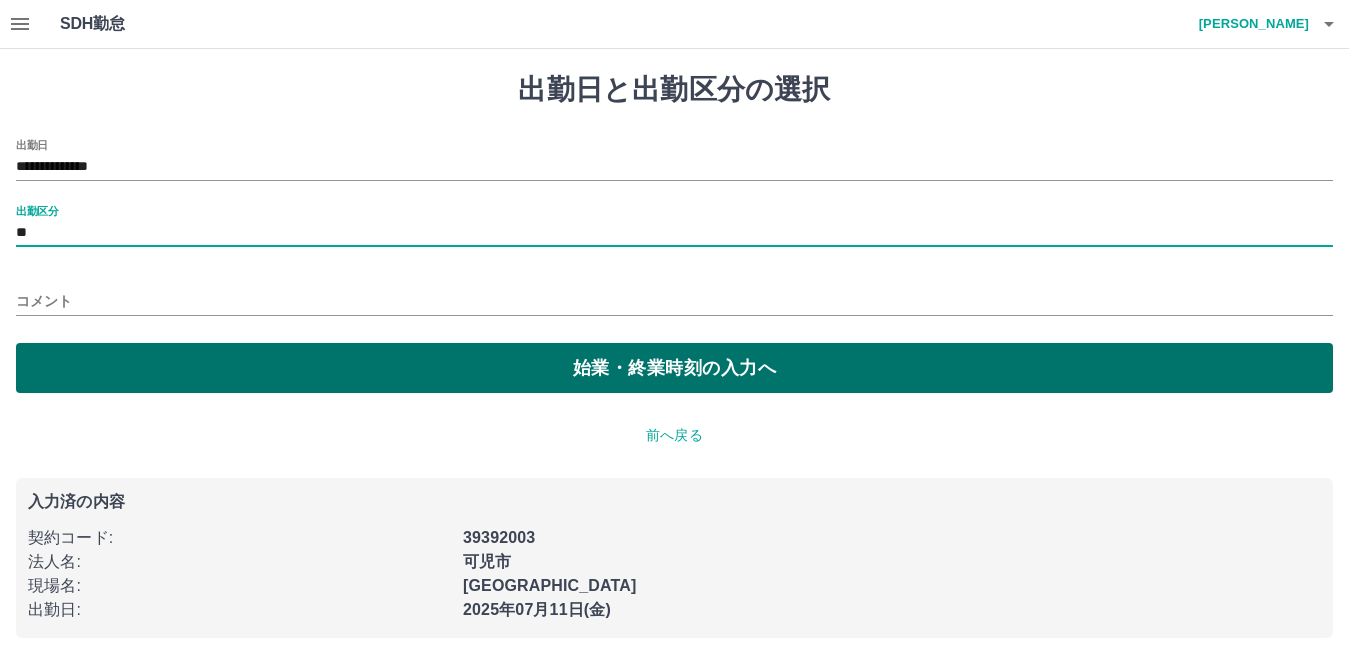 click on "始業・終業時刻の入力へ" at bounding box center (674, 368) 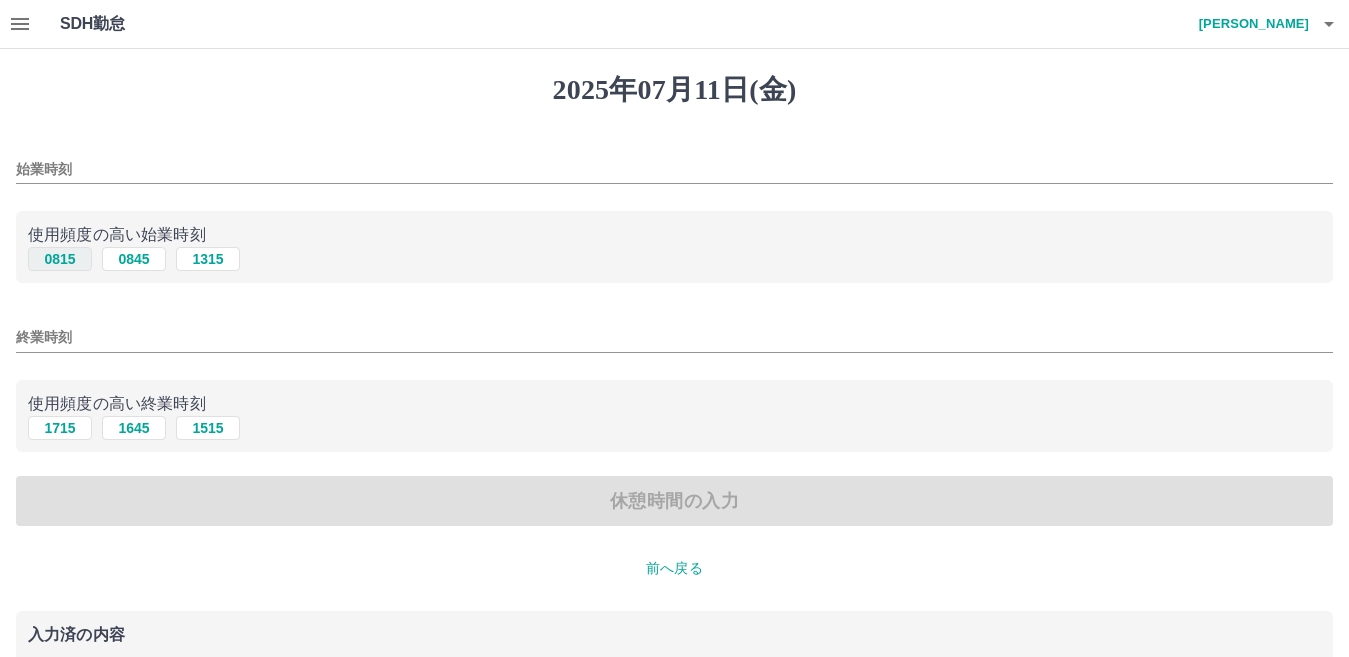 click on "0815" at bounding box center (60, 259) 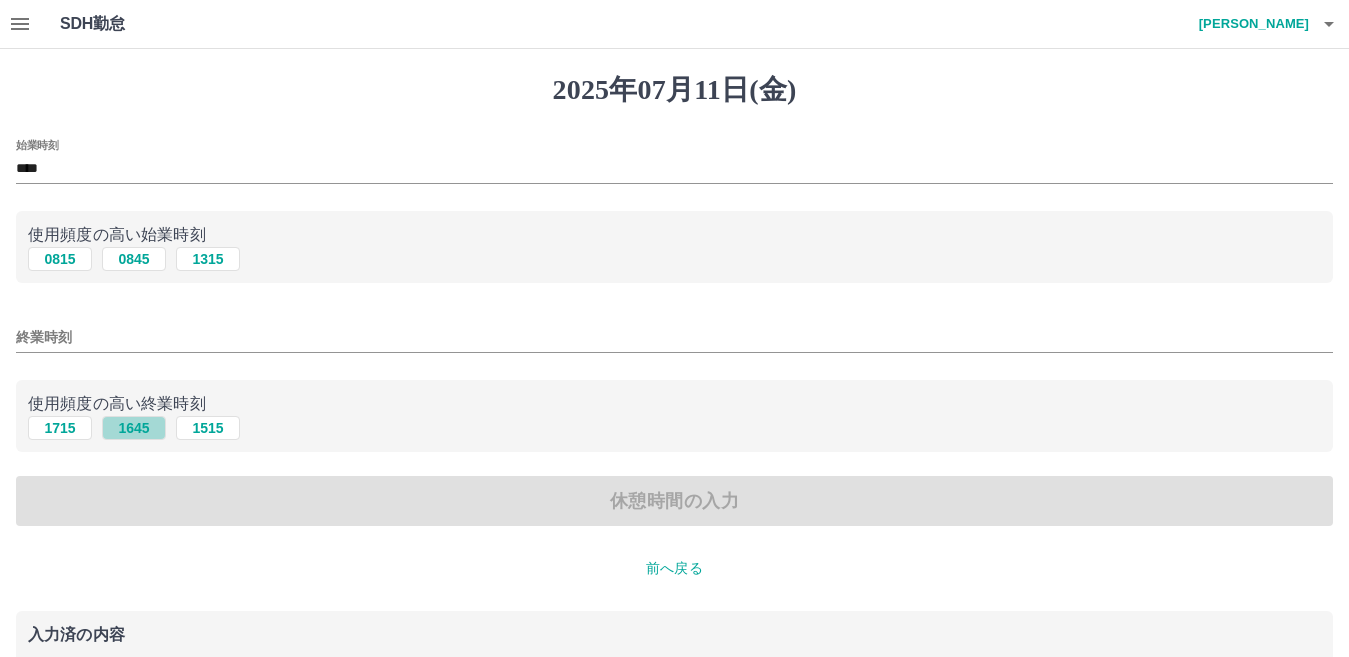 click on "1645" at bounding box center [134, 428] 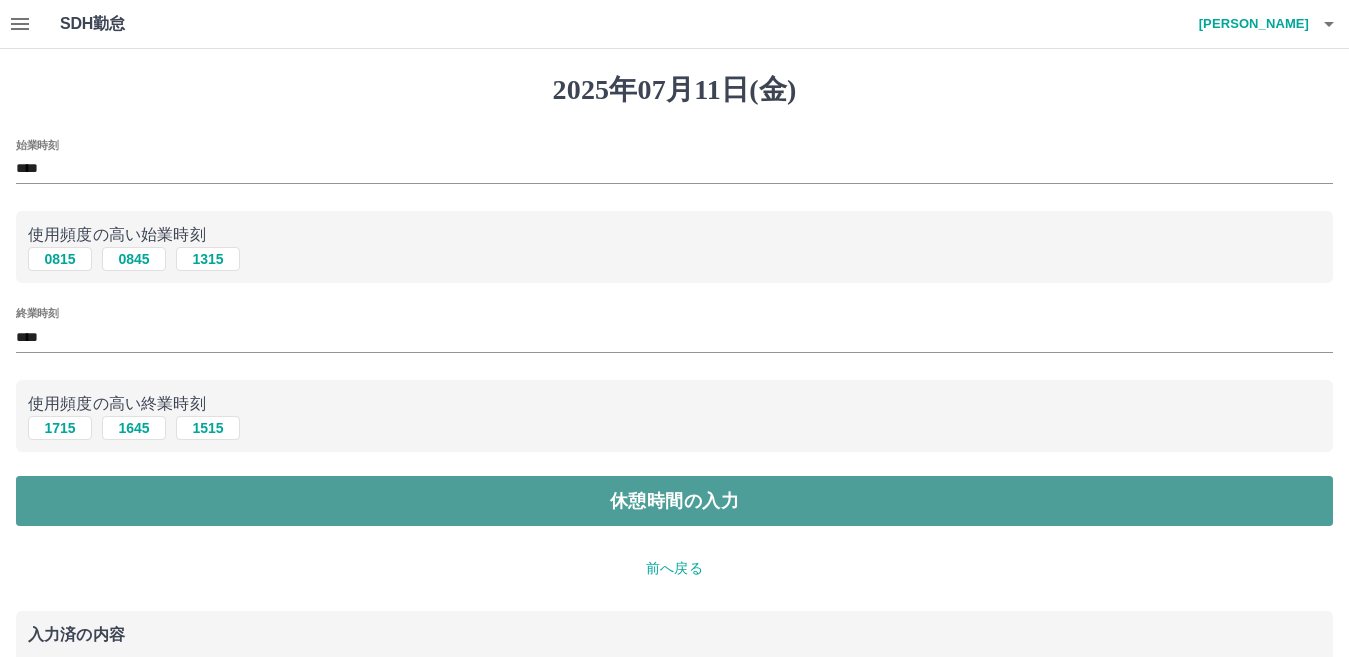 click on "休憩時間の入力" at bounding box center (674, 501) 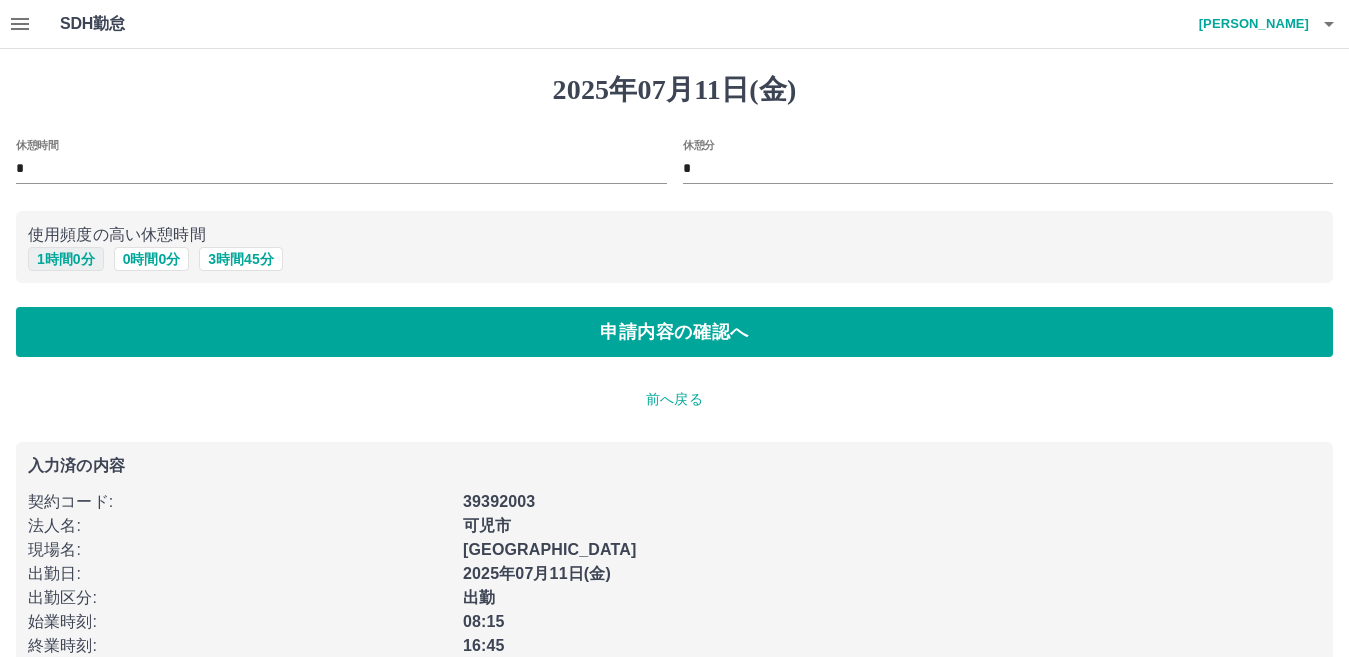 click on "1 時間 0 分" at bounding box center (66, 259) 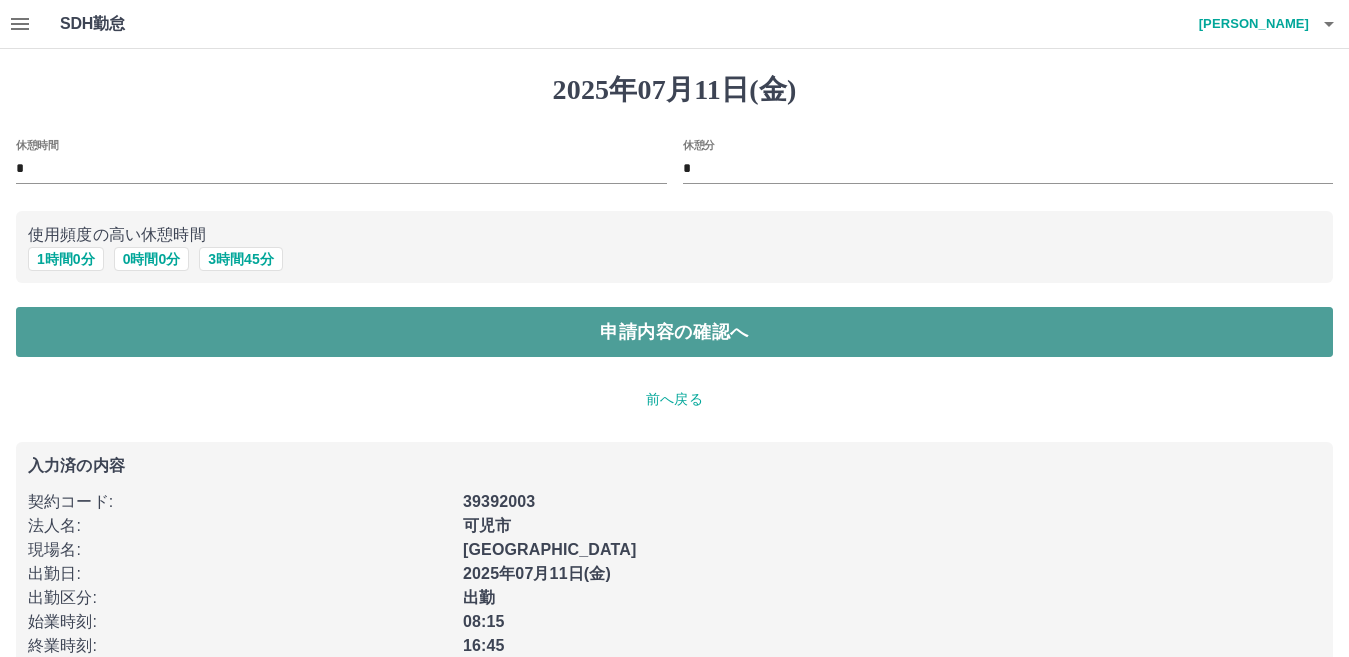 click on "申請内容の確認へ" at bounding box center [674, 332] 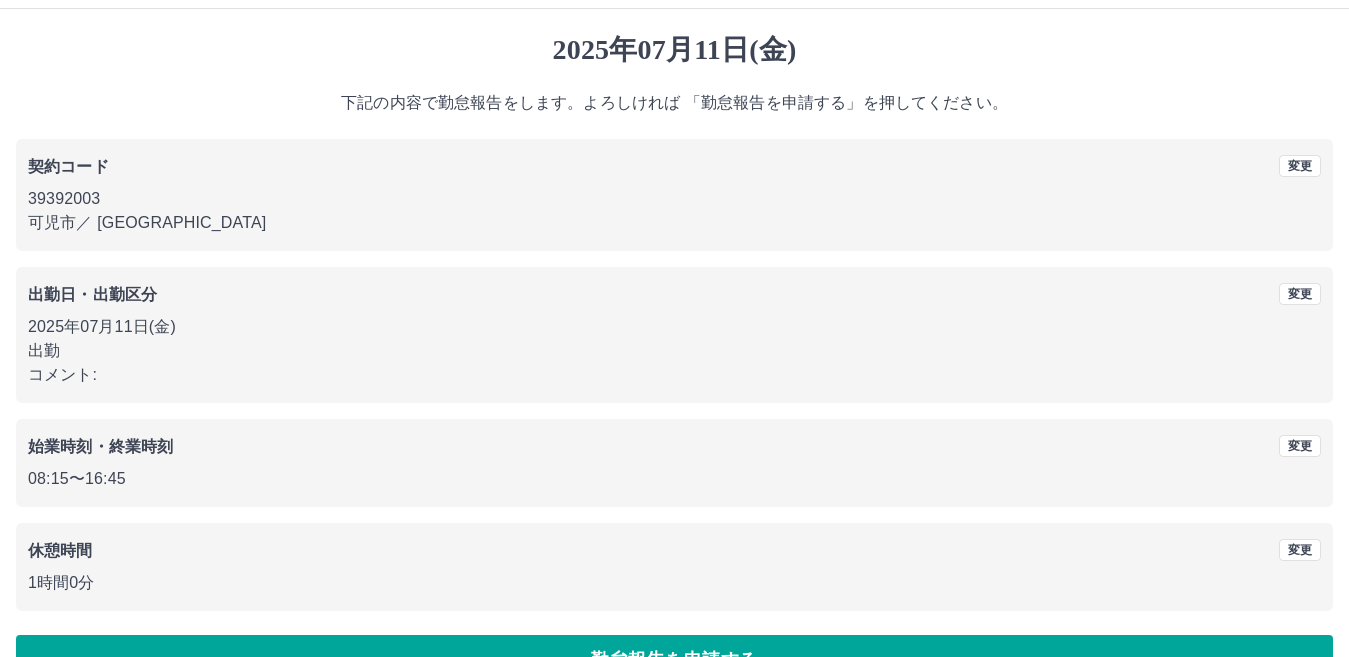 scroll, scrollTop: 92, scrollLeft: 0, axis: vertical 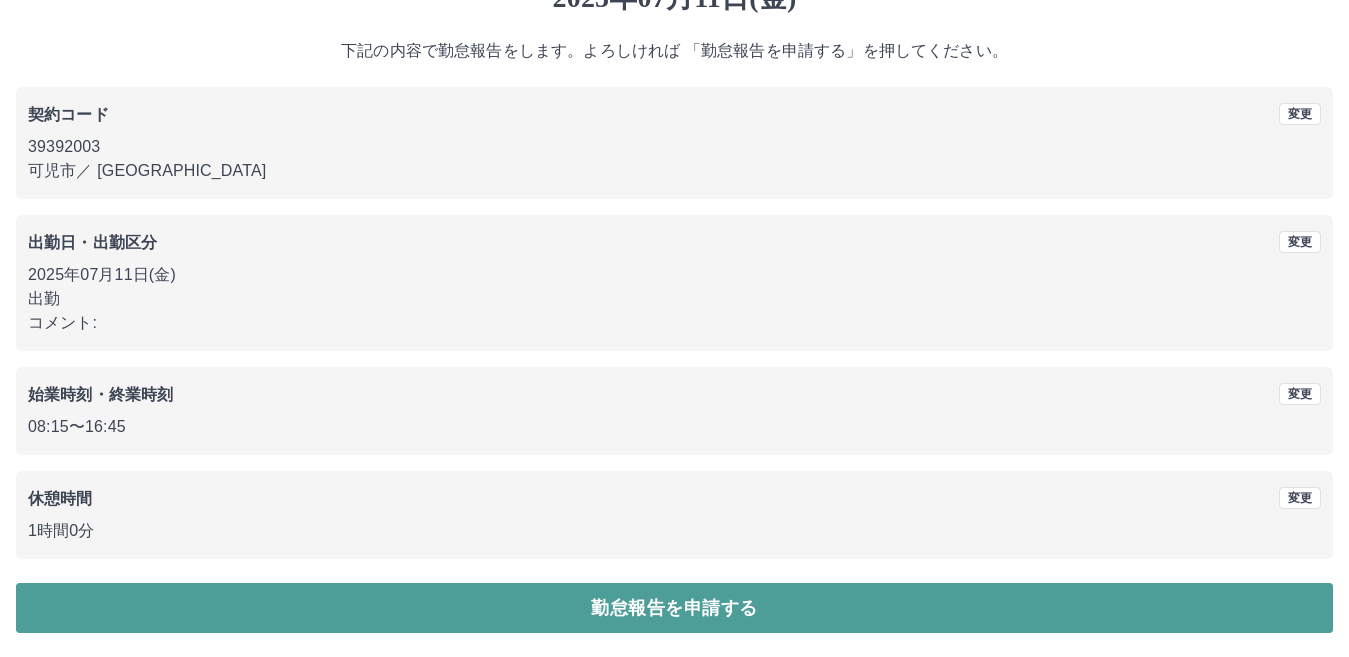 click on "勤怠報告を申請する" at bounding box center (674, 608) 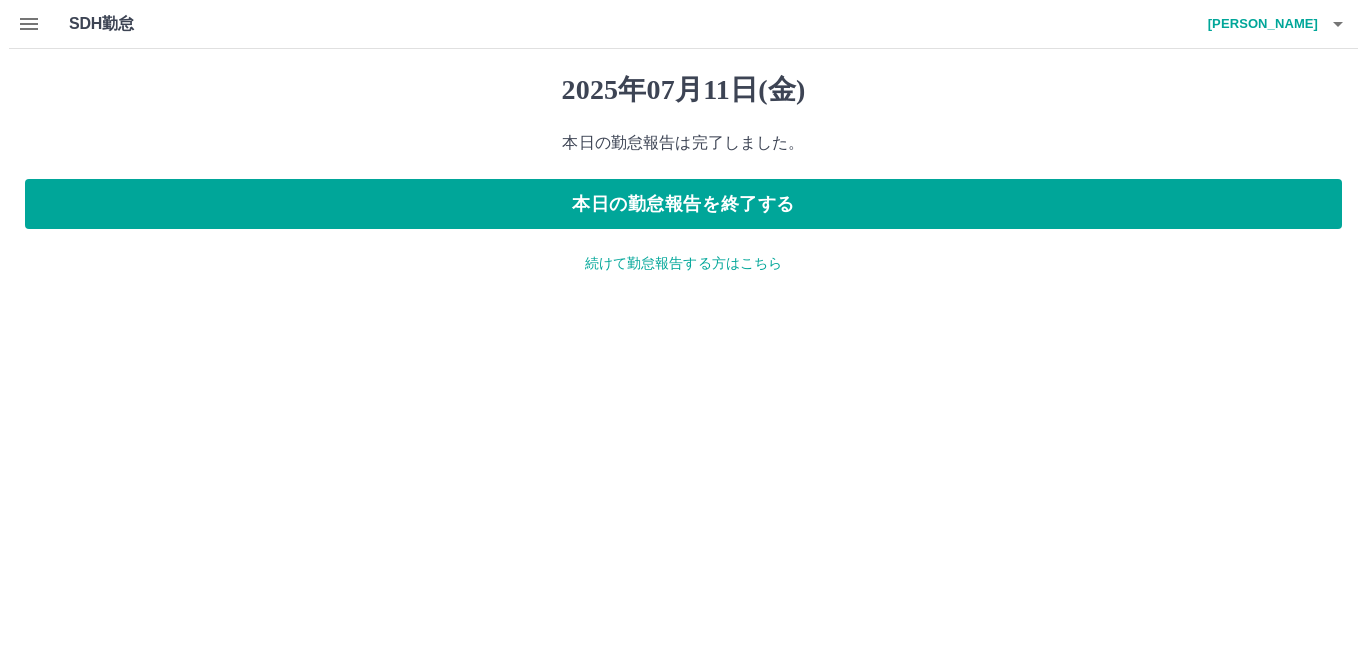 scroll, scrollTop: 0, scrollLeft: 0, axis: both 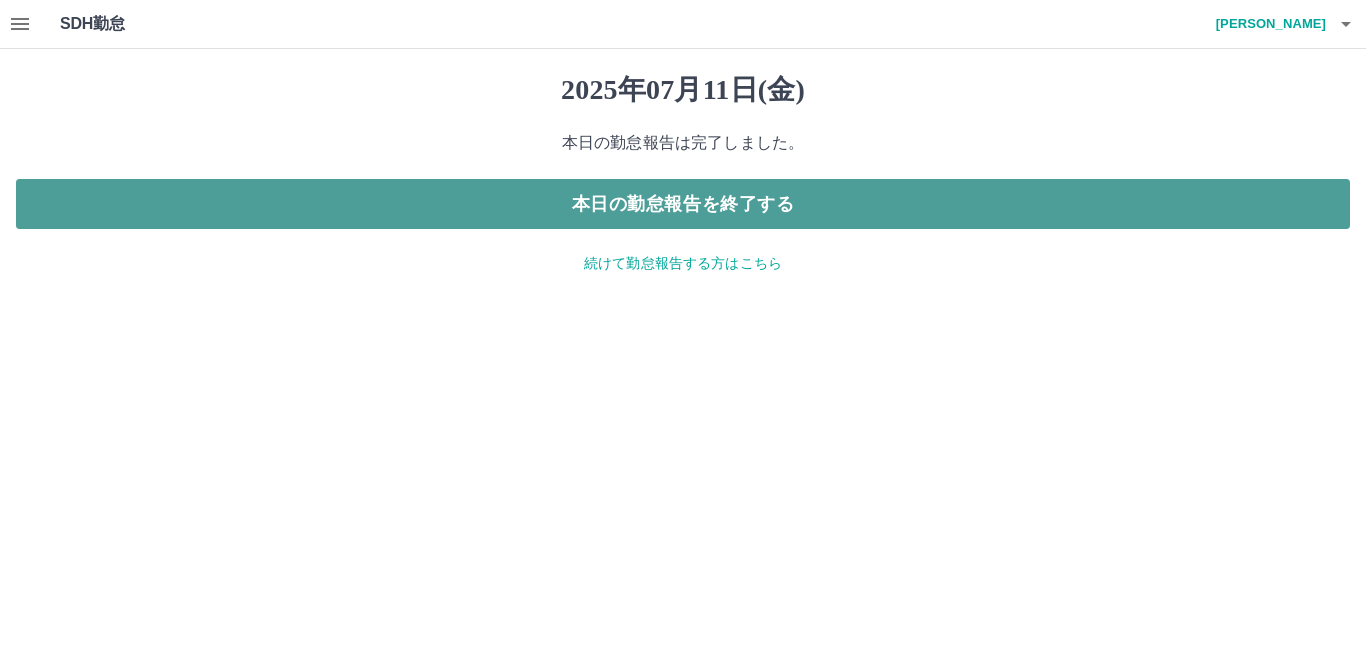 click on "本日の勤怠報告を終了する" at bounding box center (683, 204) 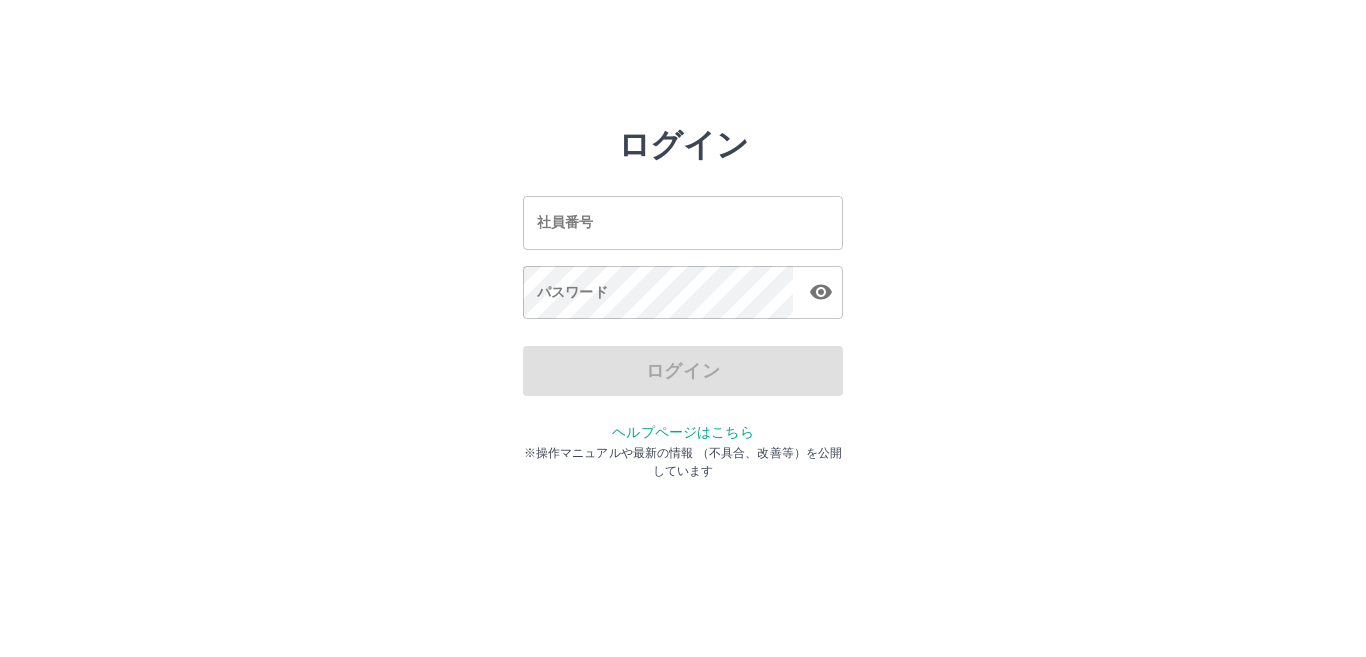 scroll, scrollTop: 0, scrollLeft: 0, axis: both 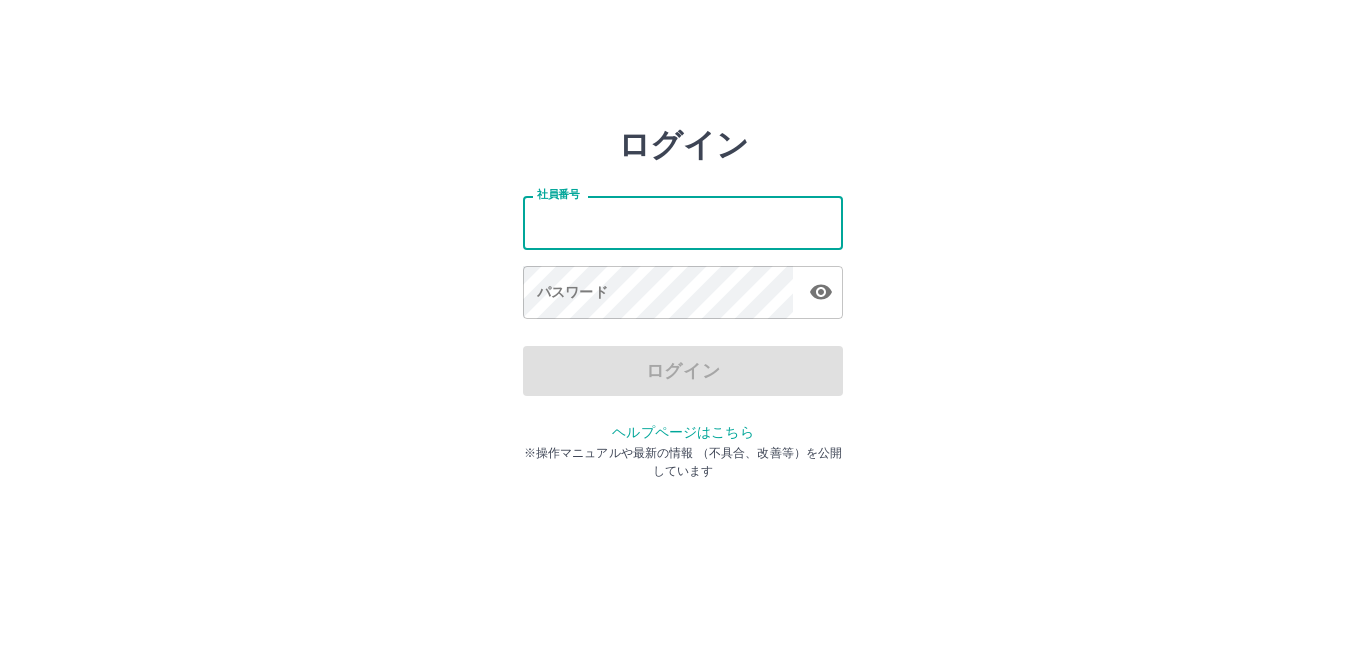 type on "*******" 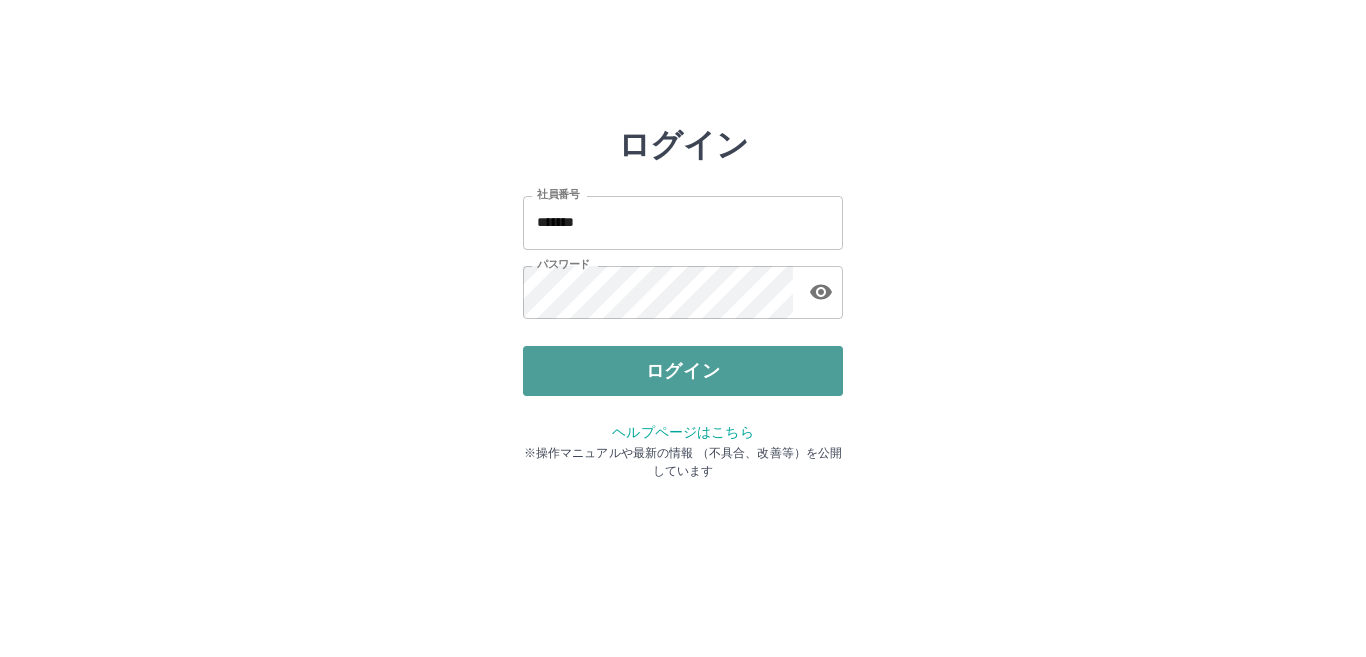 click on "ログイン" at bounding box center (683, 371) 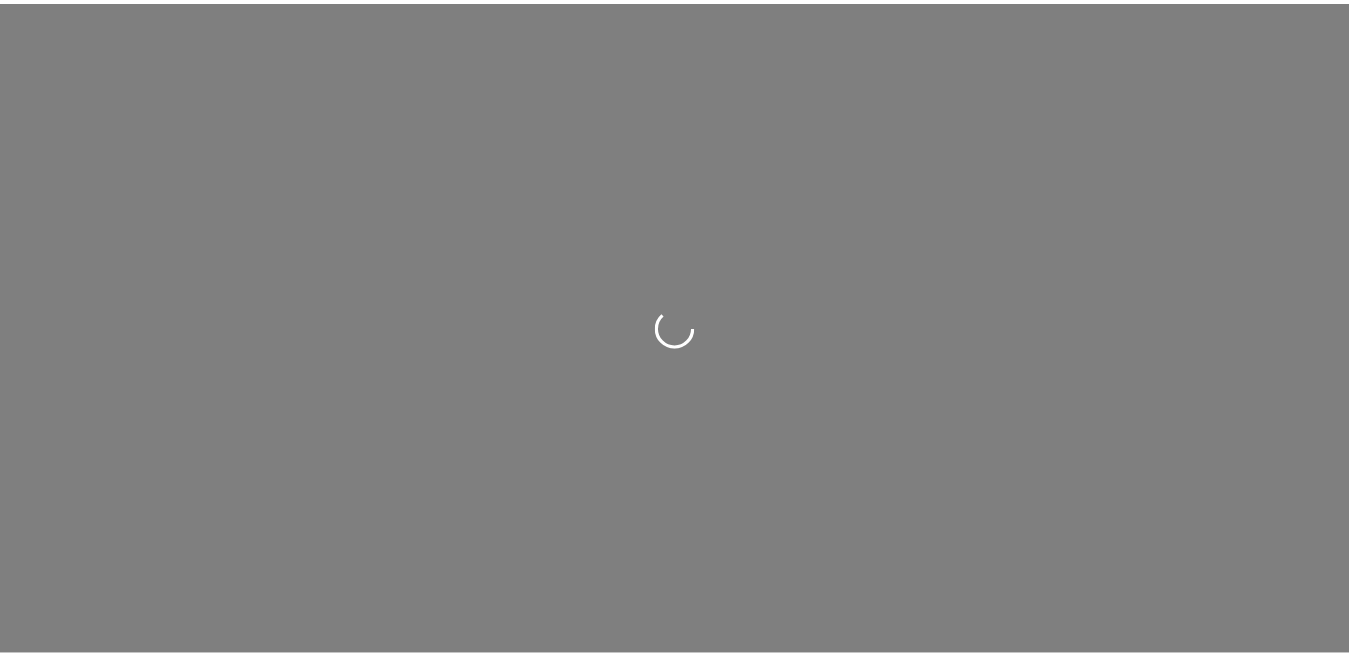 scroll, scrollTop: 0, scrollLeft: 0, axis: both 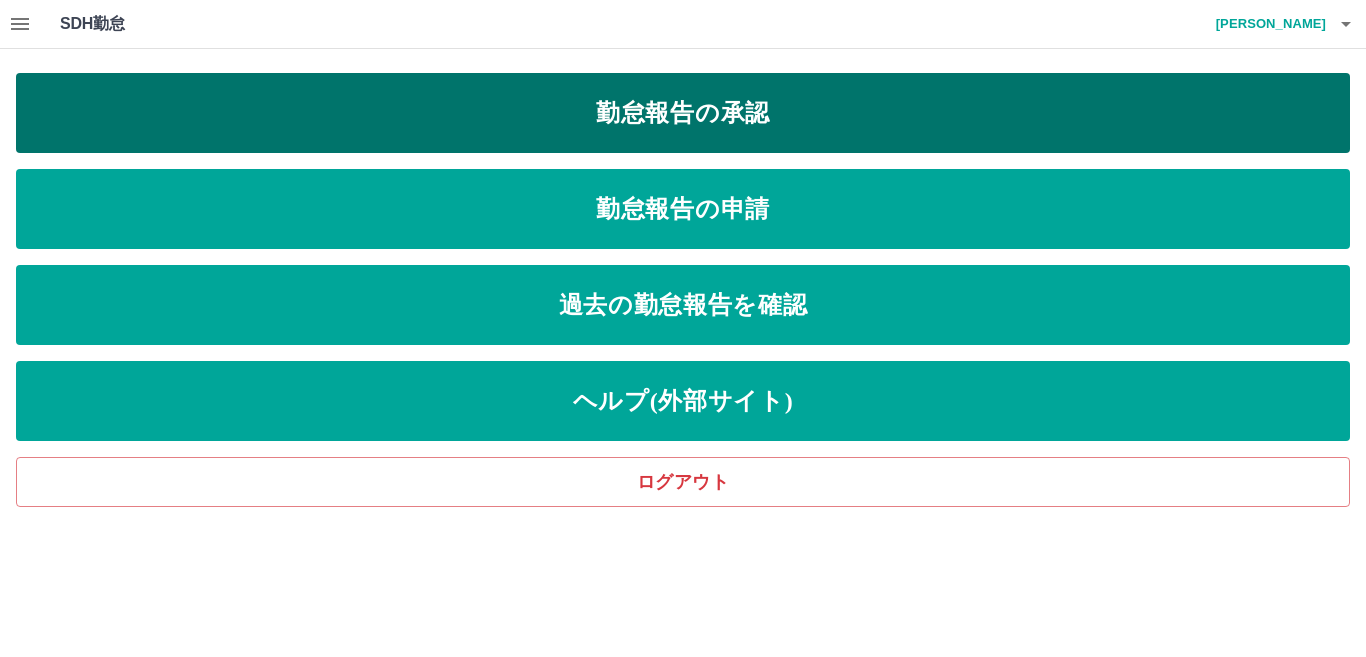 click on "勤怠報告の承認" at bounding box center [683, 113] 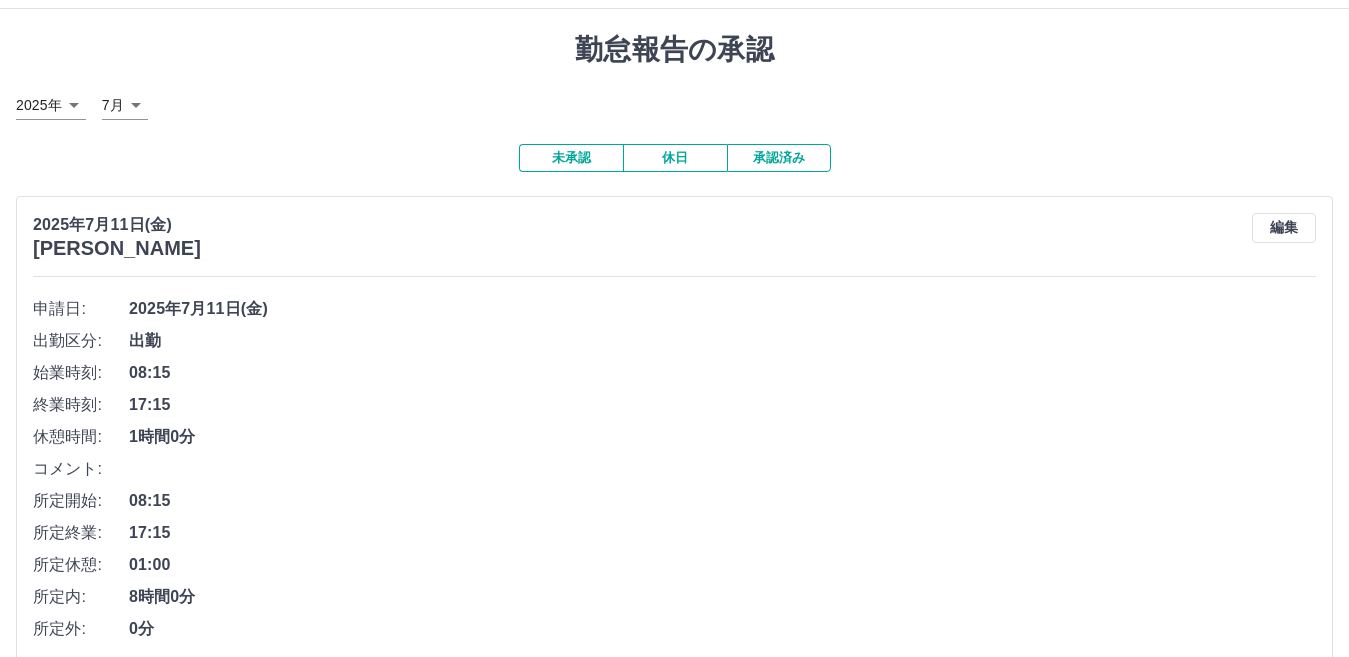 scroll, scrollTop: 80, scrollLeft: 0, axis: vertical 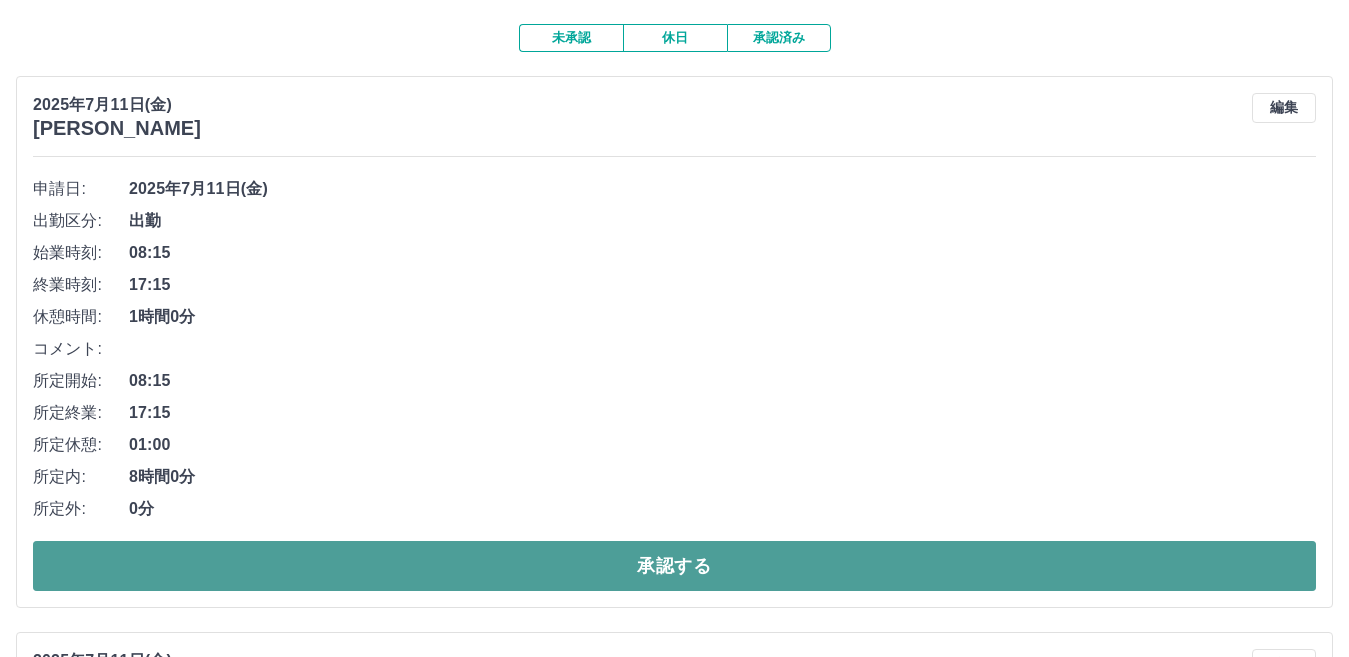click on "承認する" at bounding box center (674, 566) 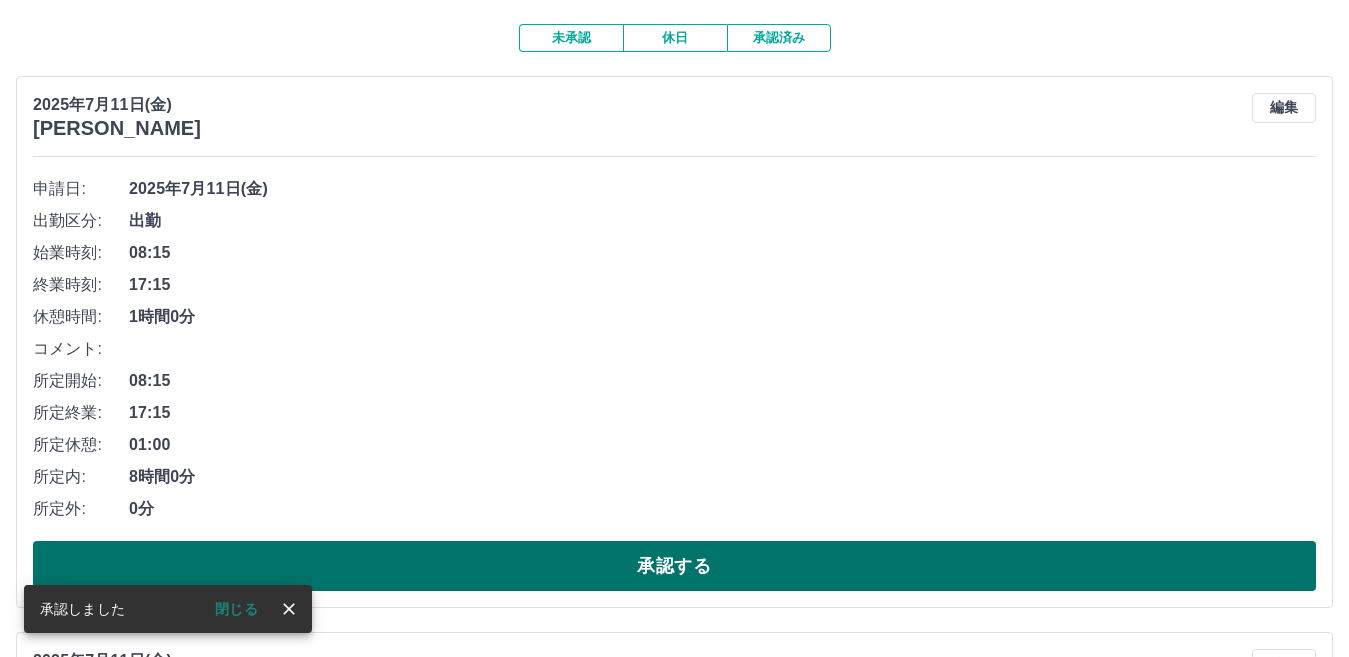 click on "承認する" at bounding box center (674, 566) 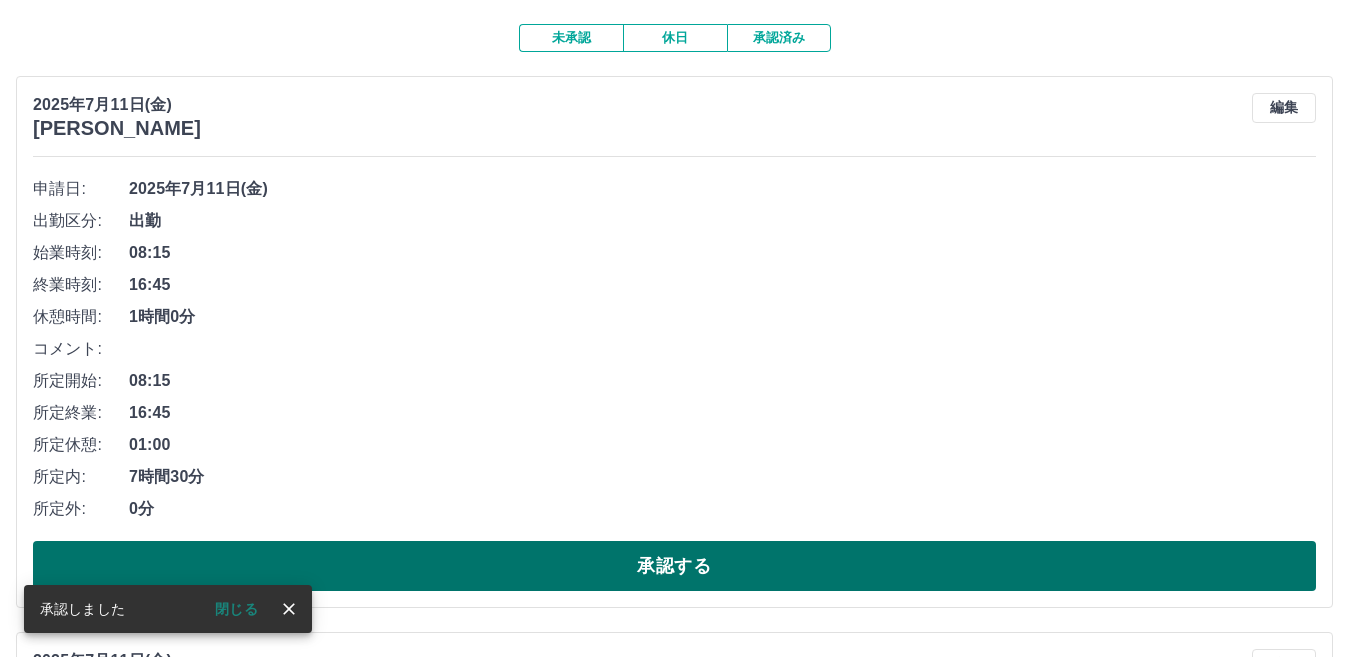 click on "承認する" at bounding box center (674, 566) 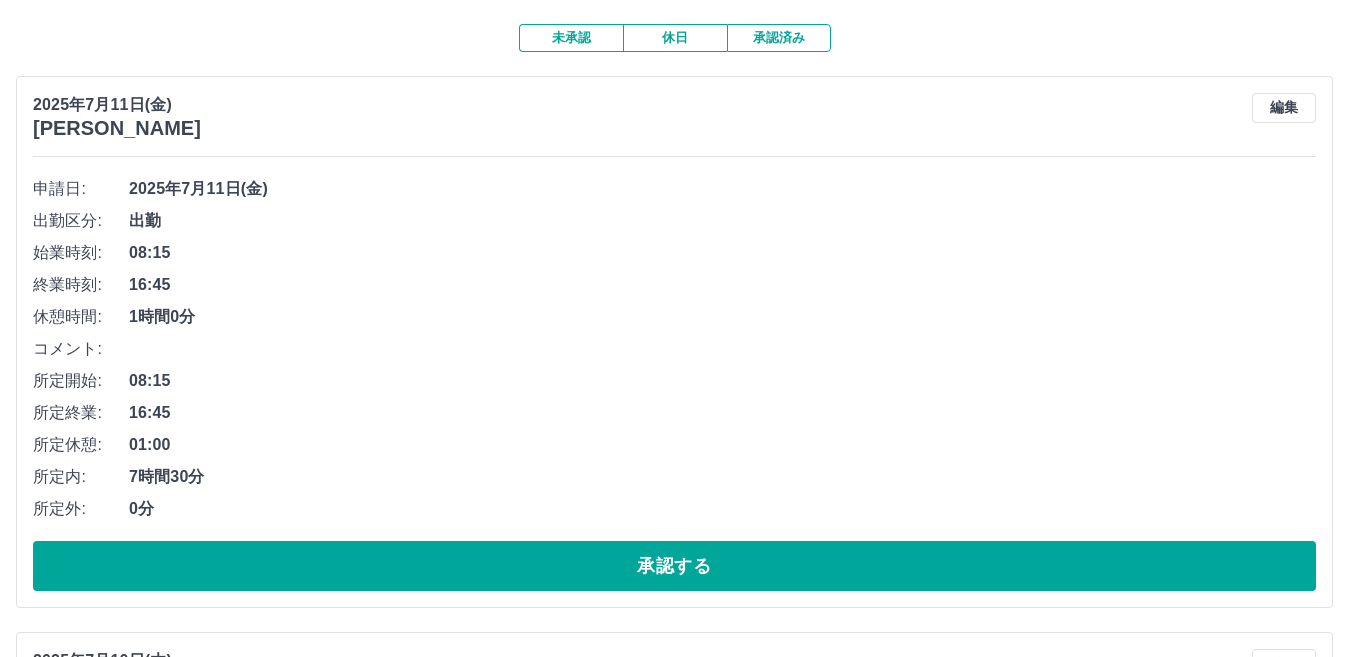 click on "16:45" at bounding box center (722, 413) 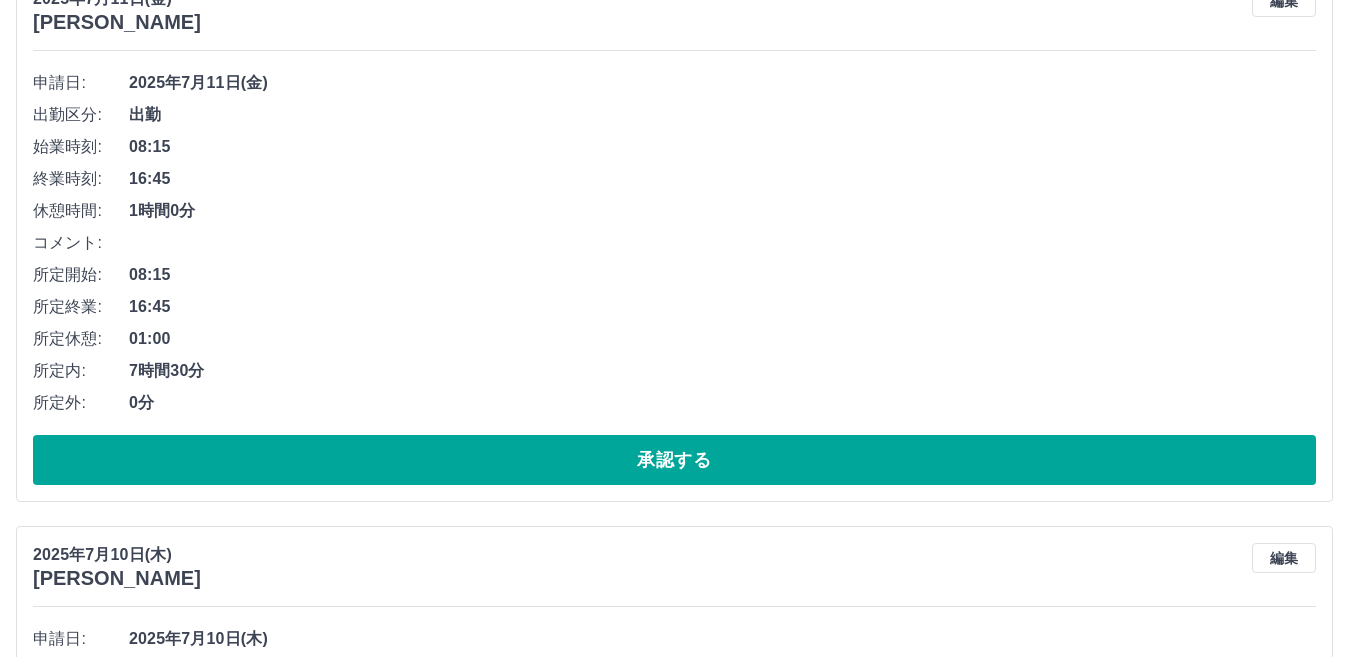 scroll, scrollTop: 280, scrollLeft: 0, axis: vertical 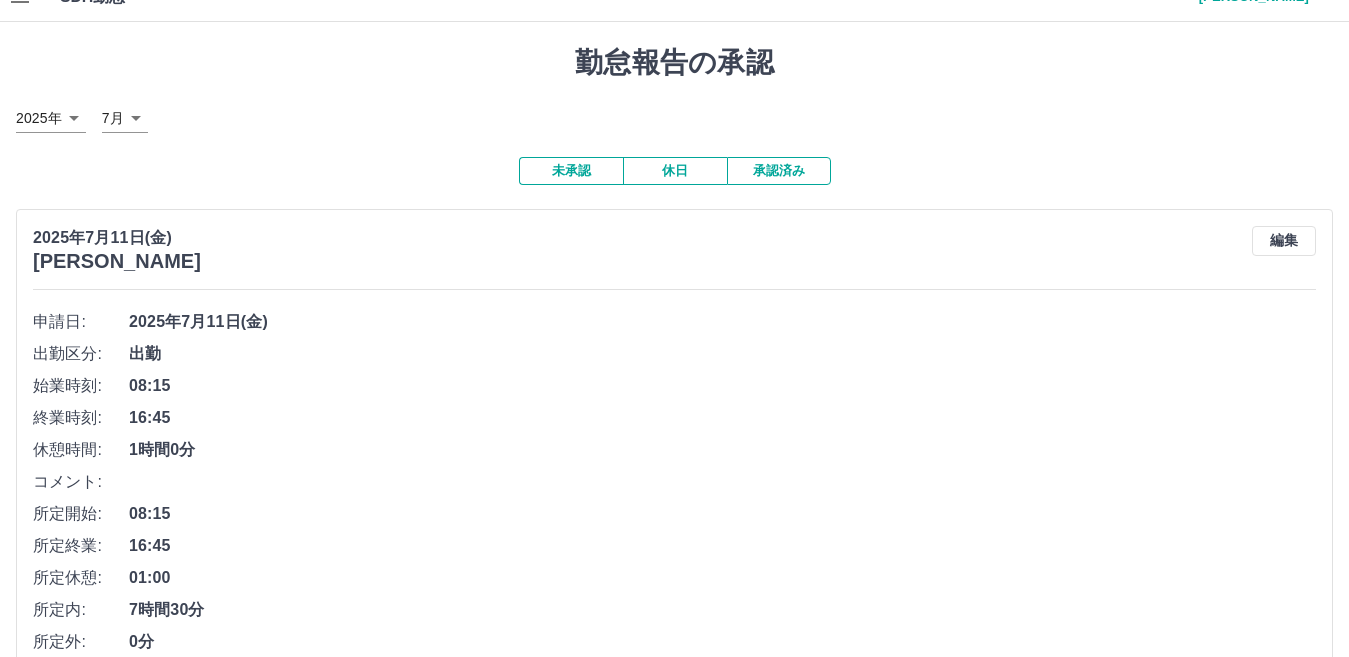 click on "16:45" at bounding box center (722, 546) 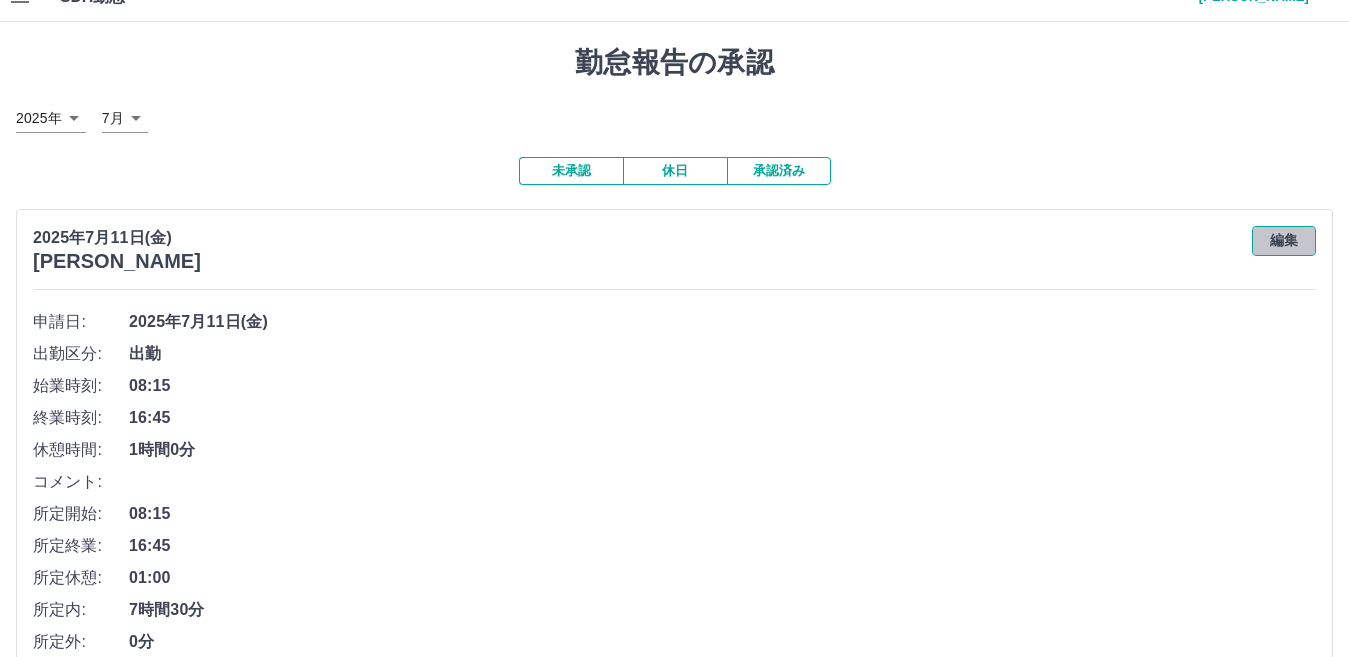 click on "編集" at bounding box center (1284, 241) 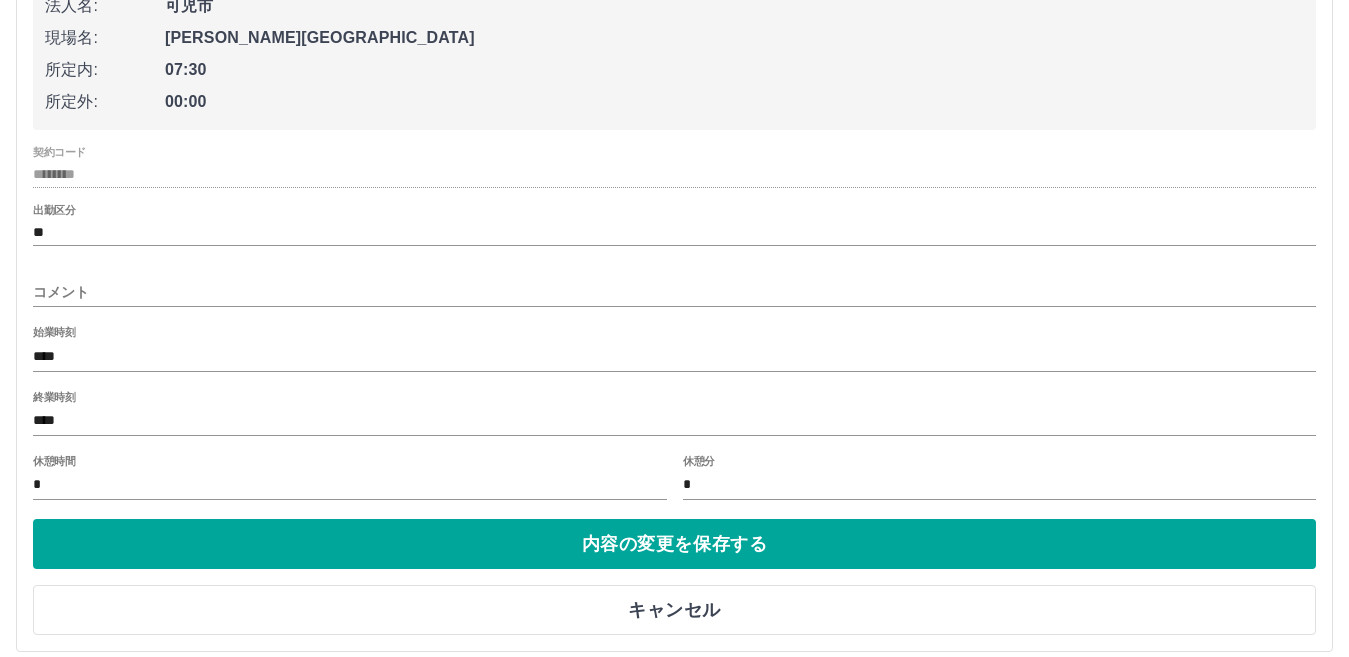 scroll, scrollTop: 427, scrollLeft: 0, axis: vertical 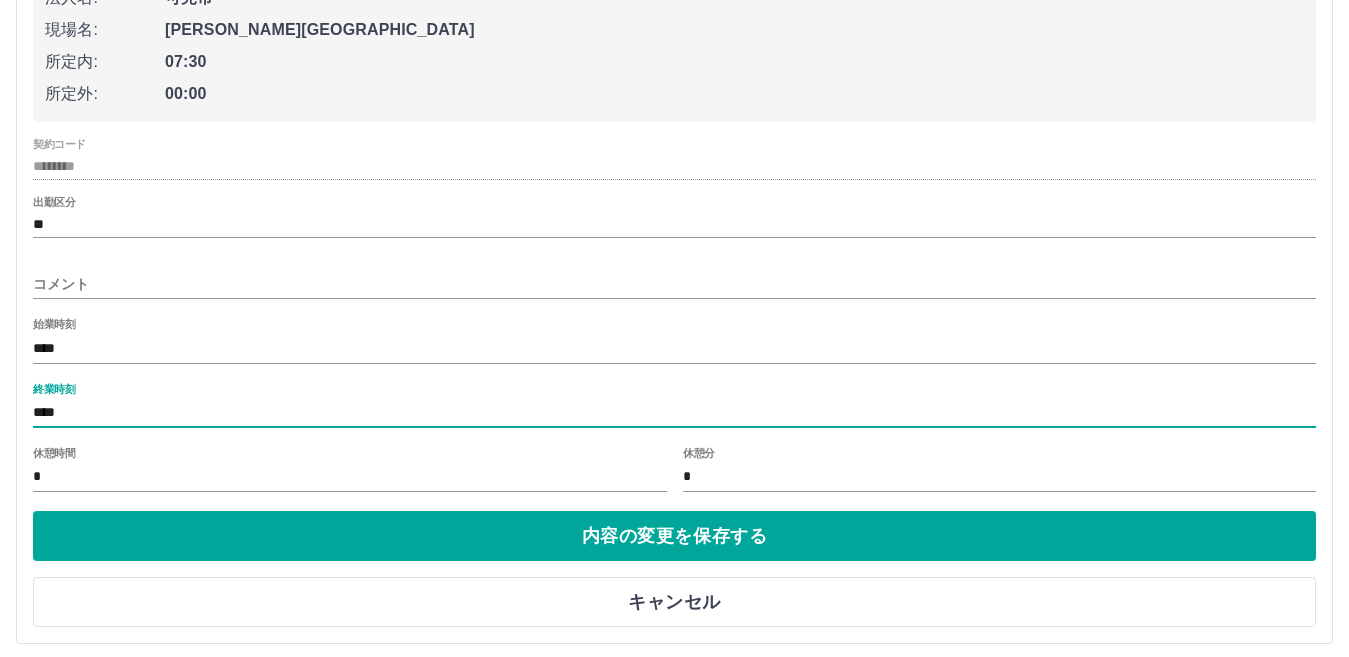 click on "****" at bounding box center (674, 413) 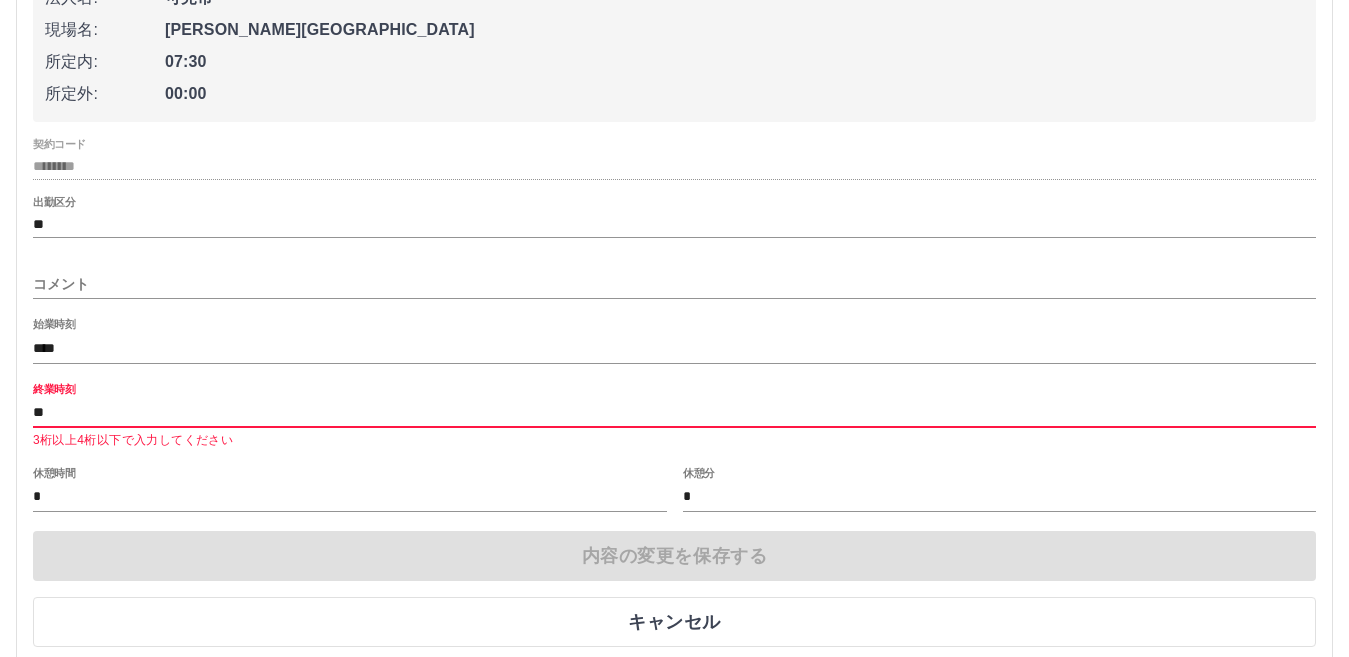 type on "*" 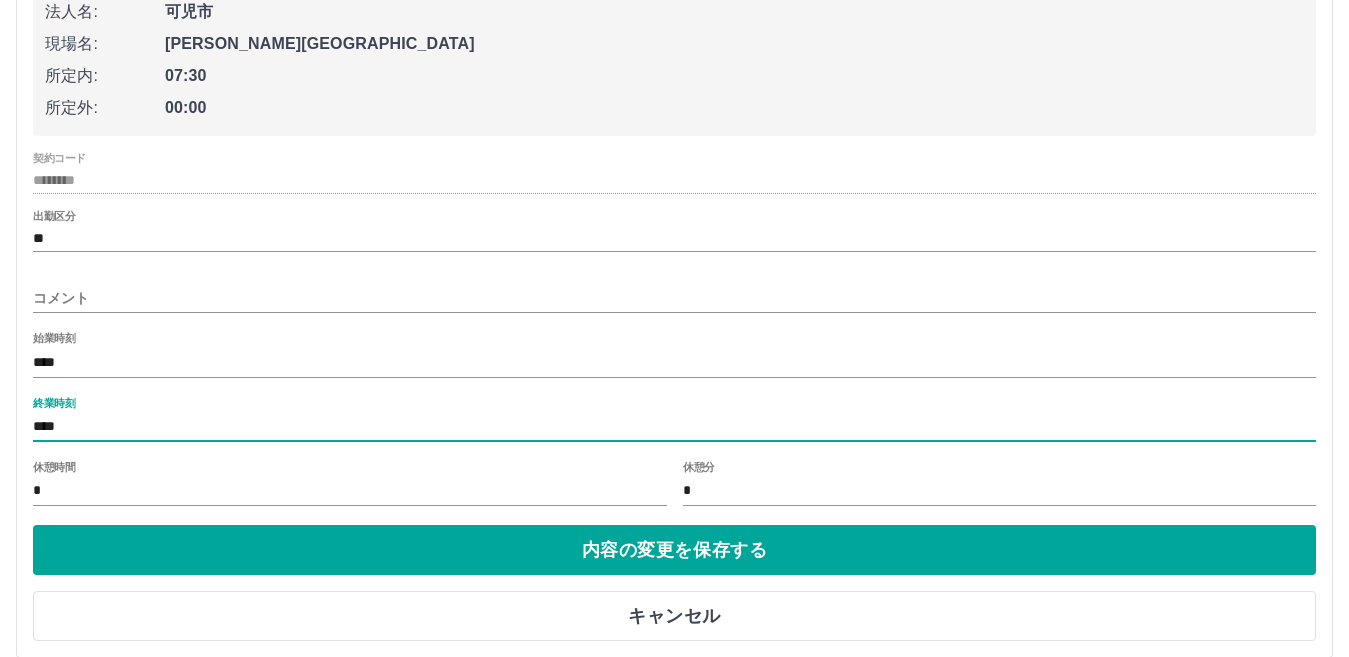 scroll, scrollTop: 493, scrollLeft: 0, axis: vertical 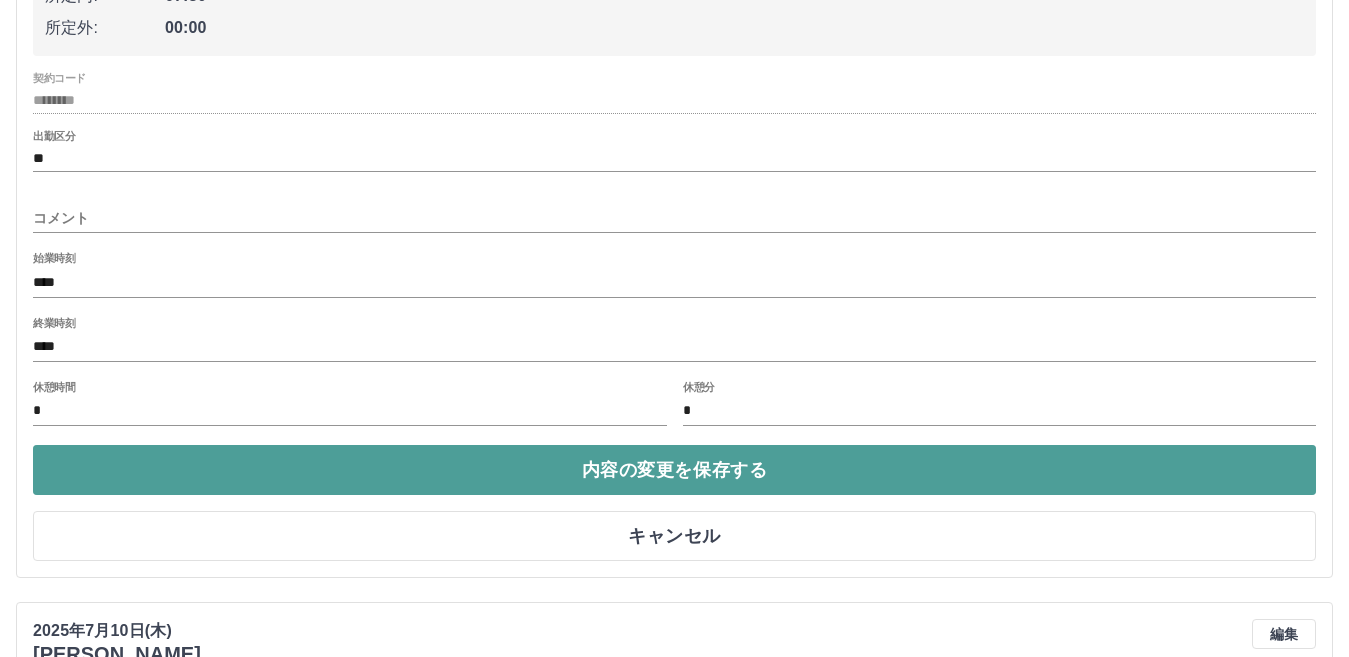 click on "内容の変更を保存する" at bounding box center (674, 470) 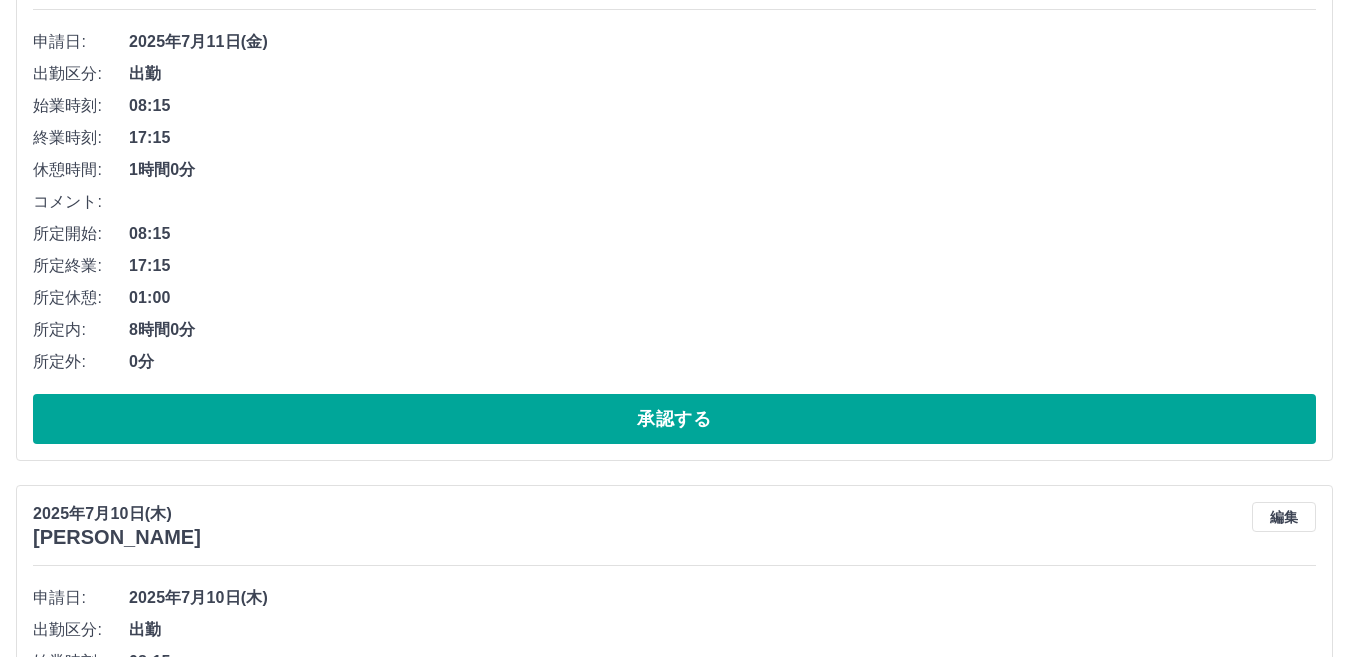 scroll, scrollTop: 347, scrollLeft: 0, axis: vertical 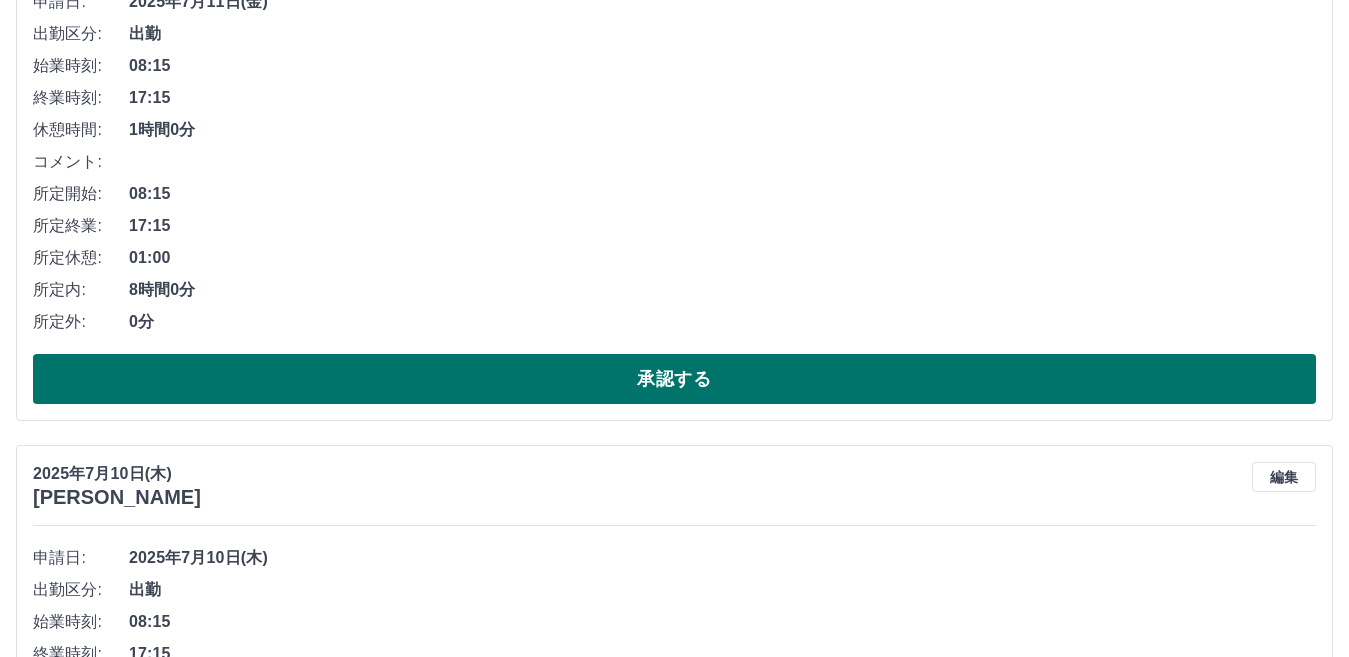 click on "承認する" at bounding box center [674, 379] 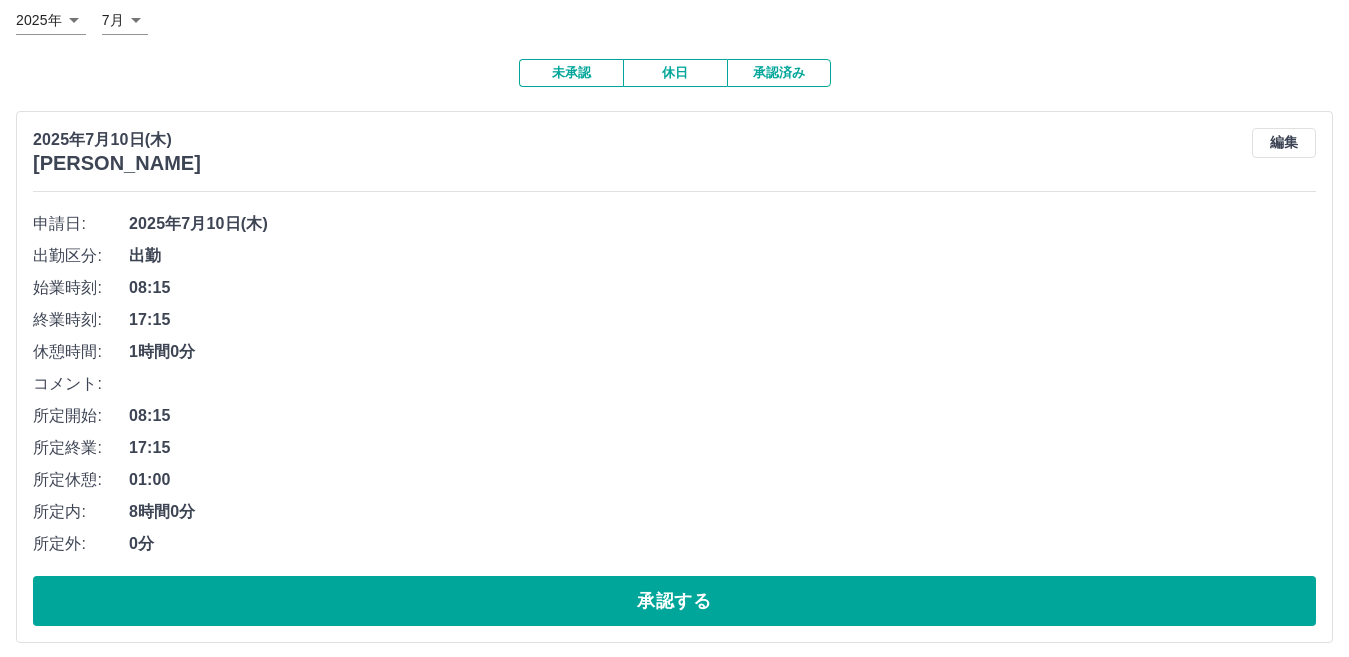scroll, scrollTop: 137, scrollLeft: 0, axis: vertical 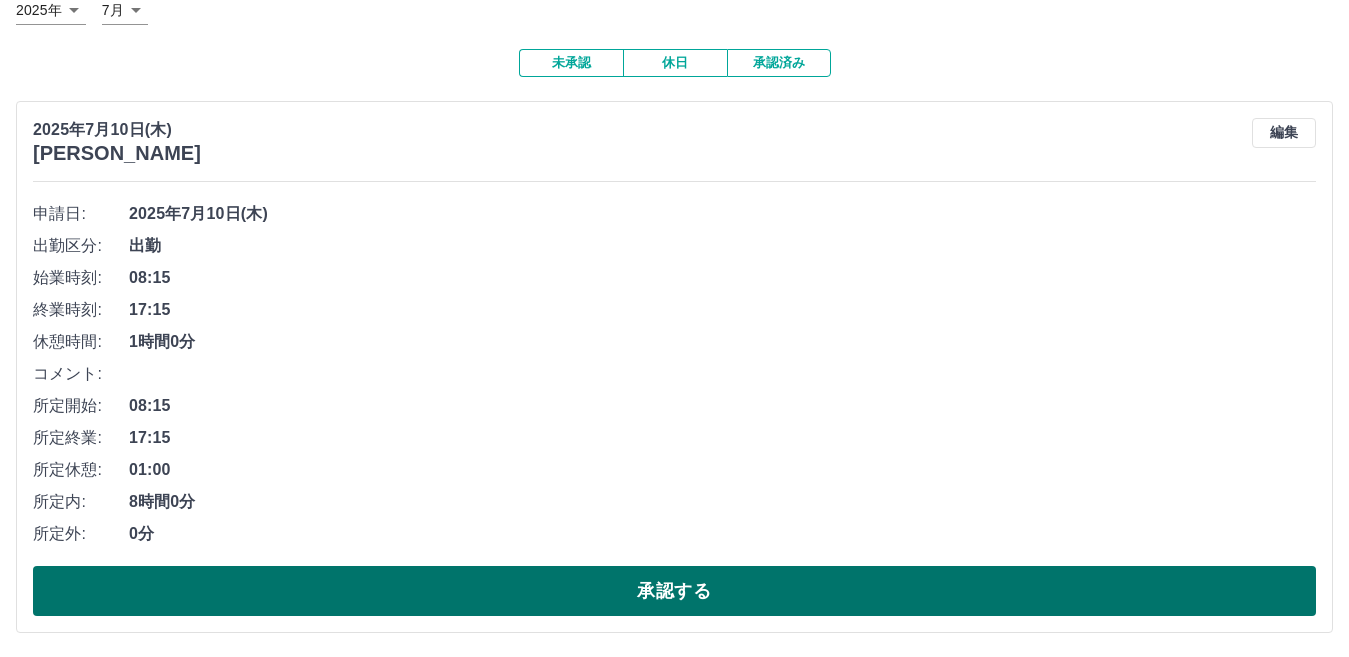 click on "承認する" at bounding box center (674, 591) 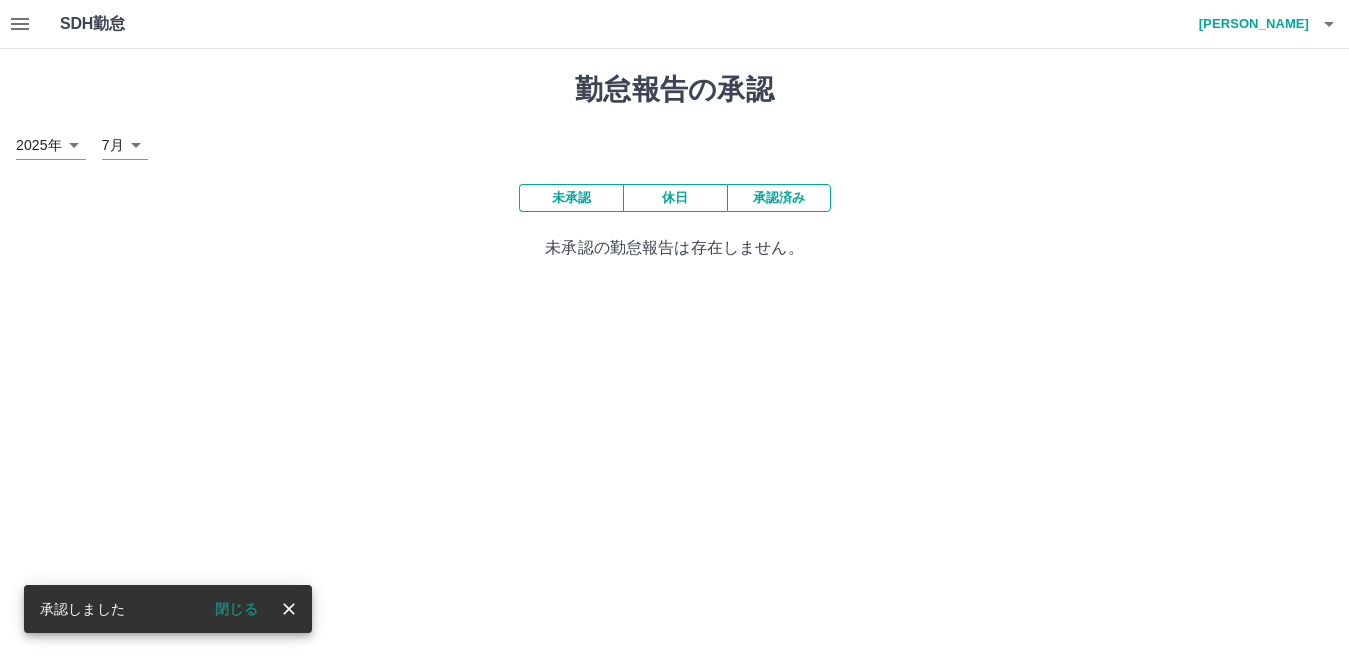 scroll, scrollTop: 0, scrollLeft: 0, axis: both 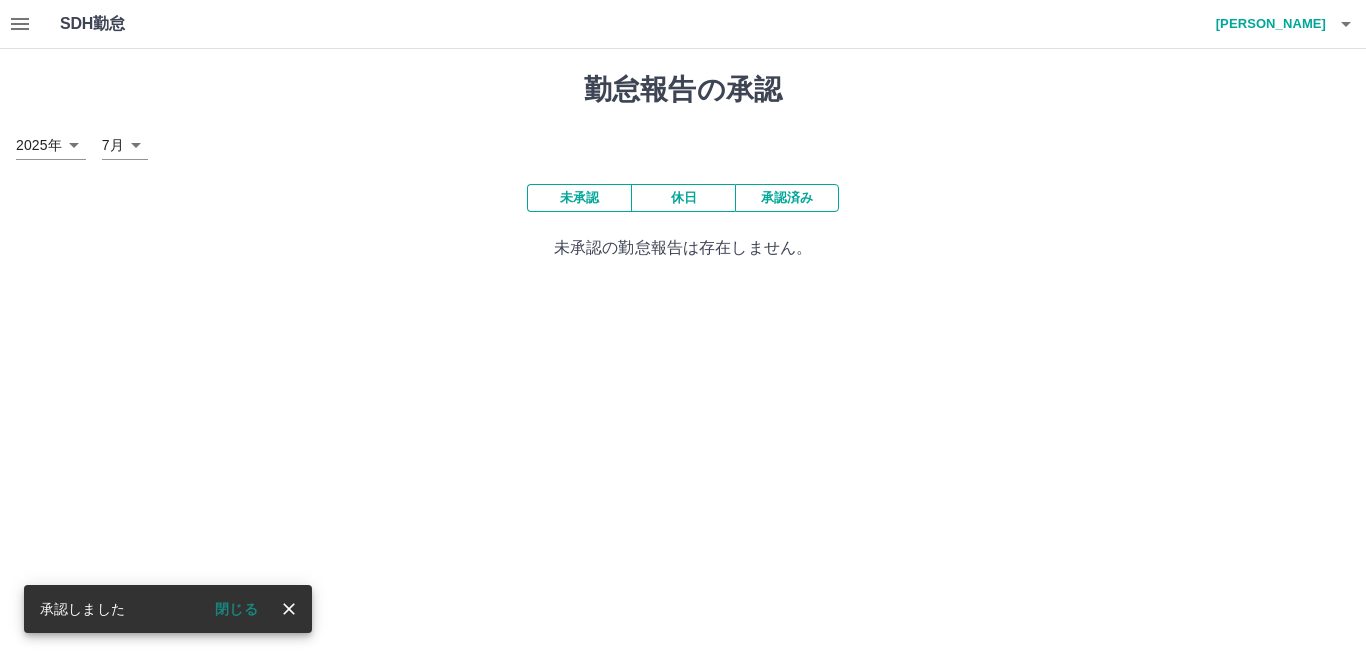 click on "SDH勤怠 藤田　宣江 承認しました 閉じる 勤怠報告の承認 2025年 **** 7月 * 未承認 休日 承認済み 未承認の勤怠報告は存在しません。 SDH勤怠" at bounding box center (683, 142) 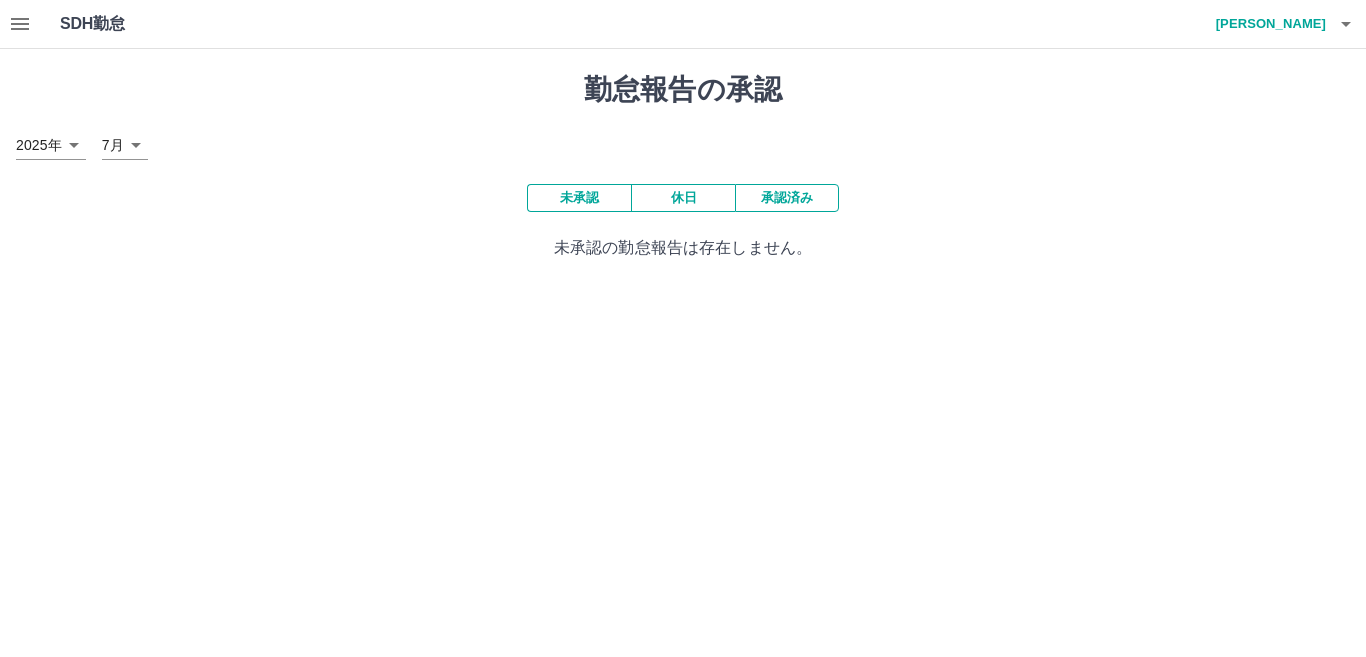 click on "SDH勤怠 藤田　宣江 閉じる 勤怠報告の承認 2025年 **** 7月 * 未承認 休日 承認済み 未承認の勤怠報告は存在しません。 SDH勤怠" at bounding box center (683, 142) 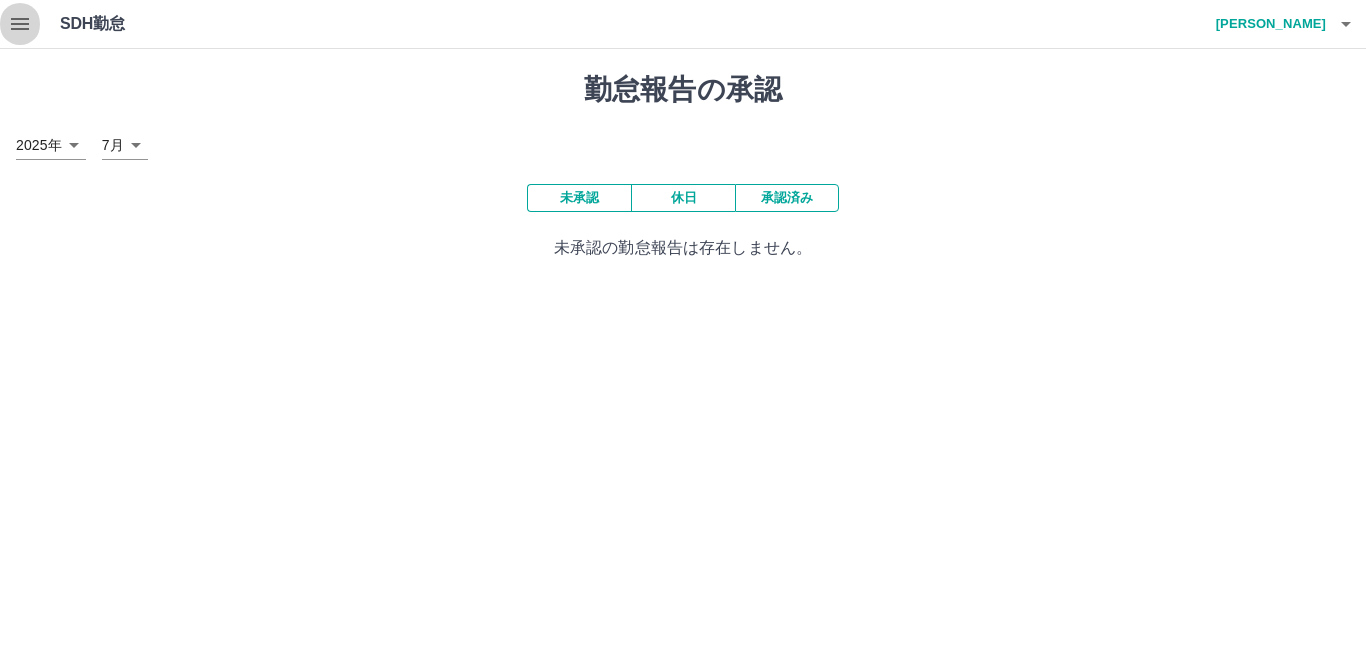 click 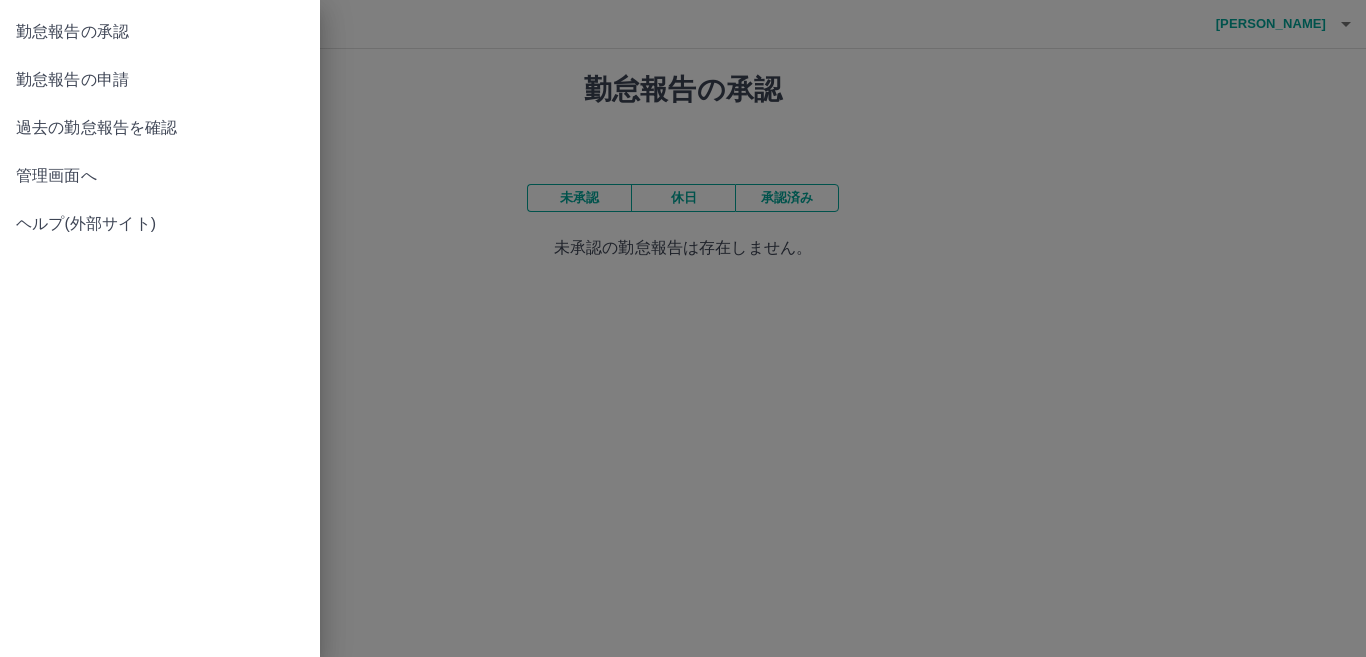 click on "過去の勤怠報告を確認" at bounding box center (160, 128) 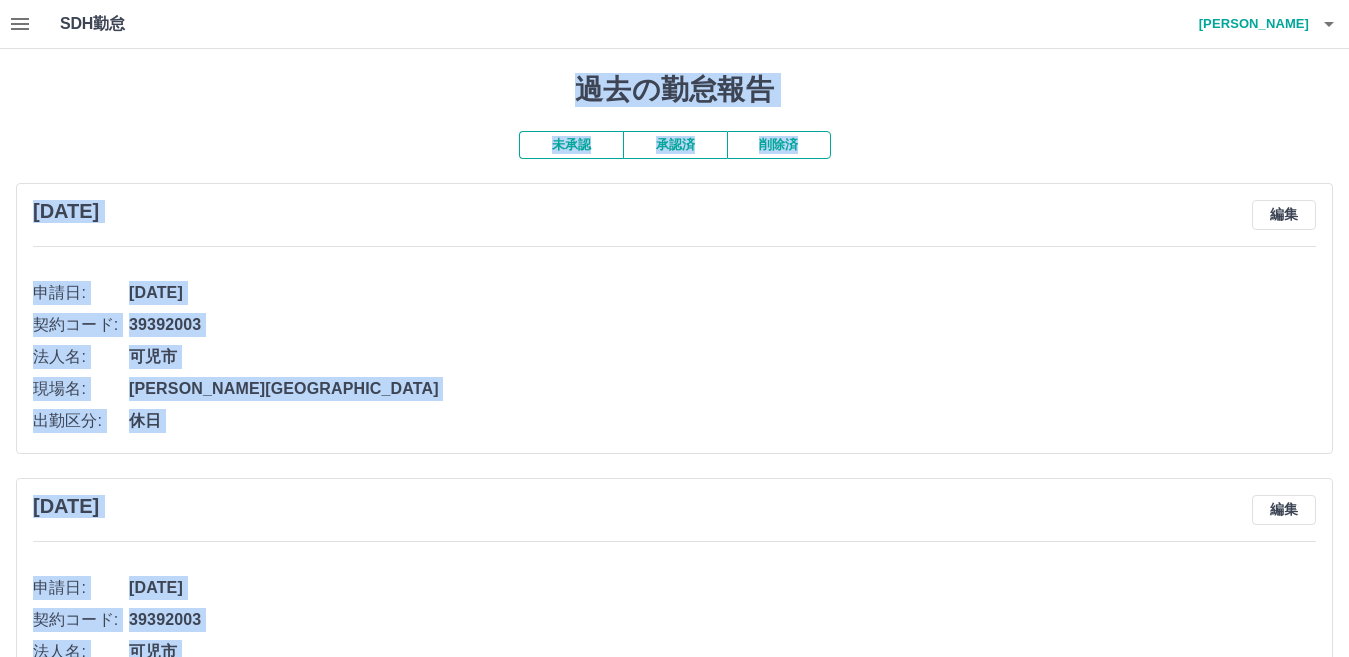 click on "承認済" at bounding box center [675, 145] 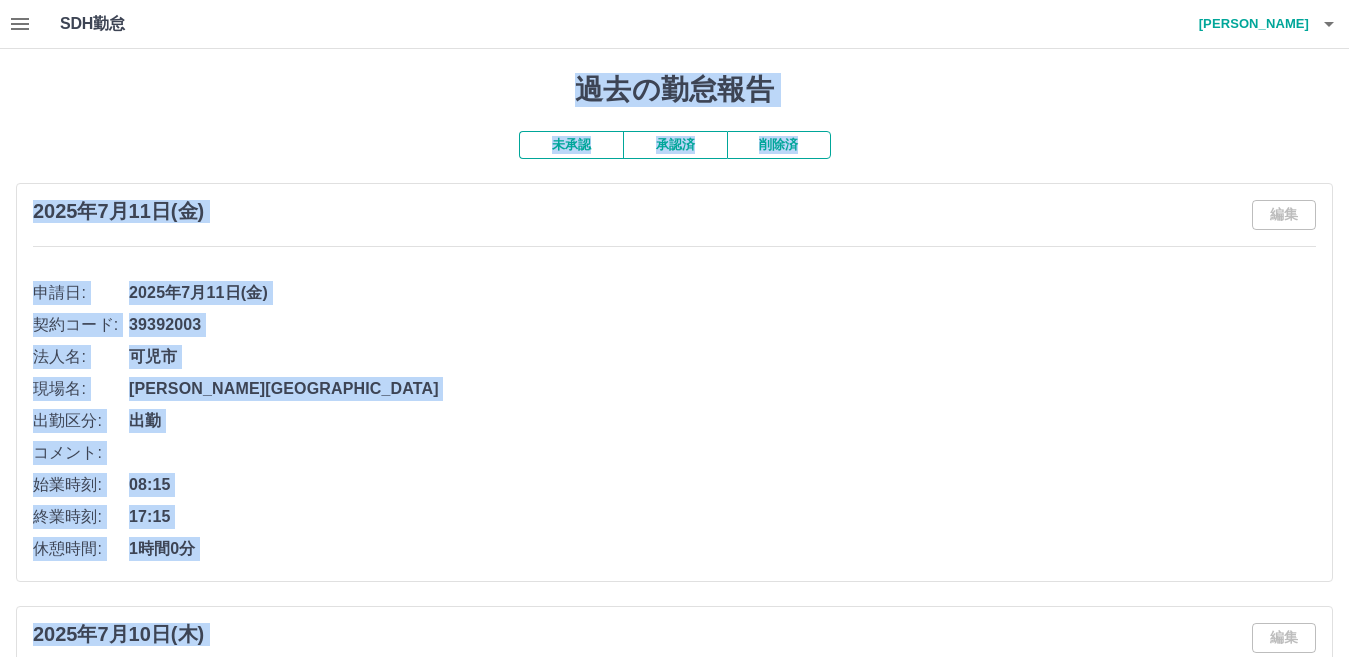 click on "08:15" at bounding box center (722, 485) 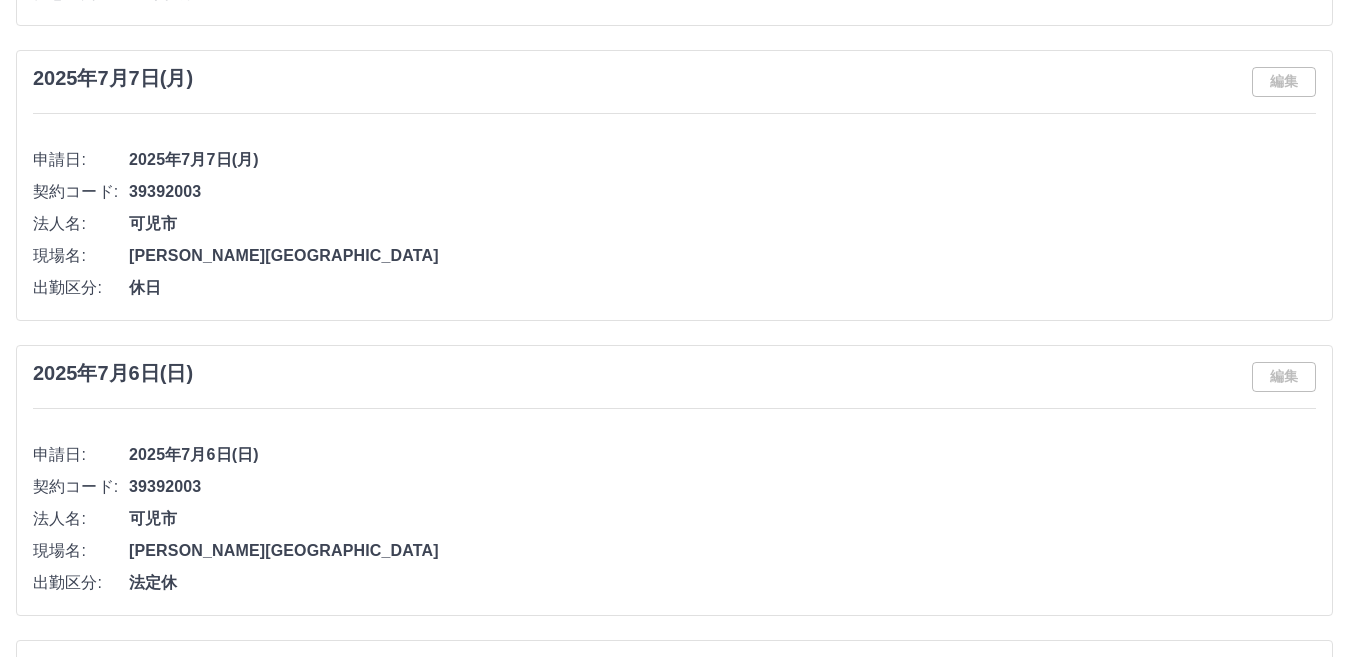 scroll, scrollTop: 1799, scrollLeft: 0, axis: vertical 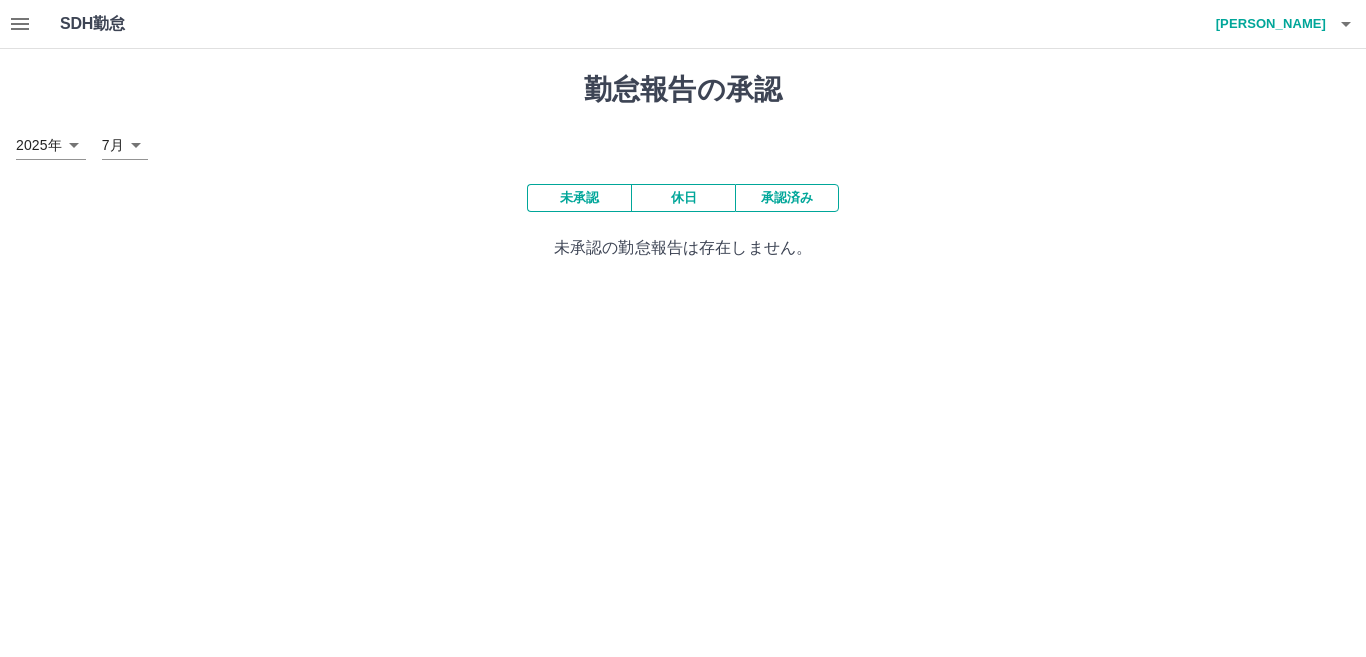click 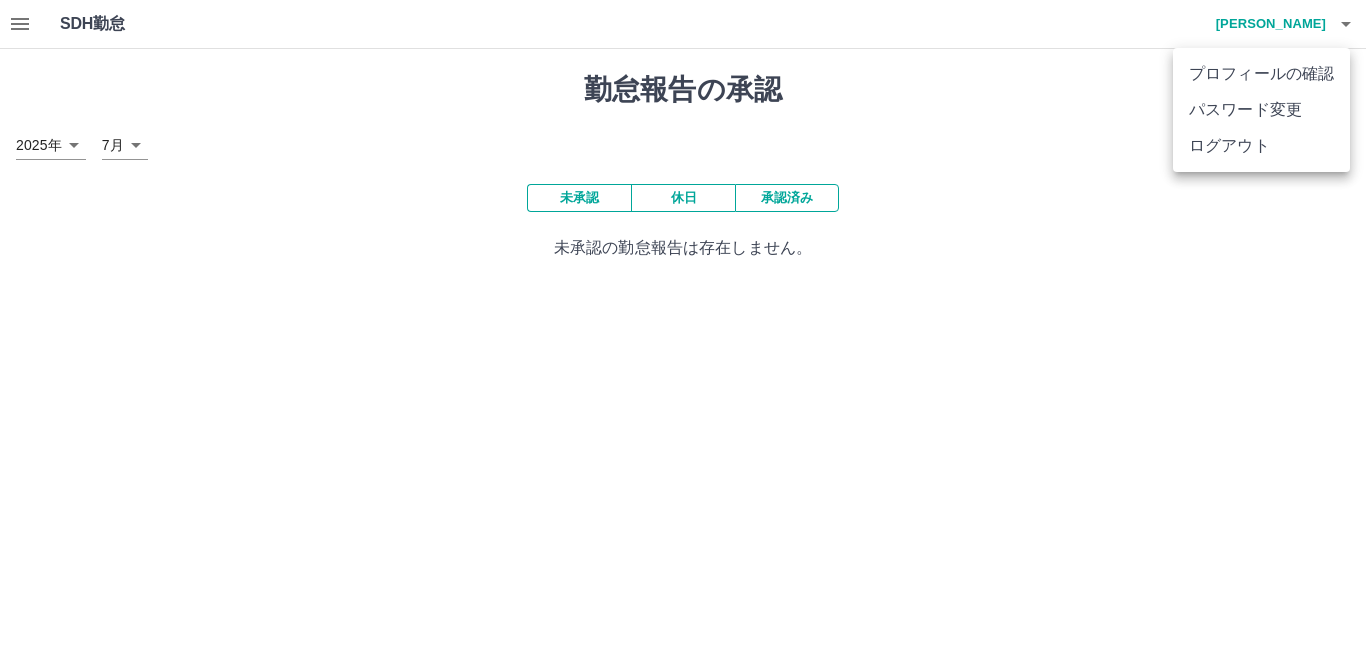 click on "ログアウト" at bounding box center [1261, 146] 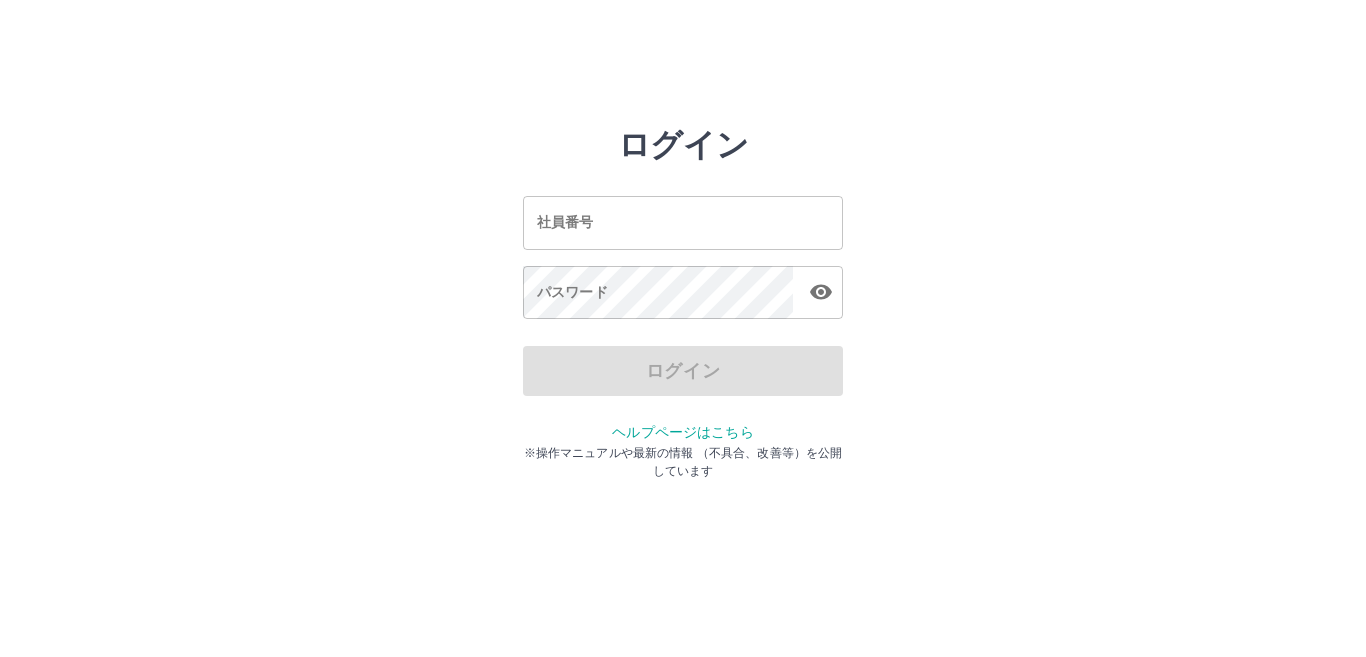 scroll, scrollTop: 0, scrollLeft: 0, axis: both 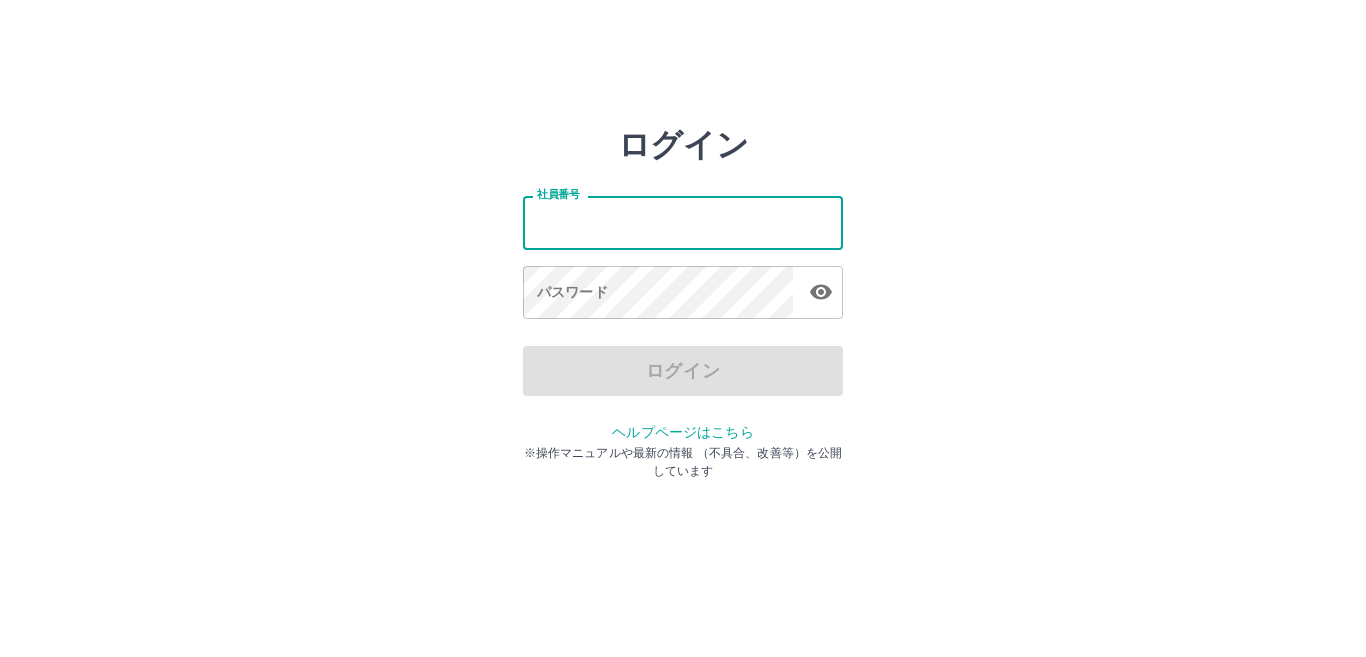 click on "社員番号" at bounding box center [683, 222] 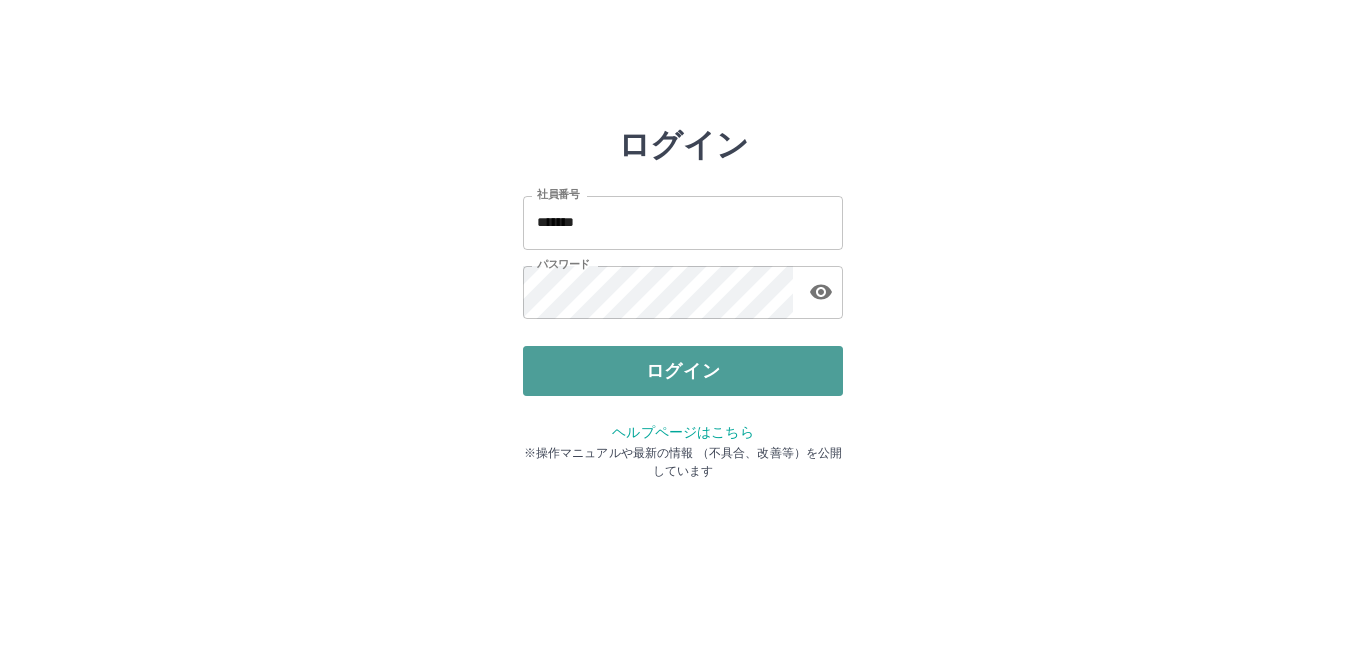 click on "ログイン" at bounding box center (683, 371) 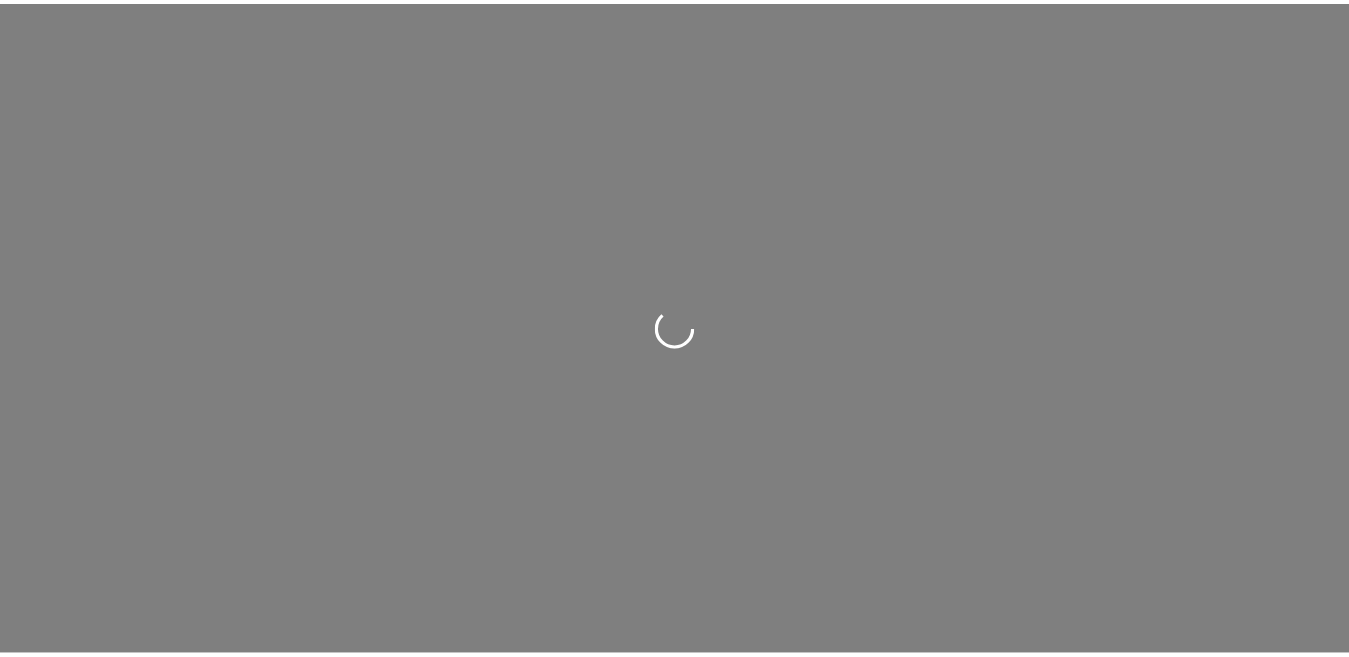 scroll, scrollTop: 0, scrollLeft: 0, axis: both 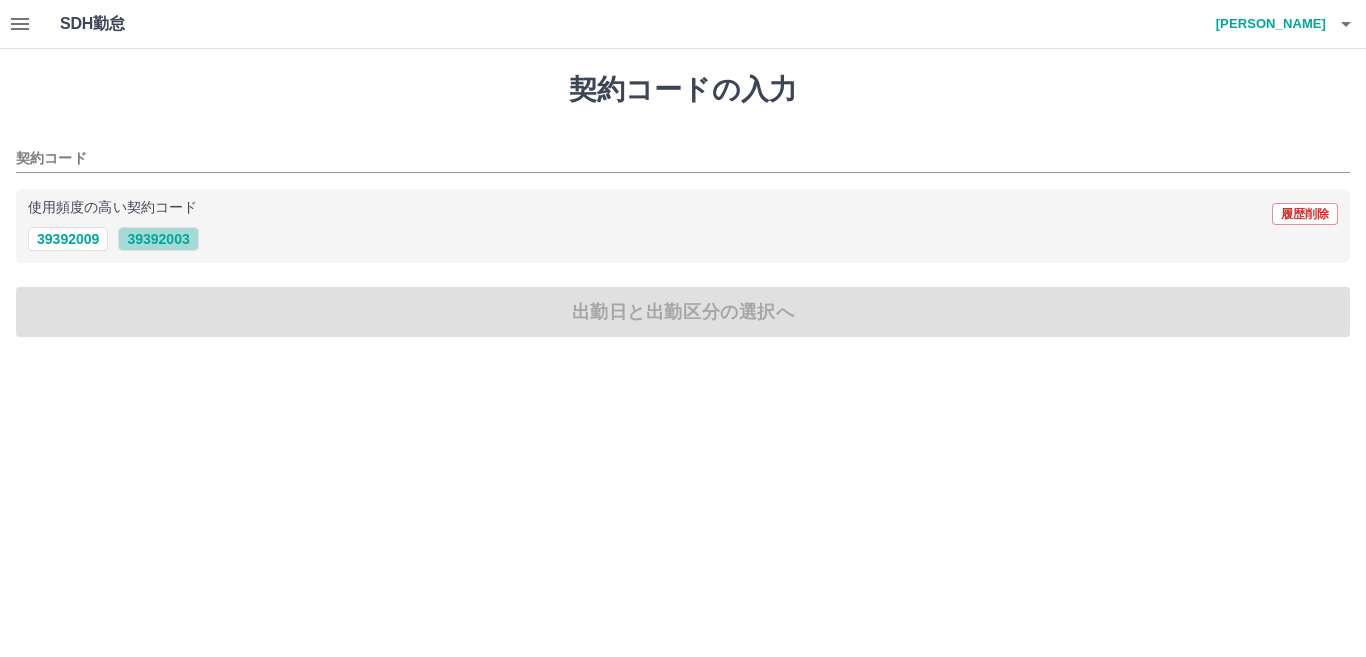 click on "39392003" at bounding box center [158, 239] 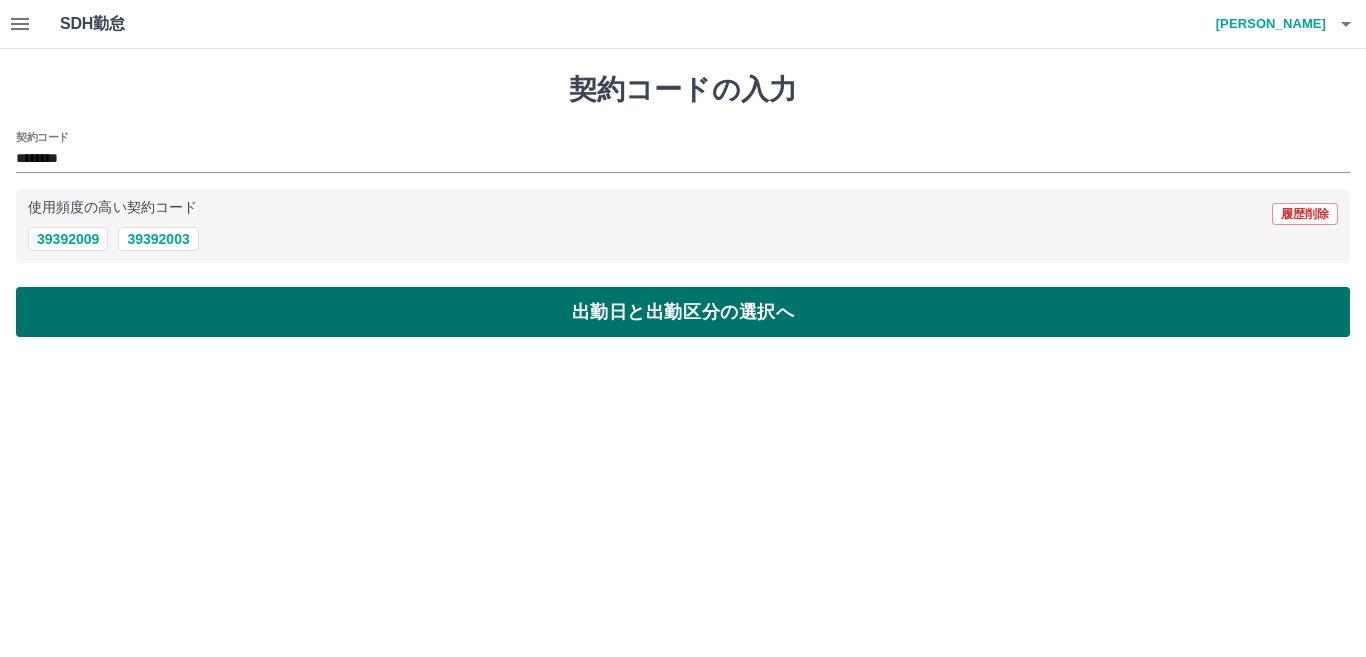 click on "出勤日と出勤区分の選択へ" at bounding box center (683, 312) 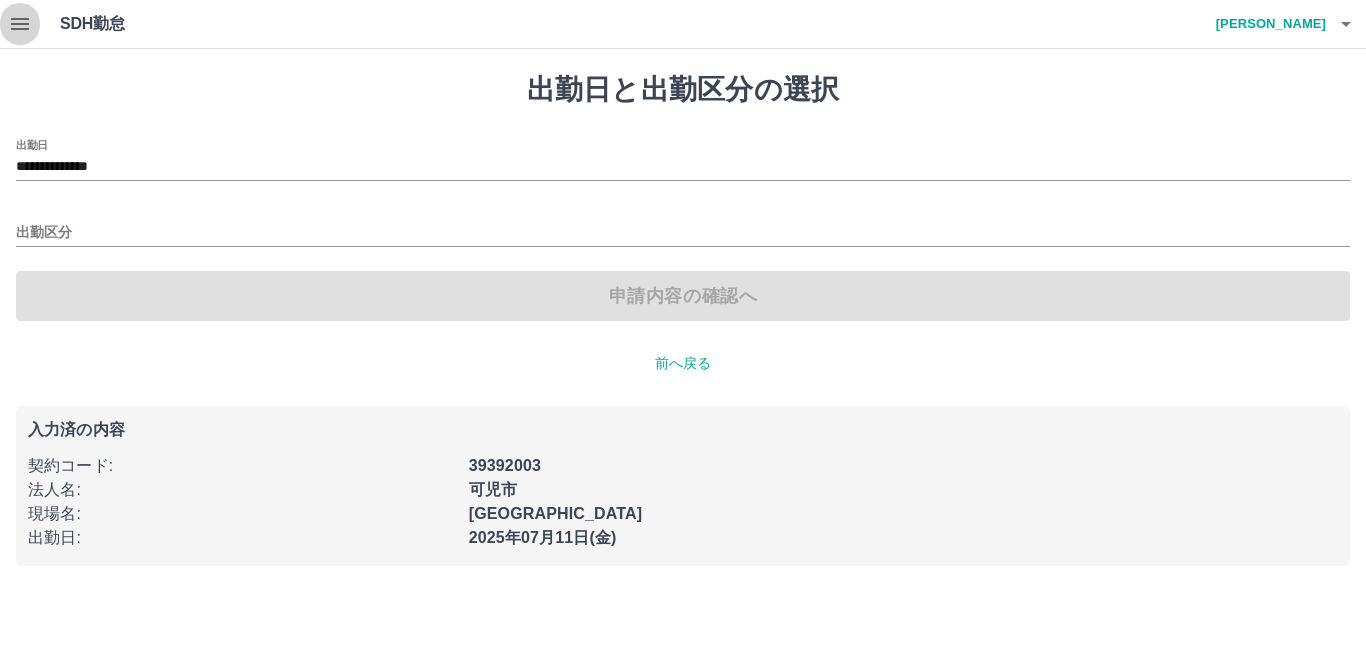click 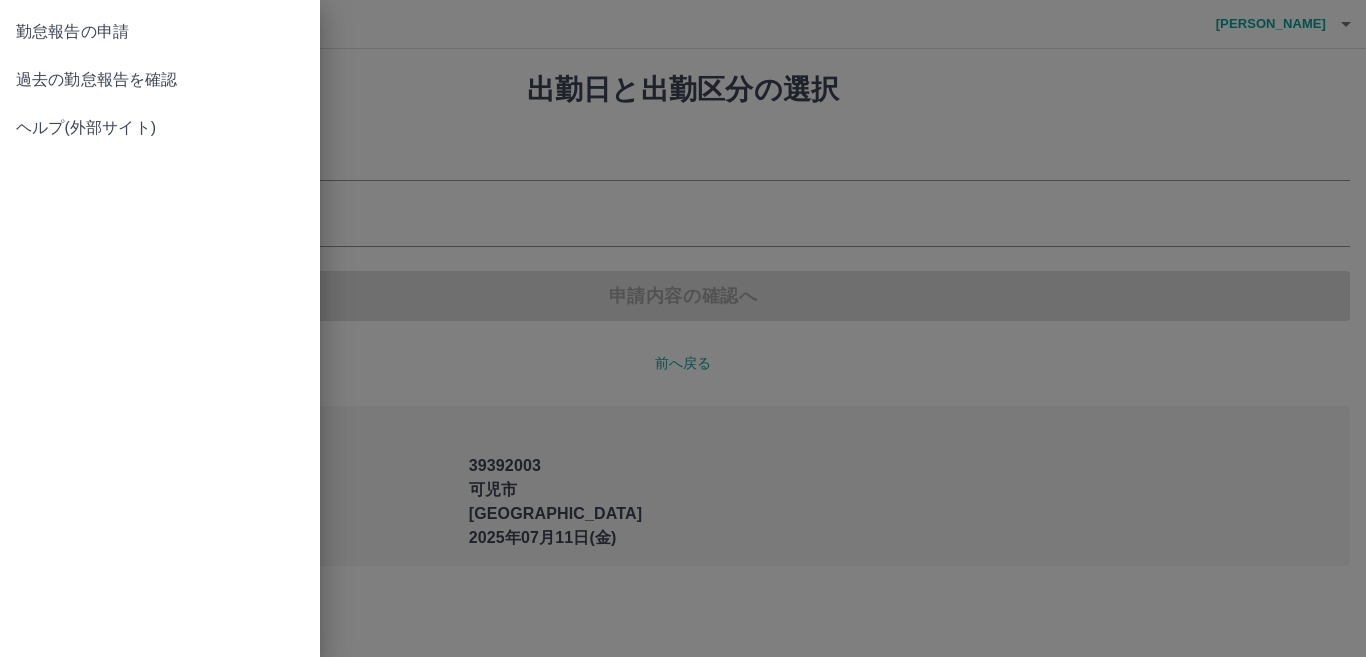 click on "過去の勤怠報告を確認" at bounding box center [160, 80] 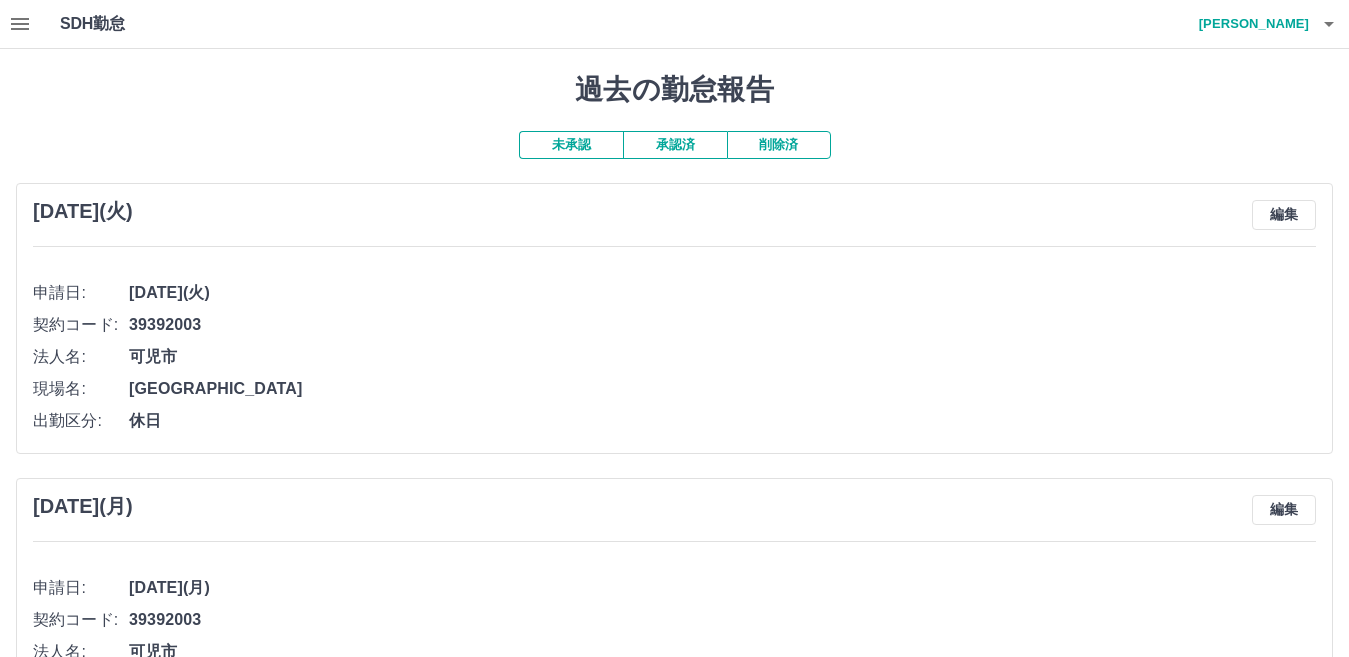 click on "承認済" at bounding box center [675, 145] 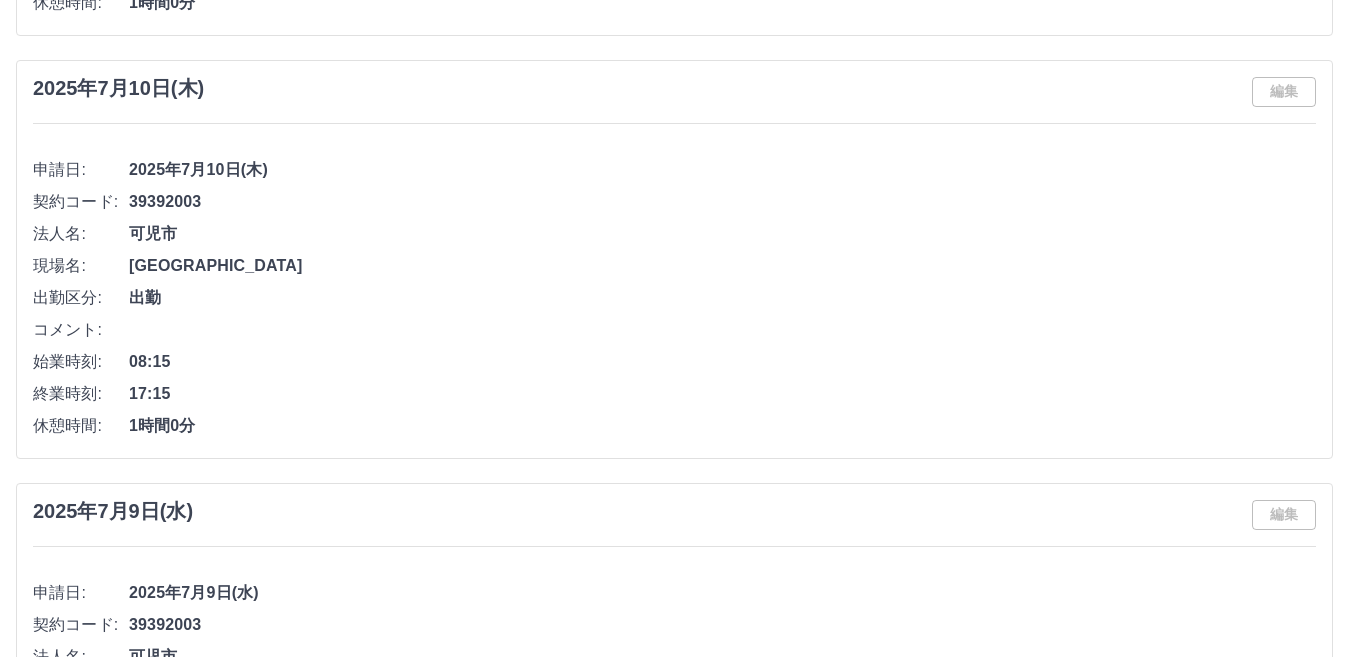 scroll, scrollTop: 666, scrollLeft: 0, axis: vertical 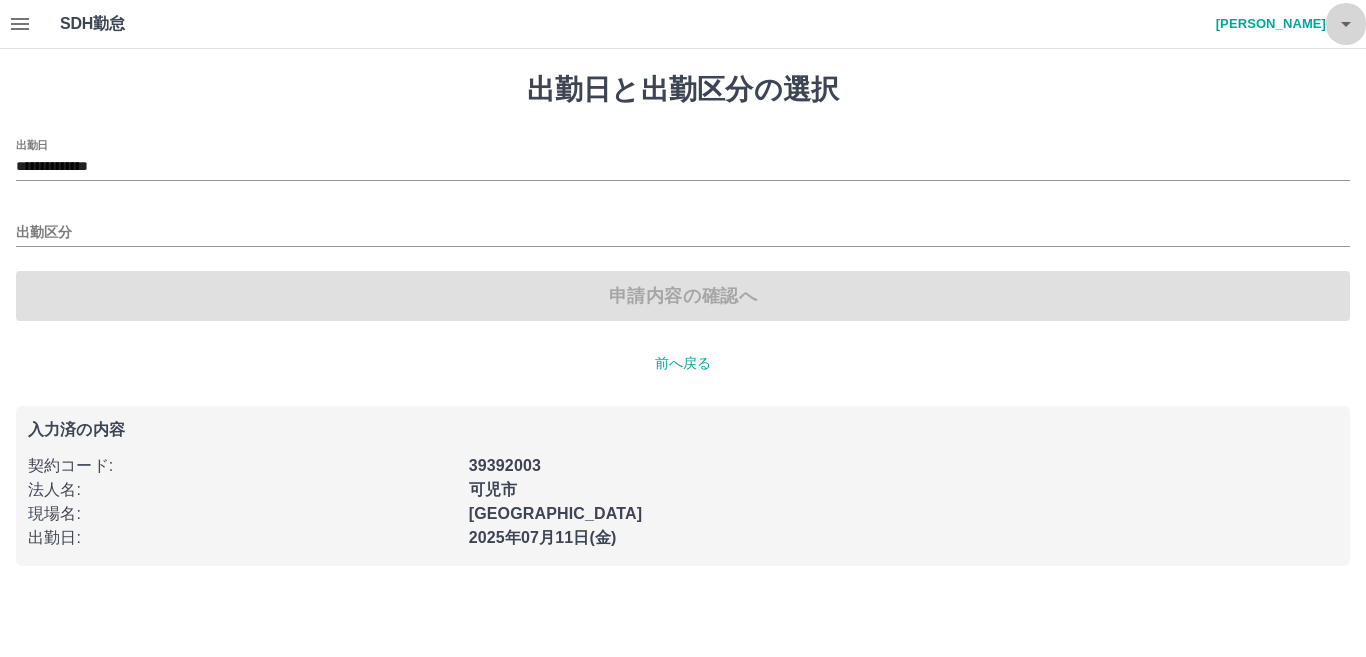 click 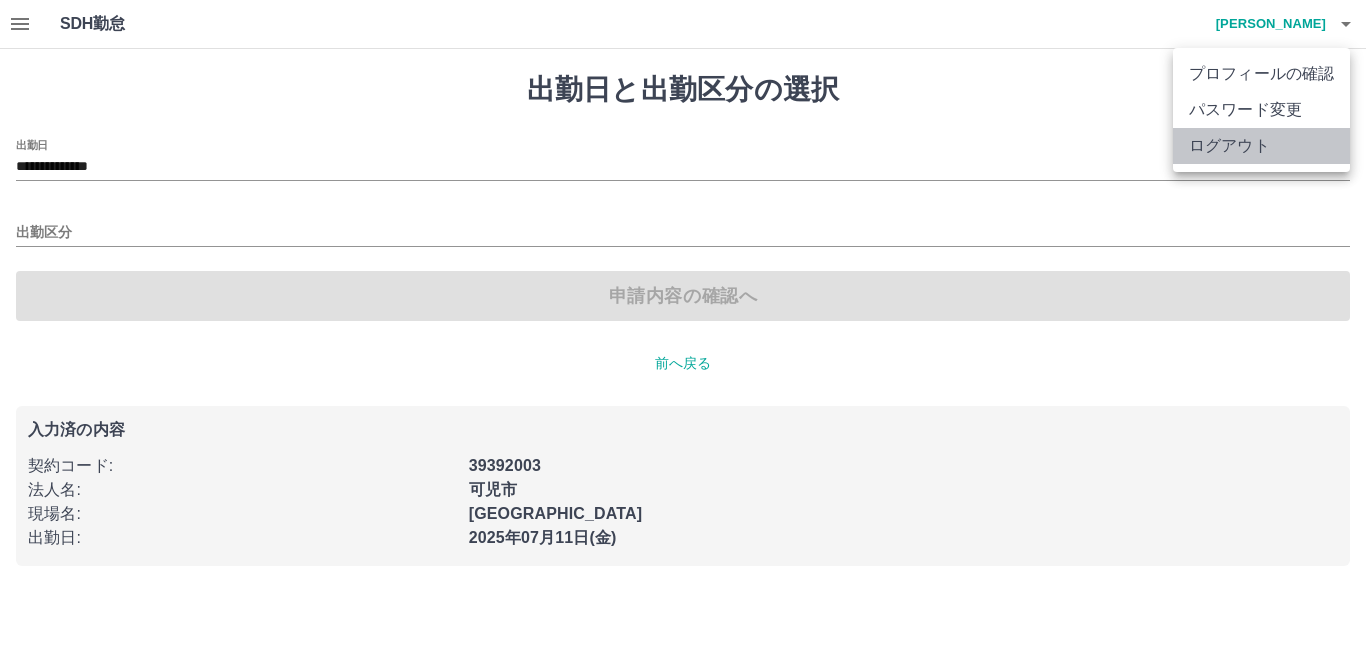 click on "ログアウト" at bounding box center [1261, 146] 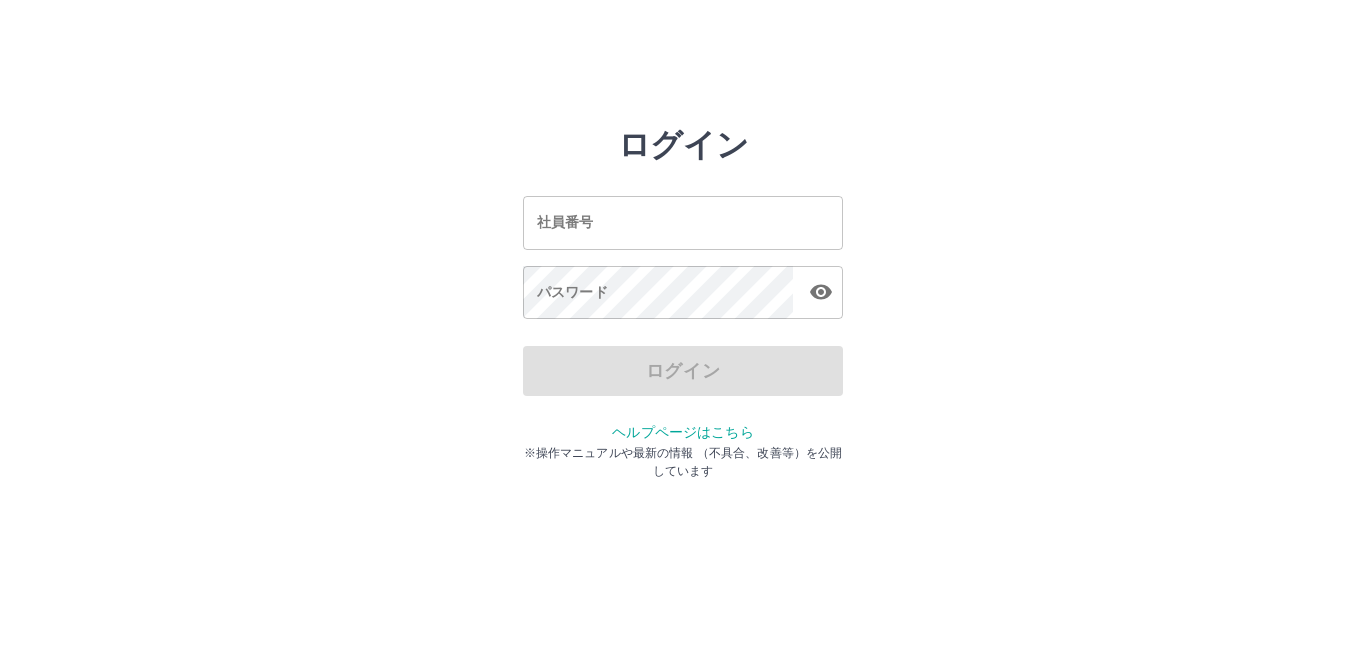 scroll, scrollTop: 0, scrollLeft: 0, axis: both 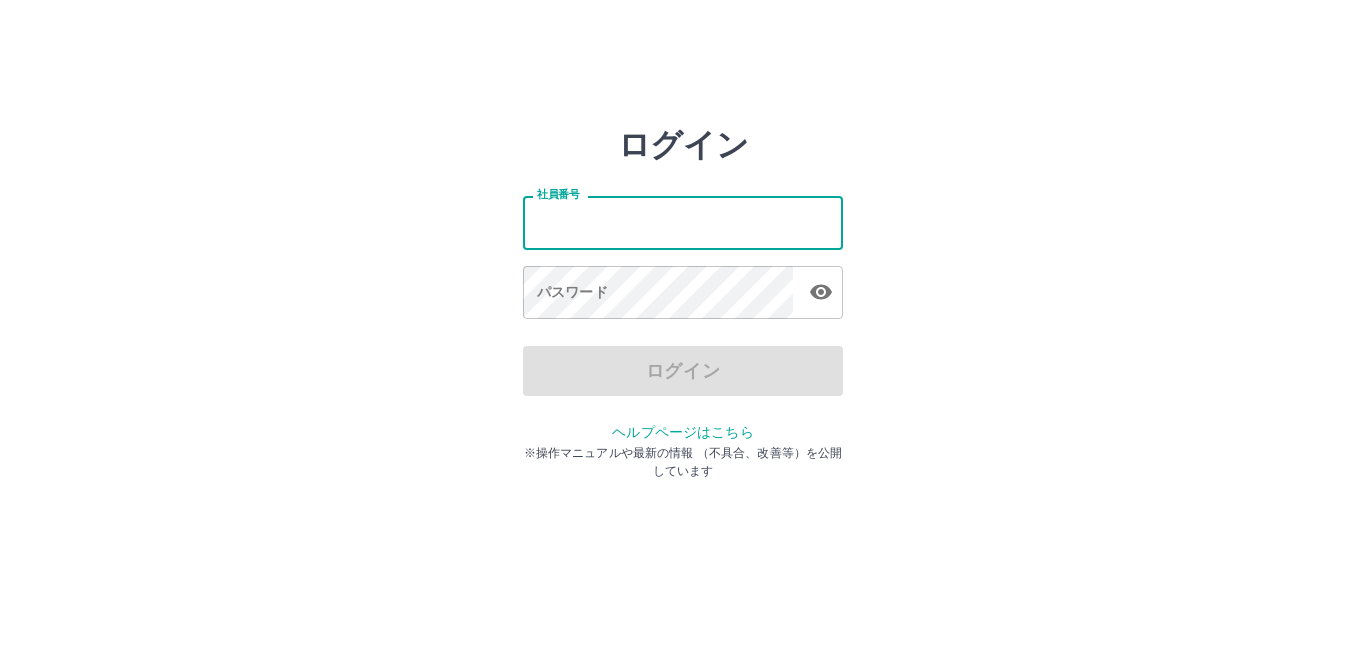 type on "*******" 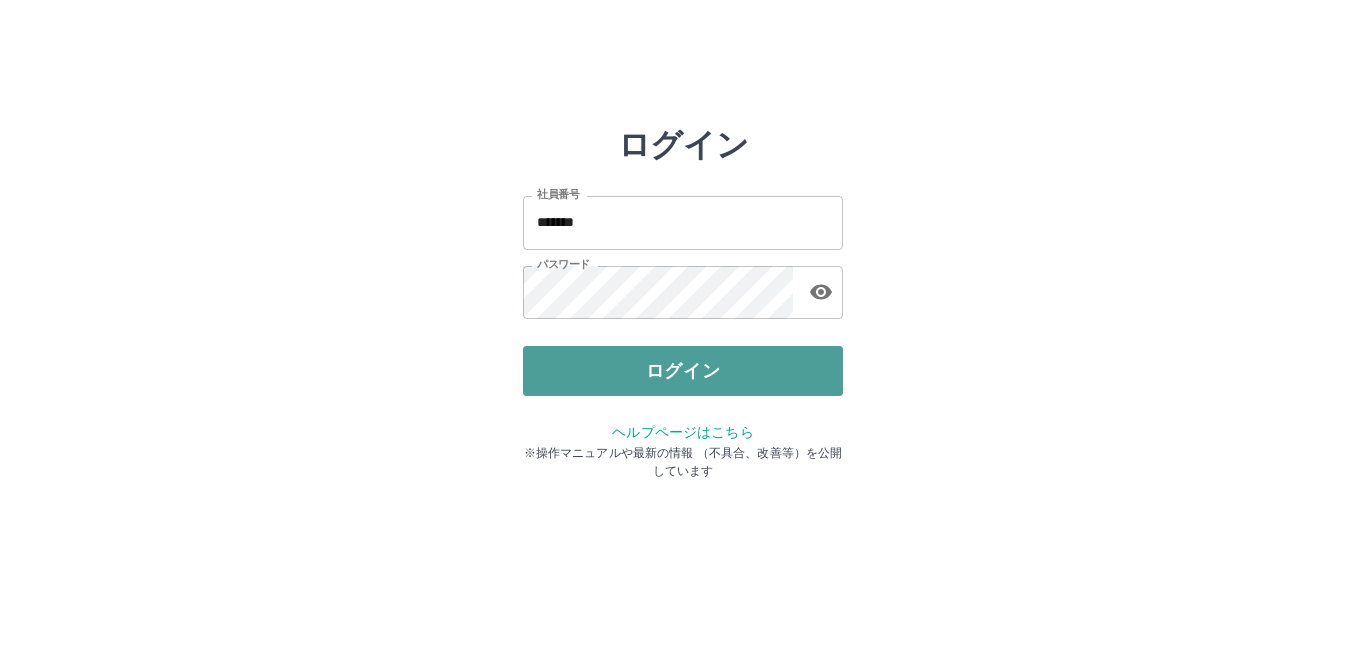 click on "ログイン" at bounding box center [683, 371] 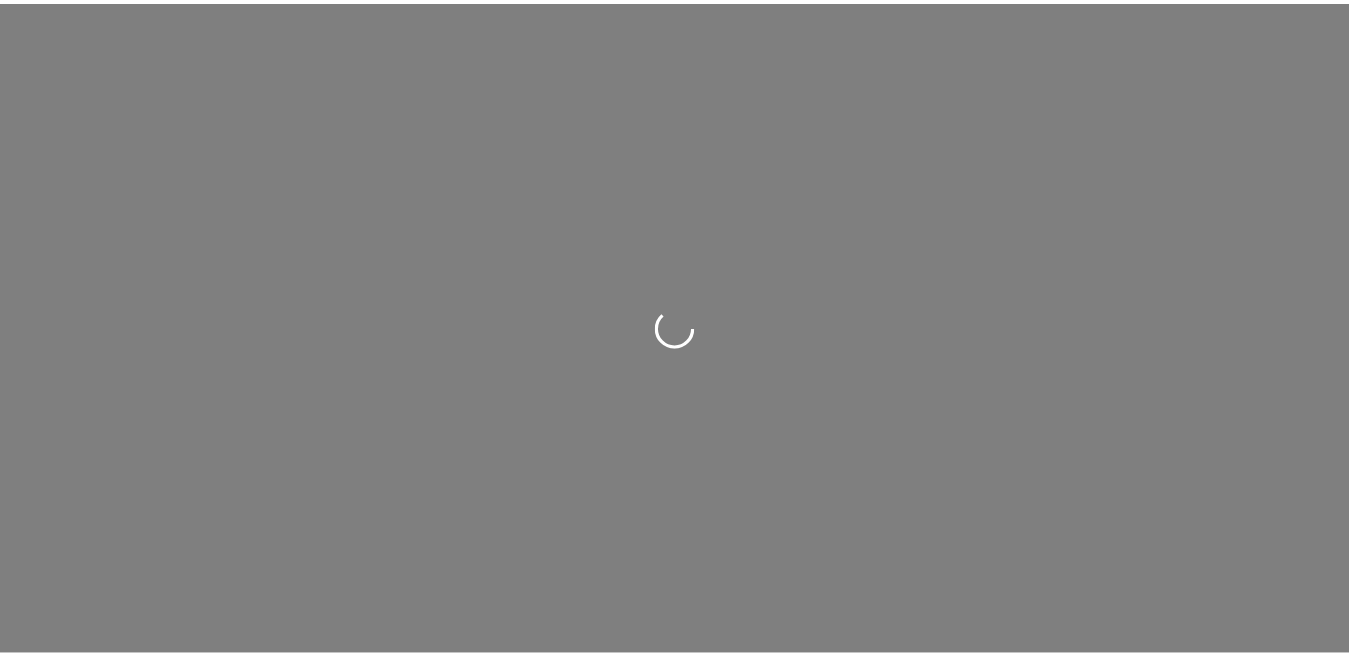 scroll, scrollTop: 0, scrollLeft: 0, axis: both 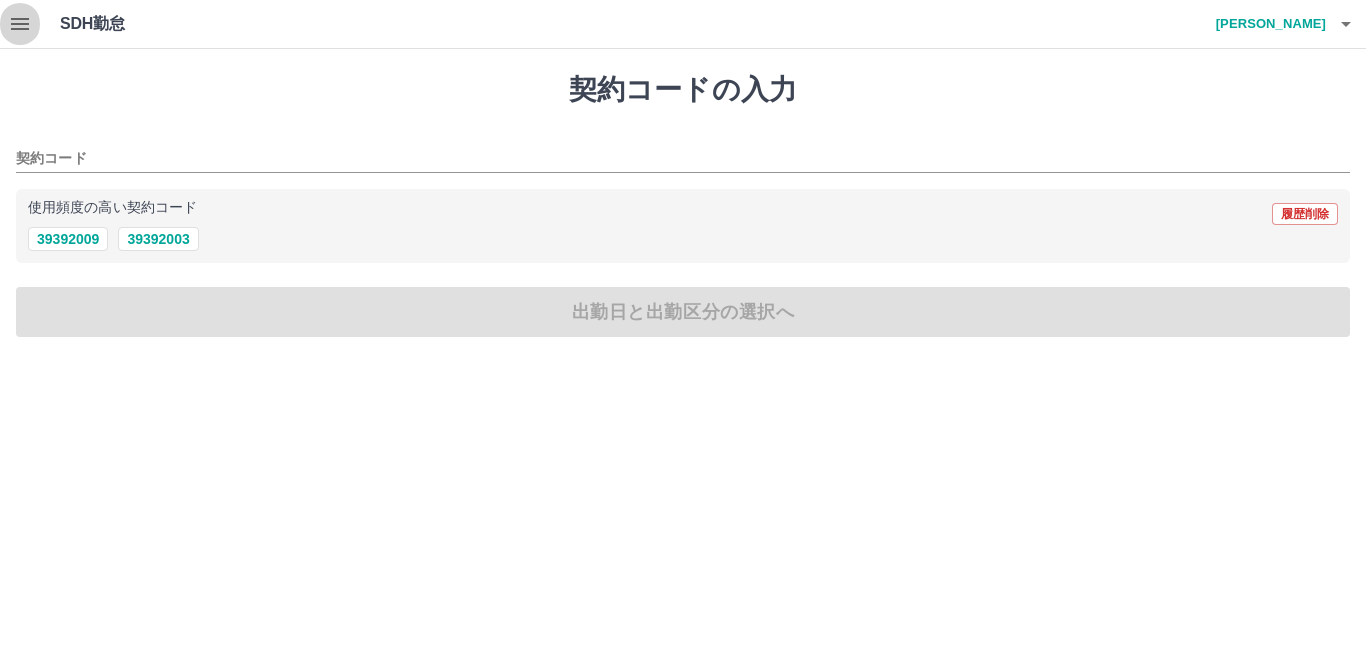 click 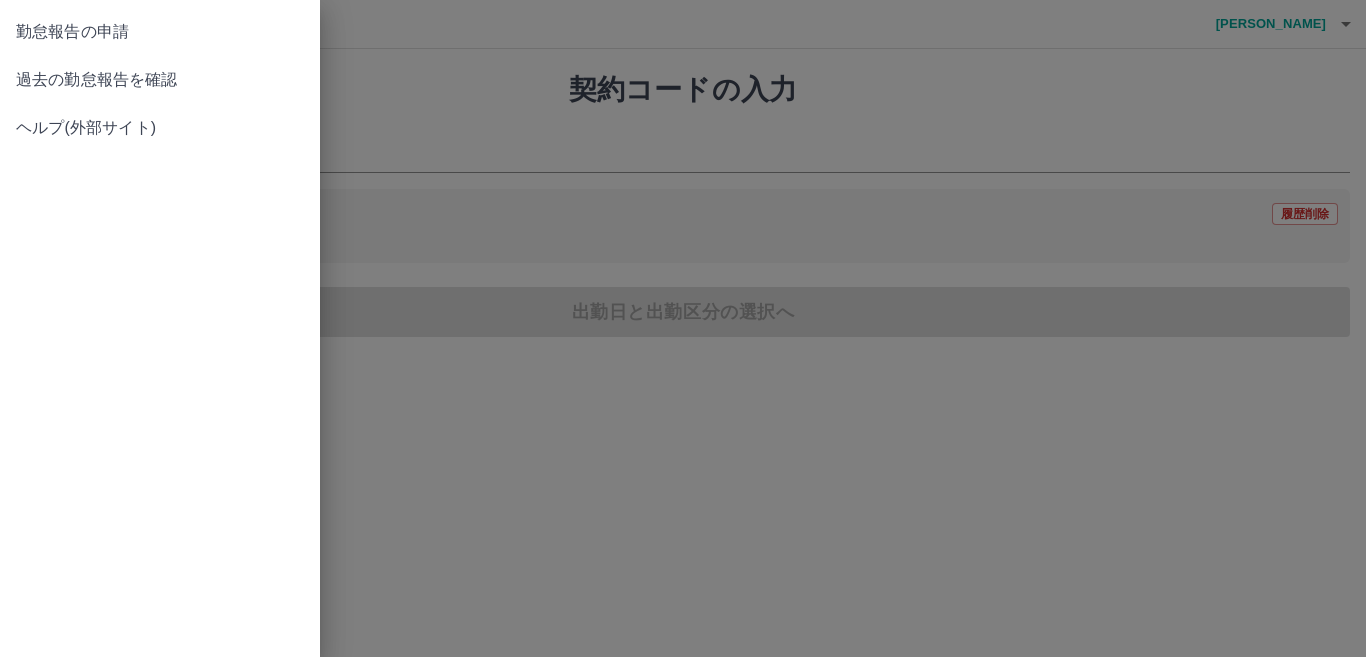 click on "過去の勤怠報告を確認" at bounding box center [160, 80] 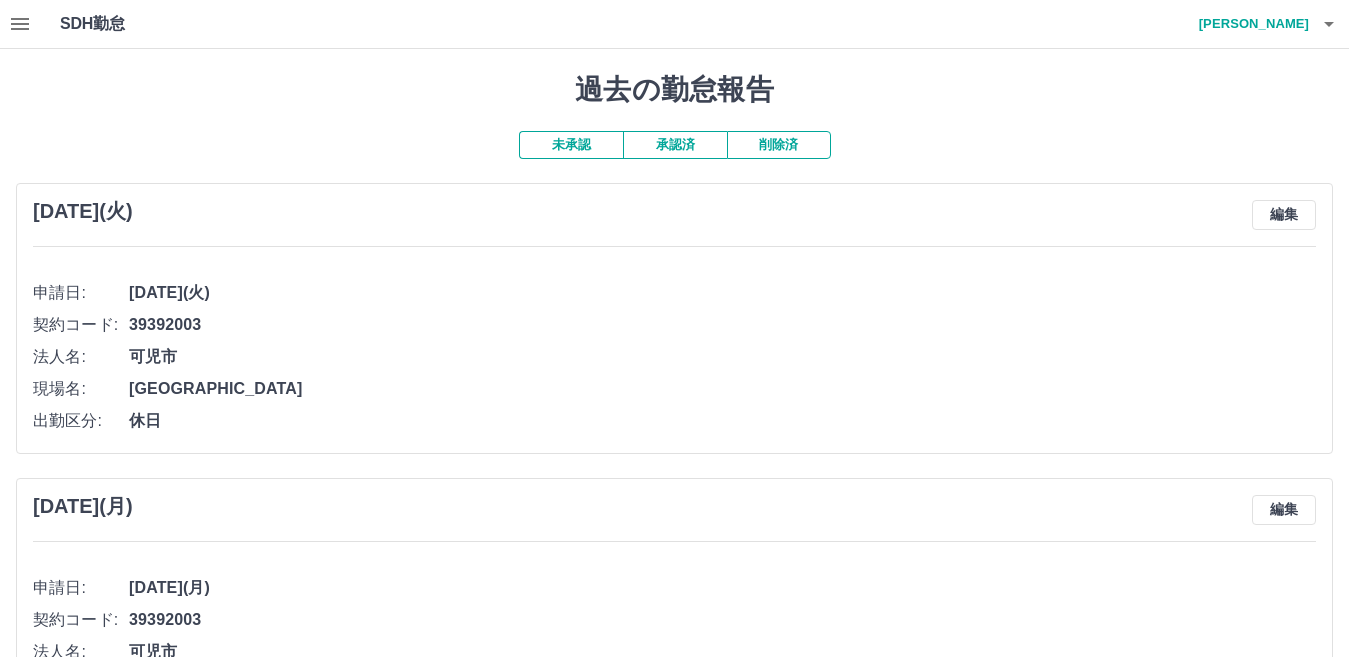 click on "承認済" at bounding box center [675, 145] 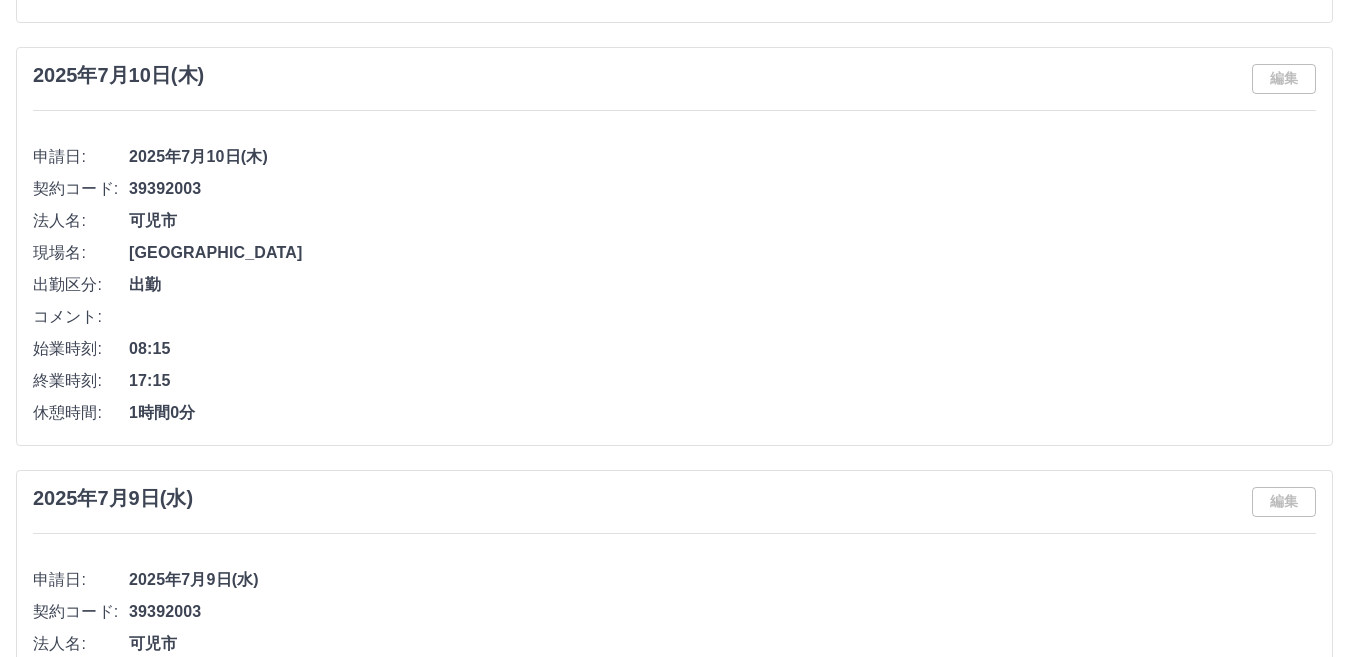 scroll, scrollTop: 586, scrollLeft: 0, axis: vertical 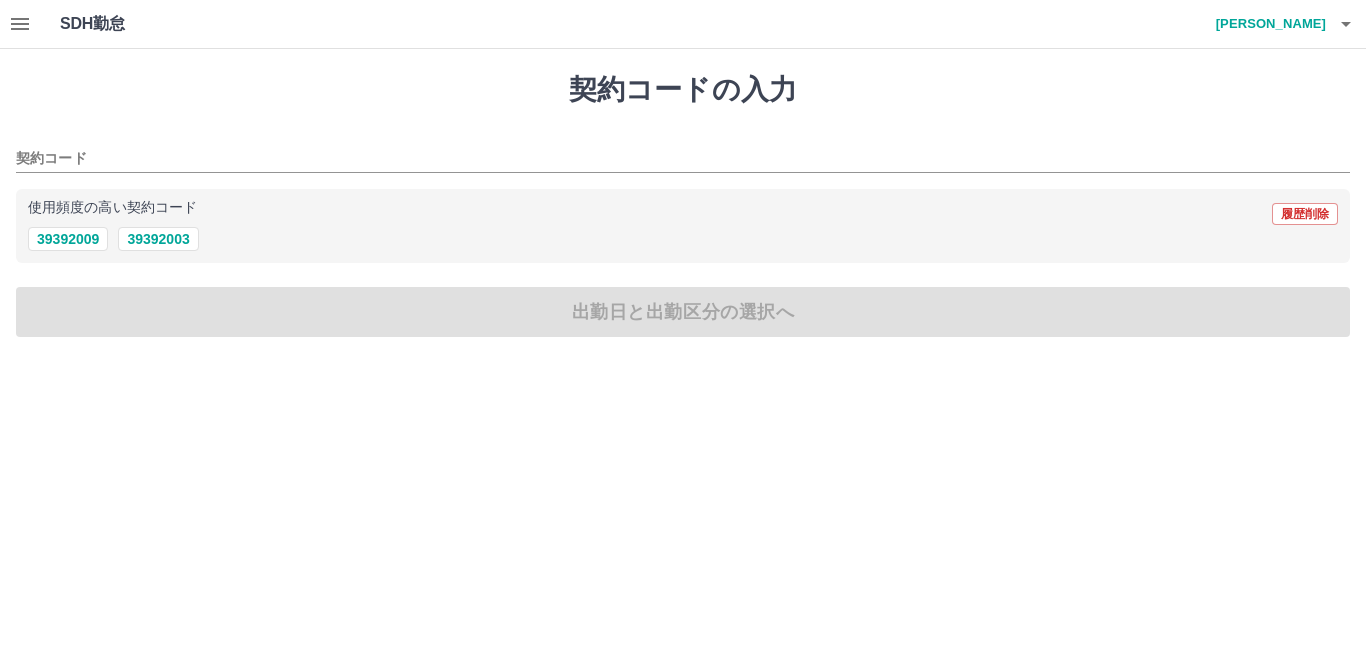 click 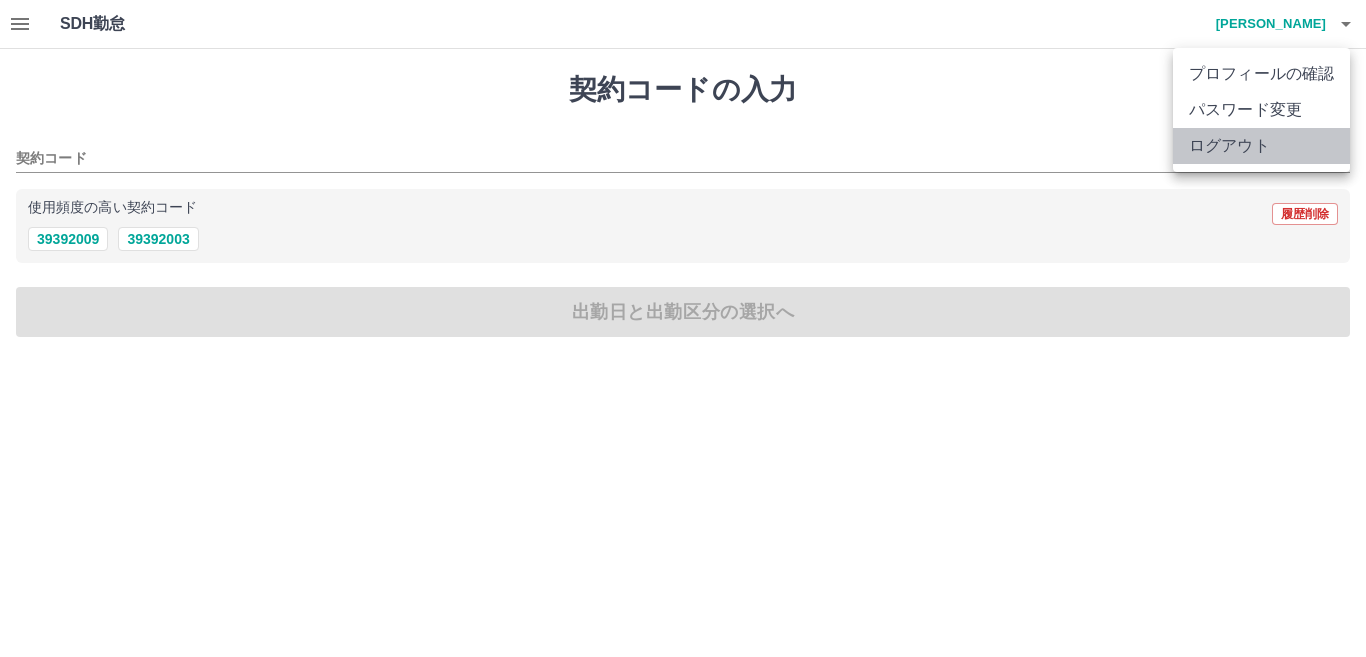 click on "ログアウト" at bounding box center (1261, 146) 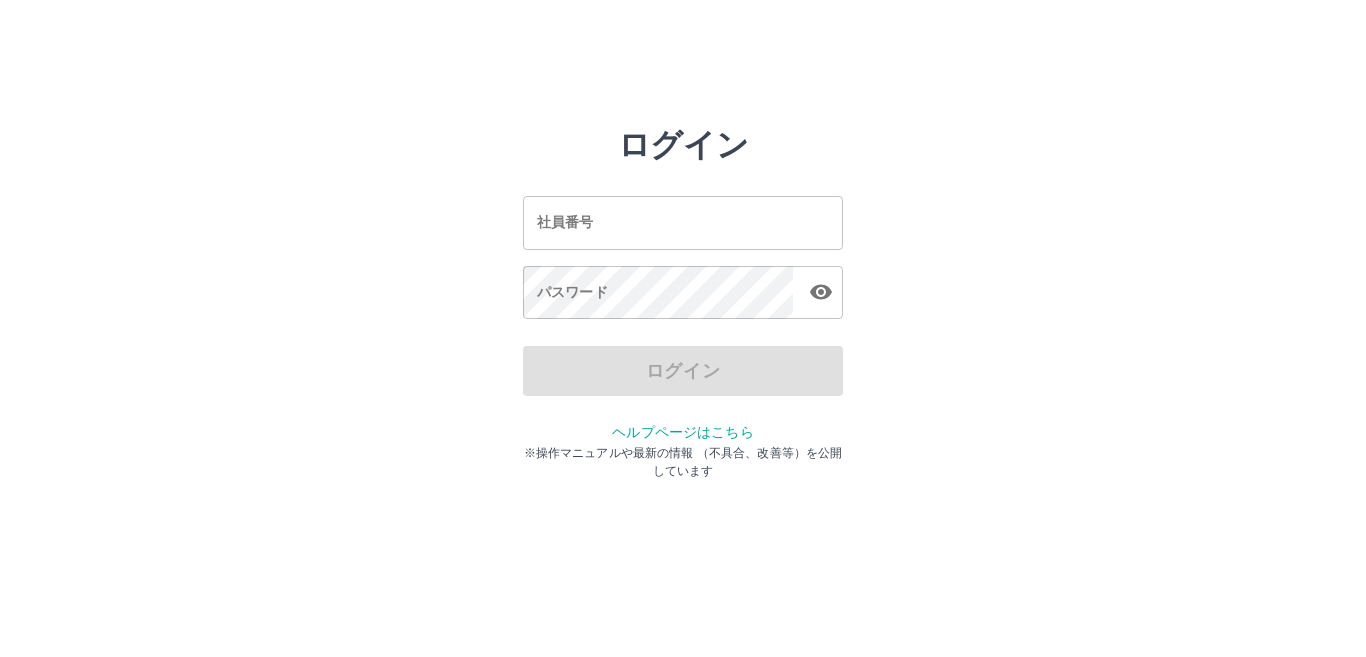 scroll, scrollTop: 0, scrollLeft: 0, axis: both 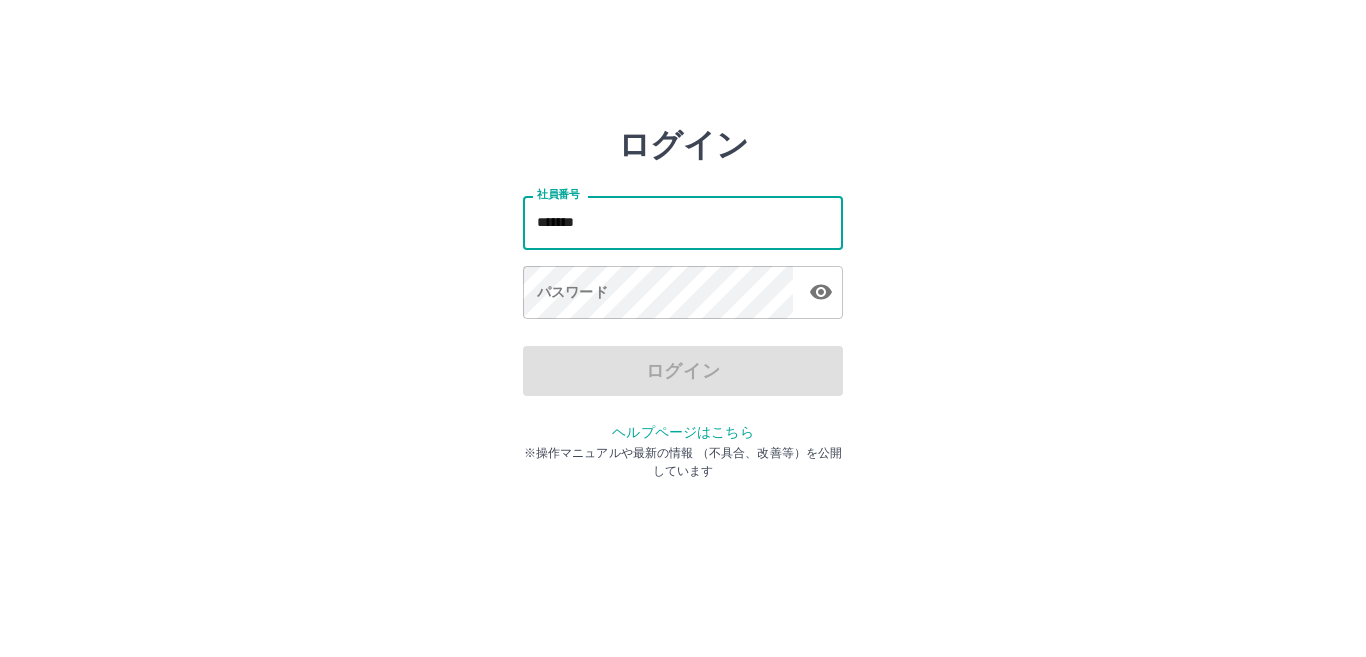 type on "*******" 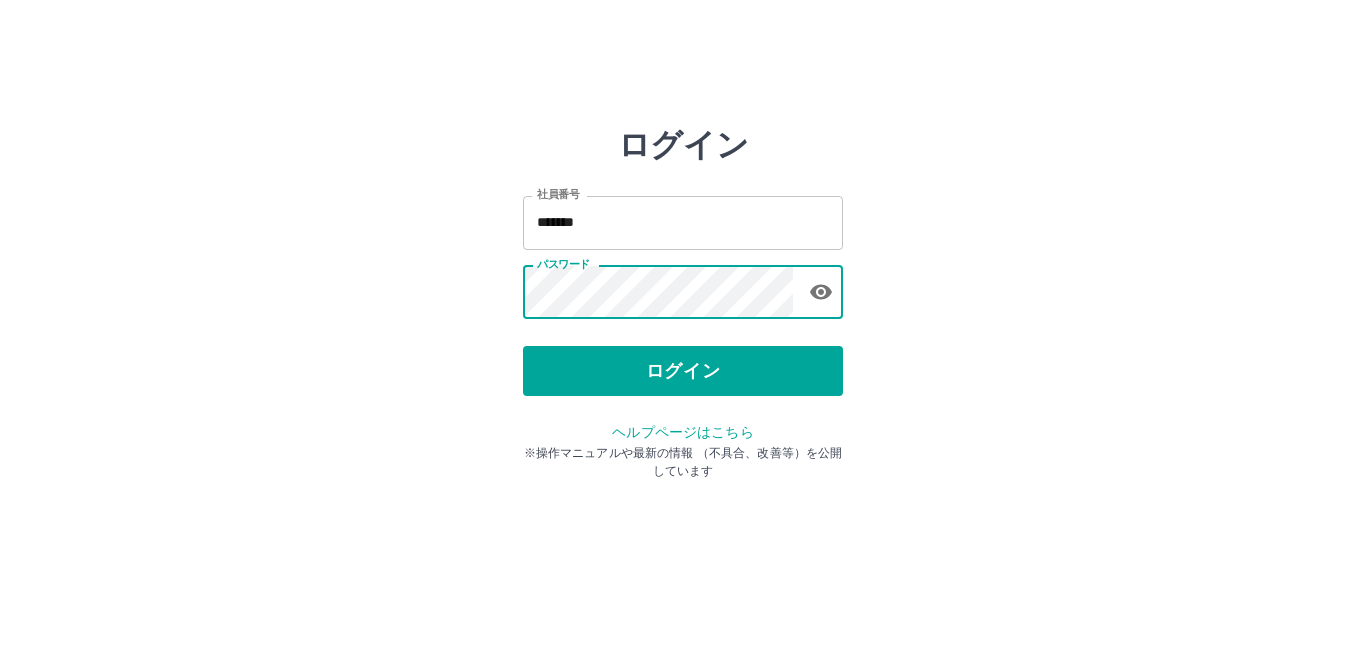 click on "ログイン" at bounding box center (683, 371) 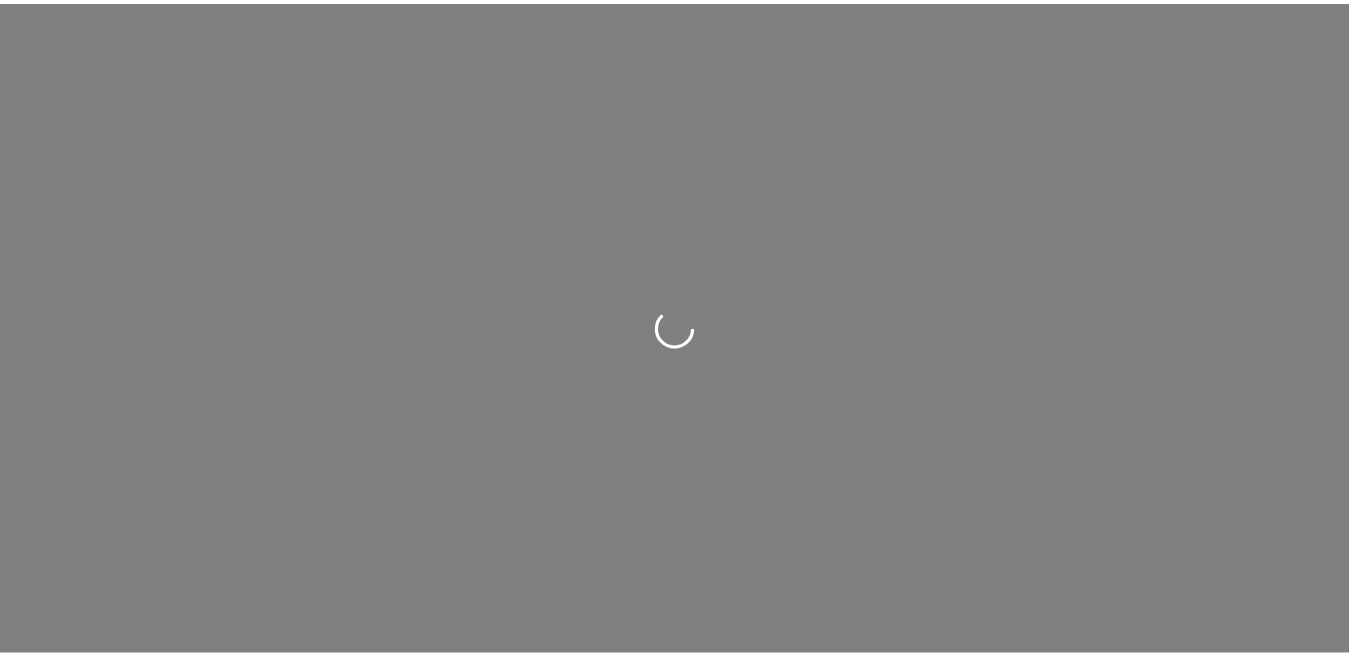 scroll, scrollTop: 0, scrollLeft: 0, axis: both 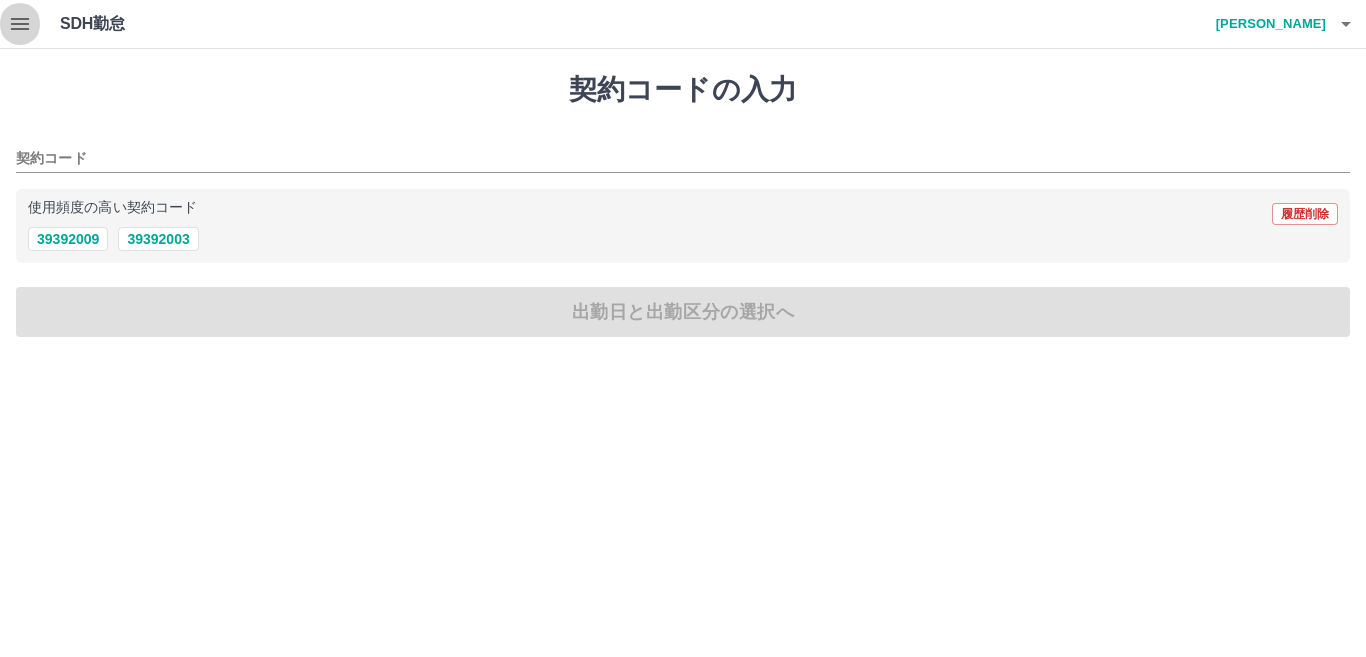 click 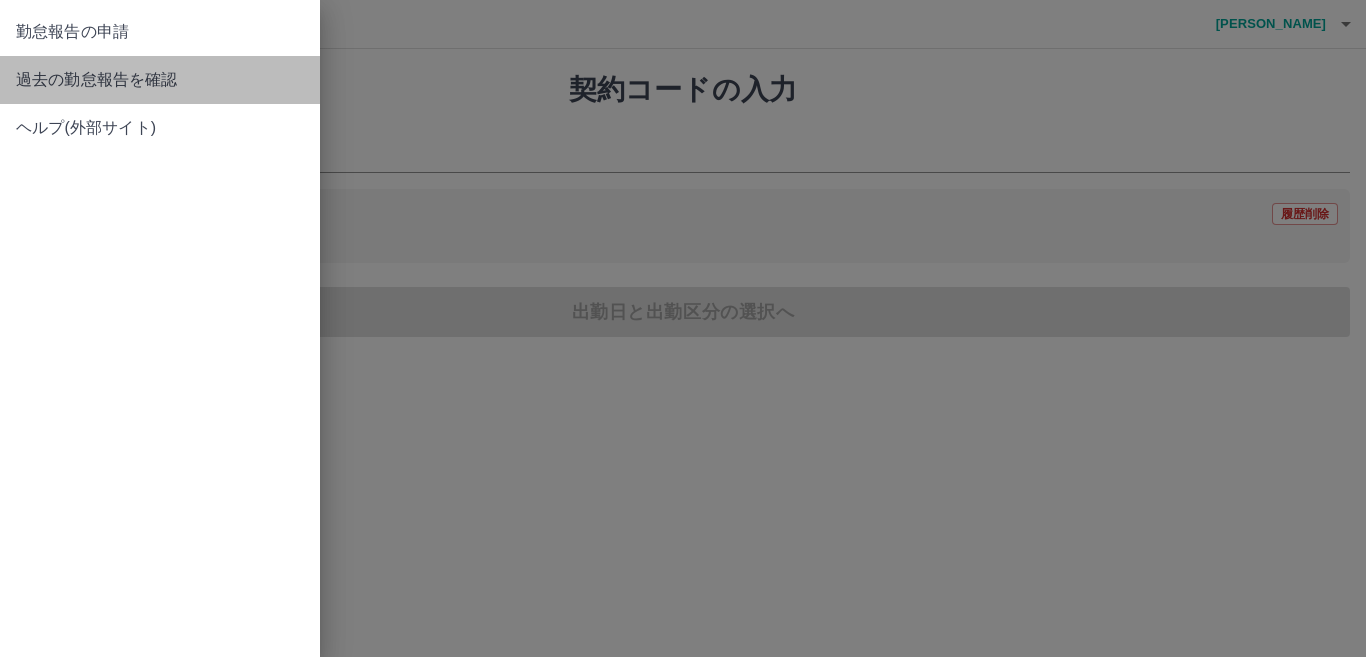 click on "過去の勤怠報告を確認" at bounding box center [160, 80] 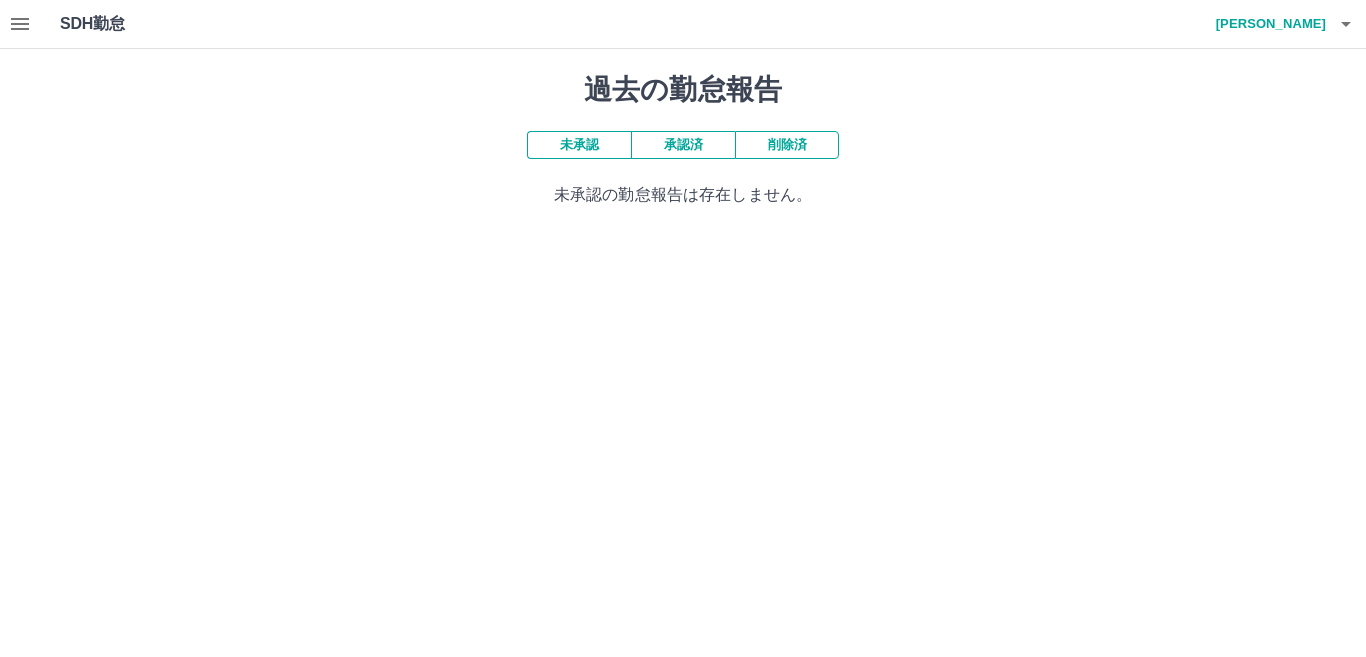 click on "承認済" at bounding box center (683, 145) 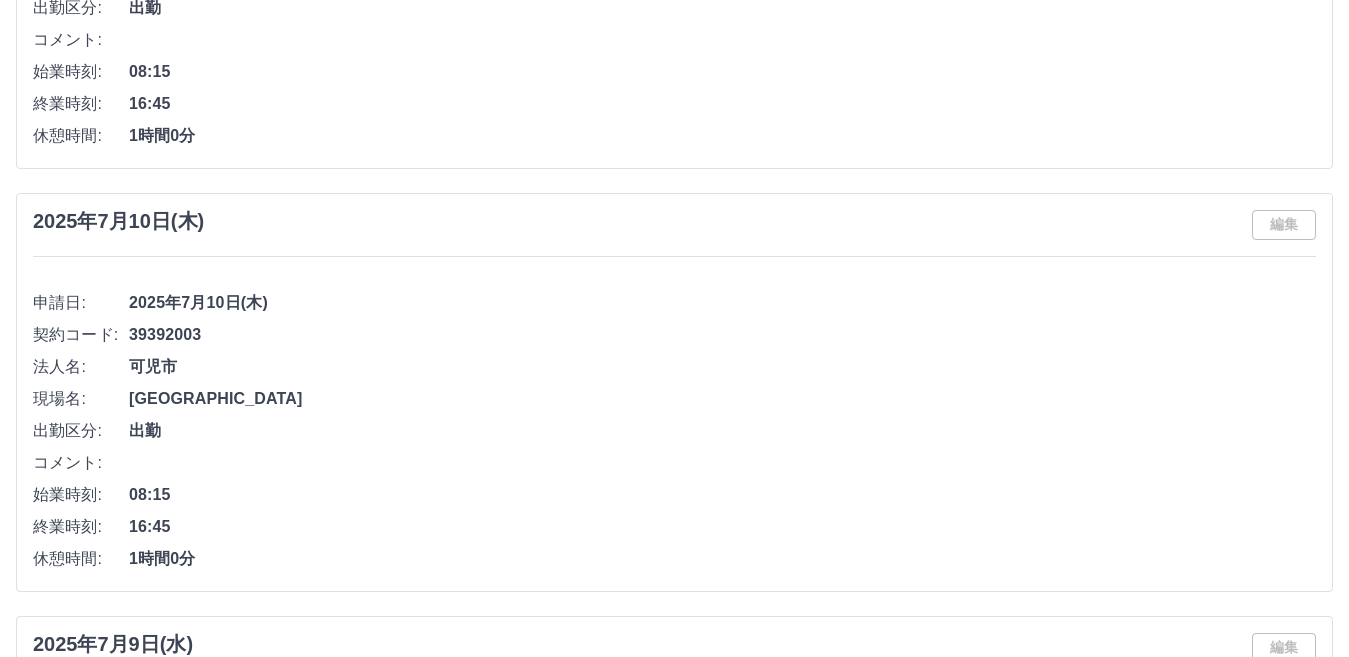 scroll, scrollTop: 426, scrollLeft: 0, axis: vertical 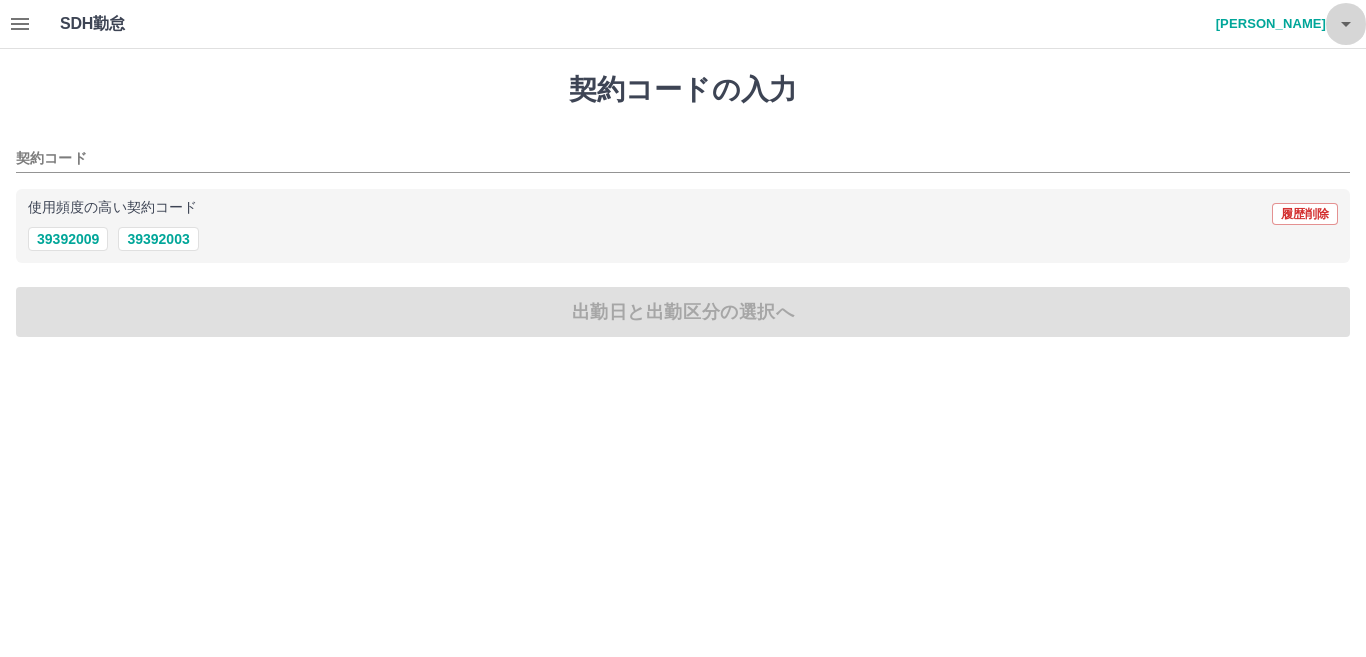 click 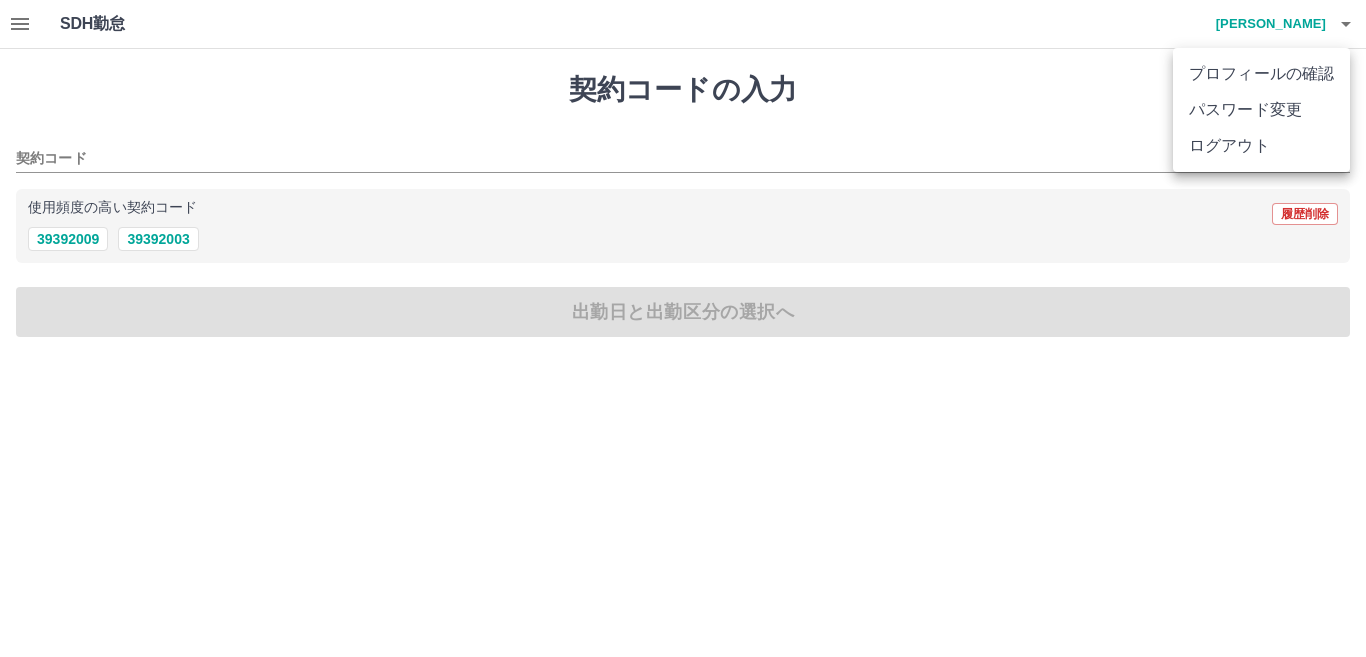 click on "ログアウト" at bounding box center (1261, 146) 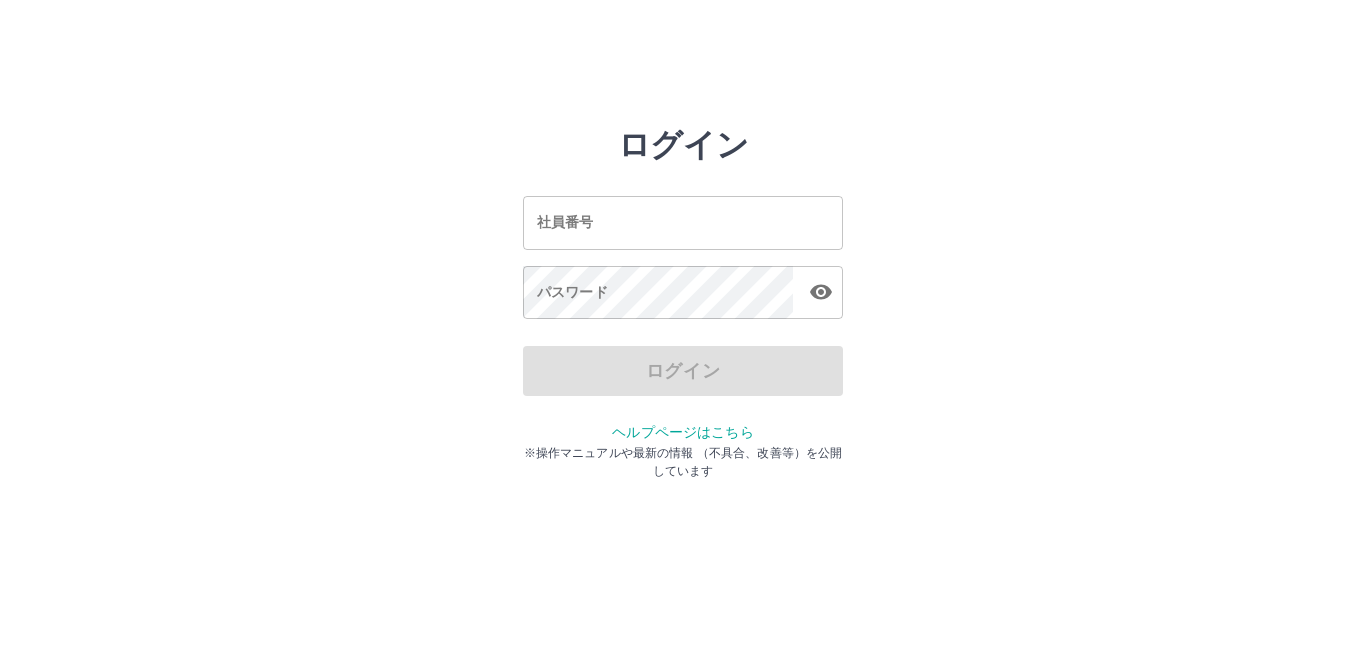 scroll, scrollTop: 0, scrollLeft: 0, axis: both 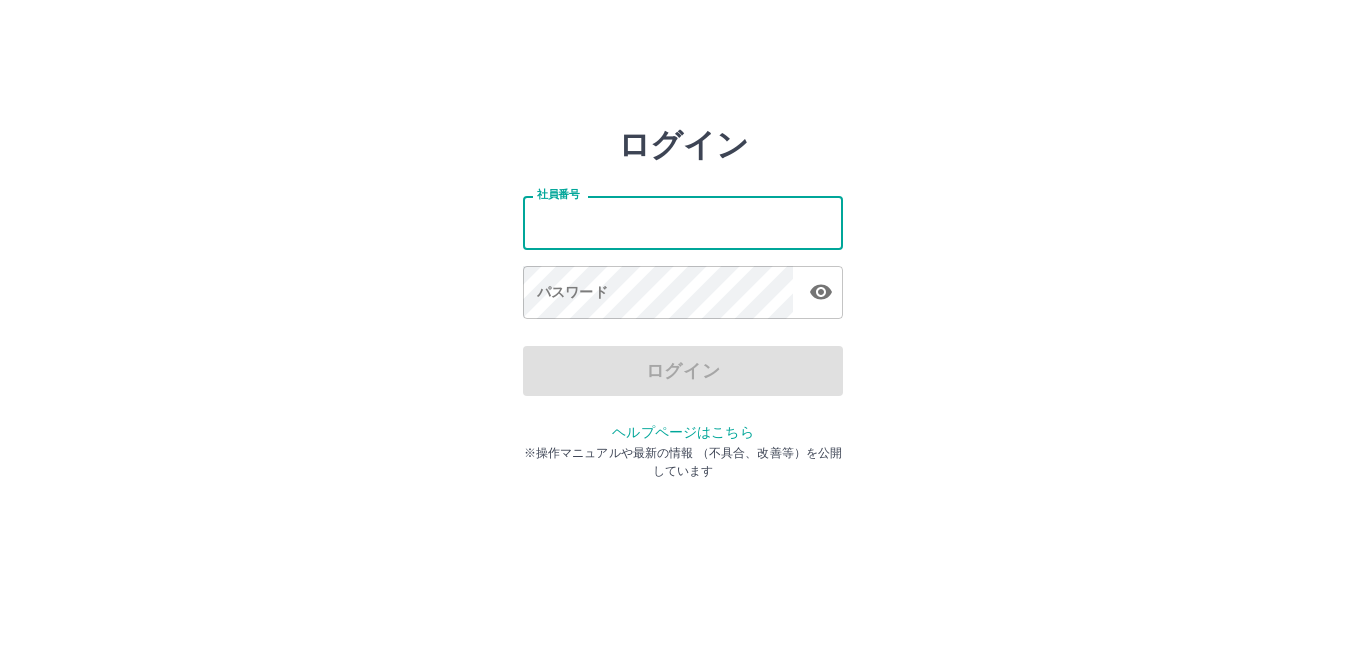click on "社員番号" at bounding box center [683, 222] 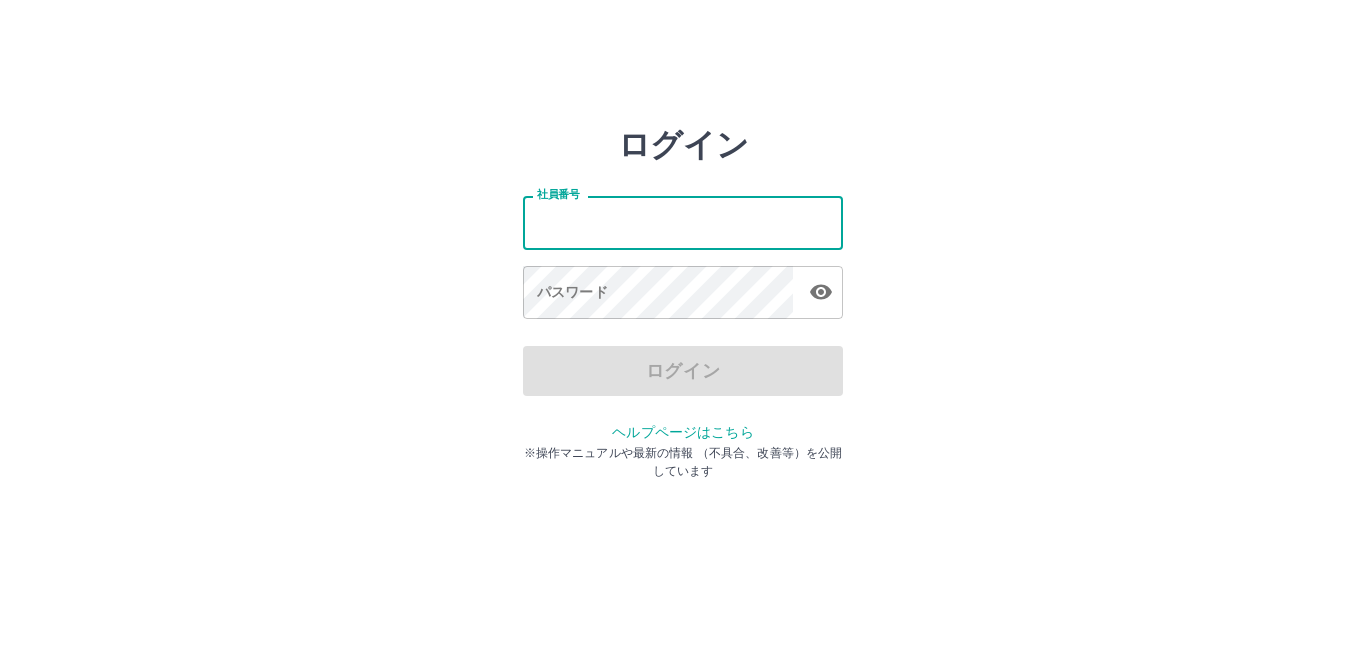 type on "*******" 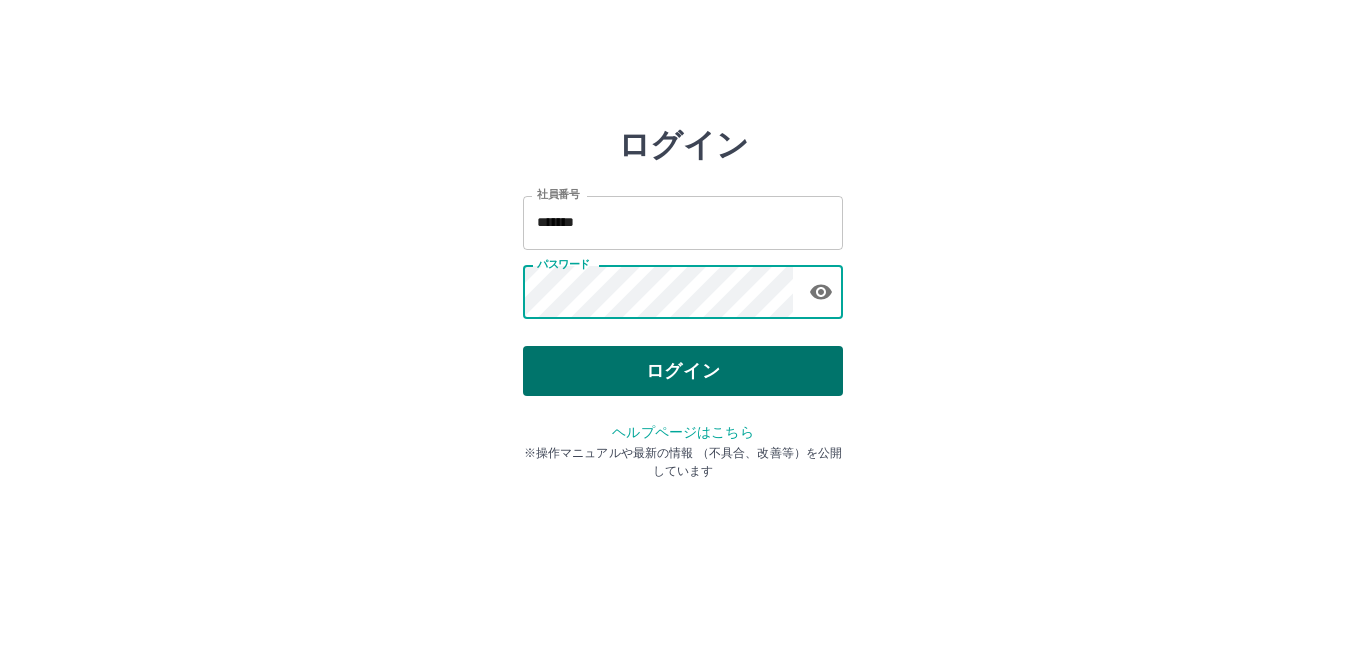 click on "ログイン" at bounding box center [683, 371] 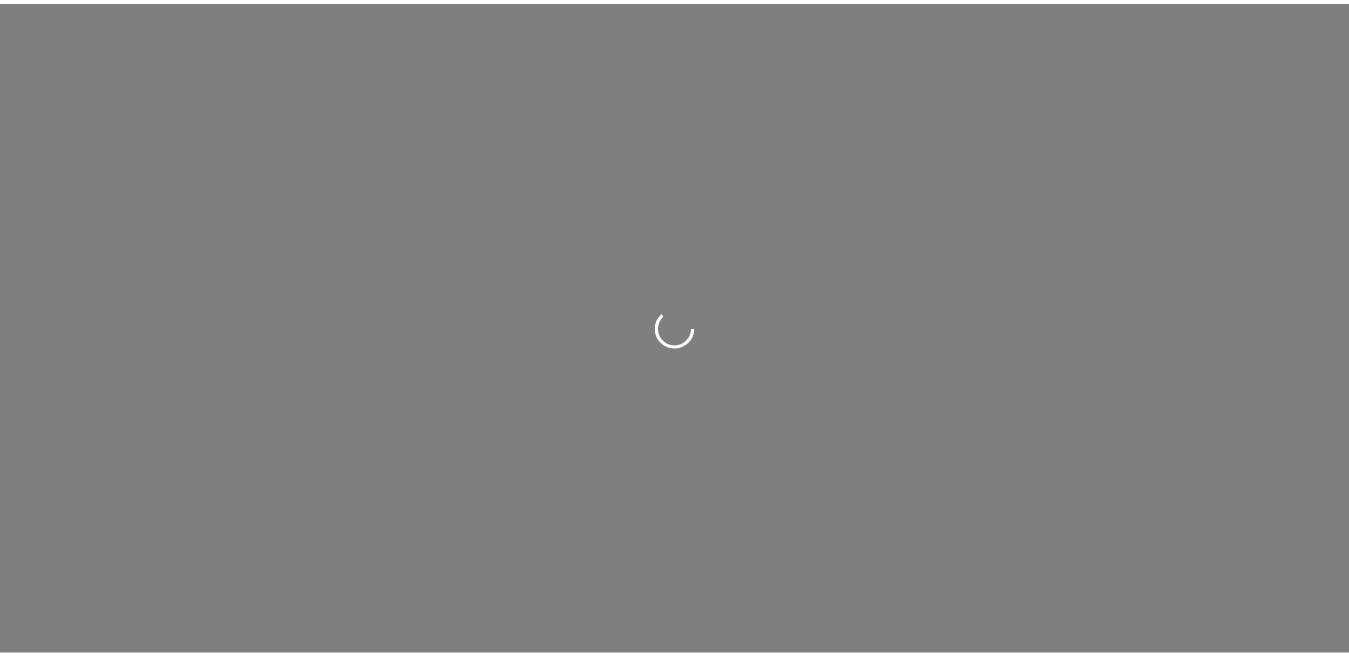 scroll, scrollTop: 0, scrollLeft: 0, axis: both 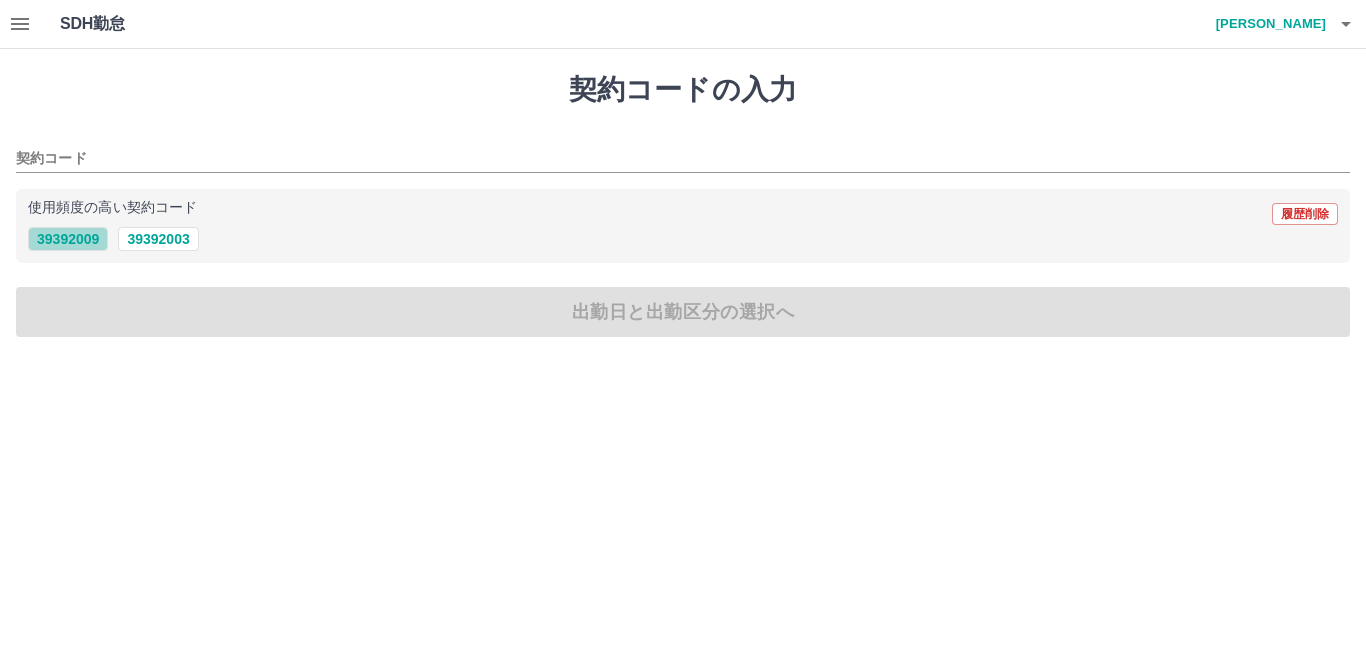 click on "39392009" at bounding box center [68, 239] 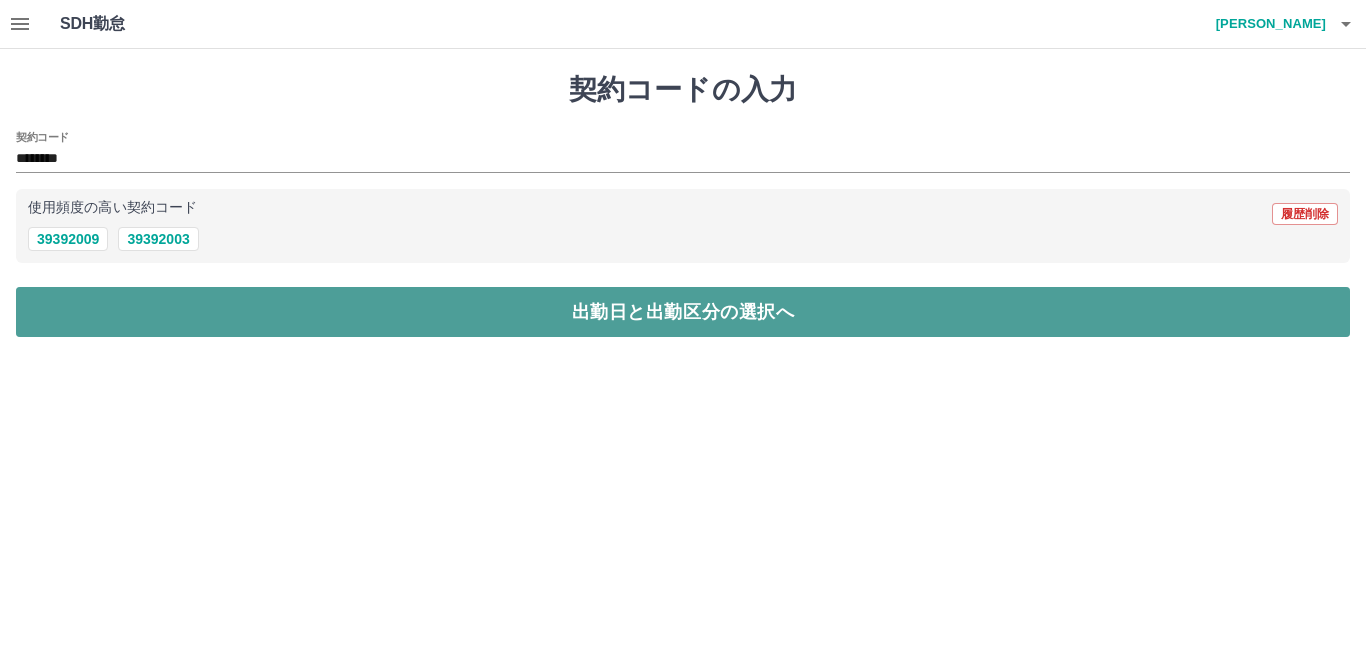 click on "出勤日と出勤区分の選択へ" at bounding box center [683, 312] 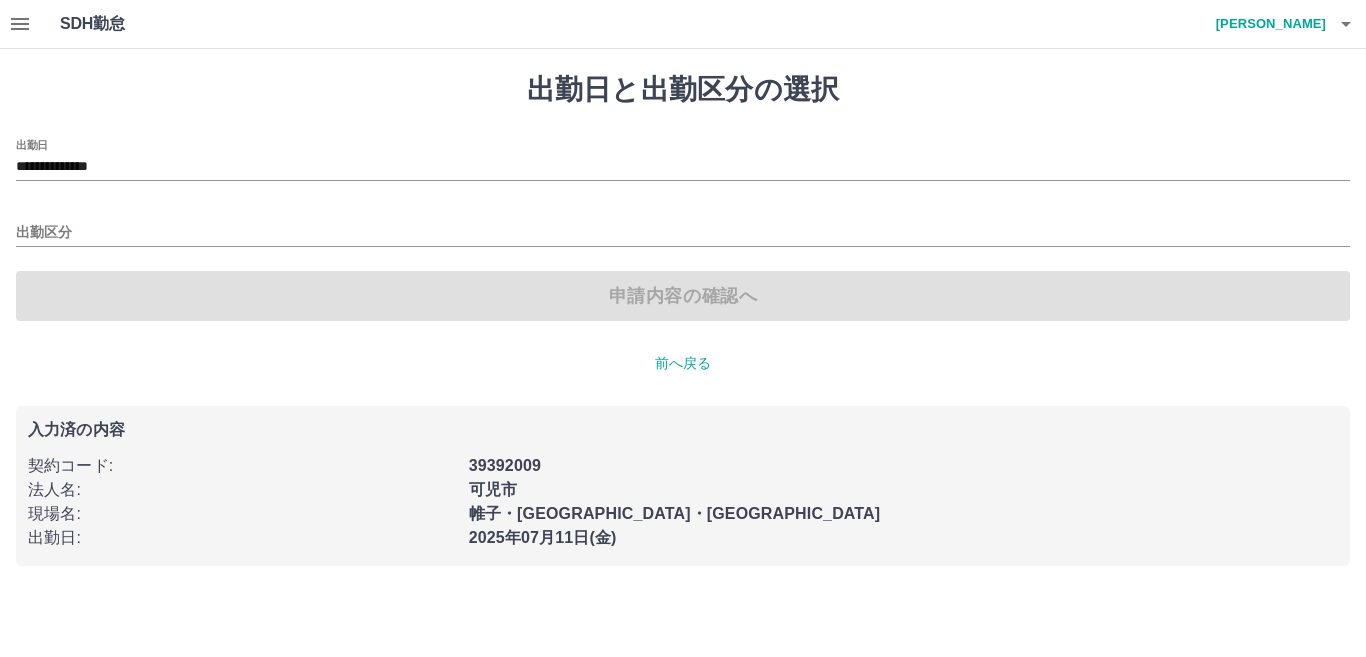 click 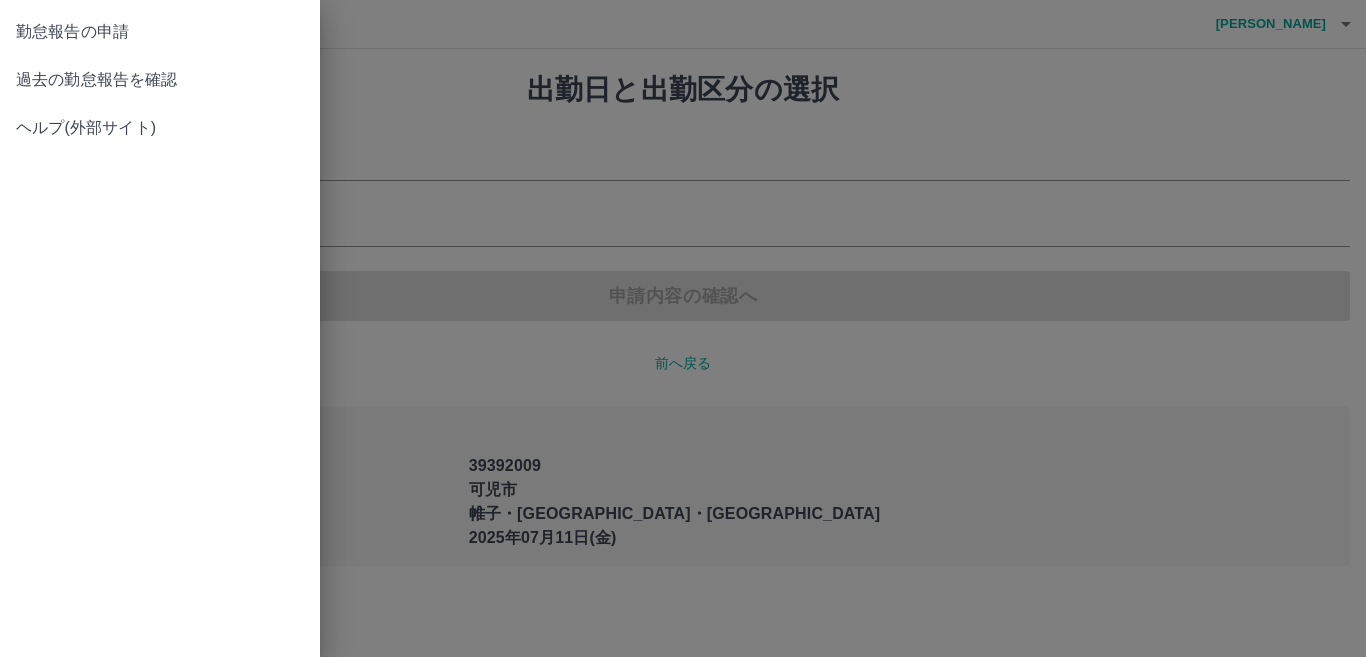 click on "過去の勤怠報告を確認" at bounding box center [160, 80] 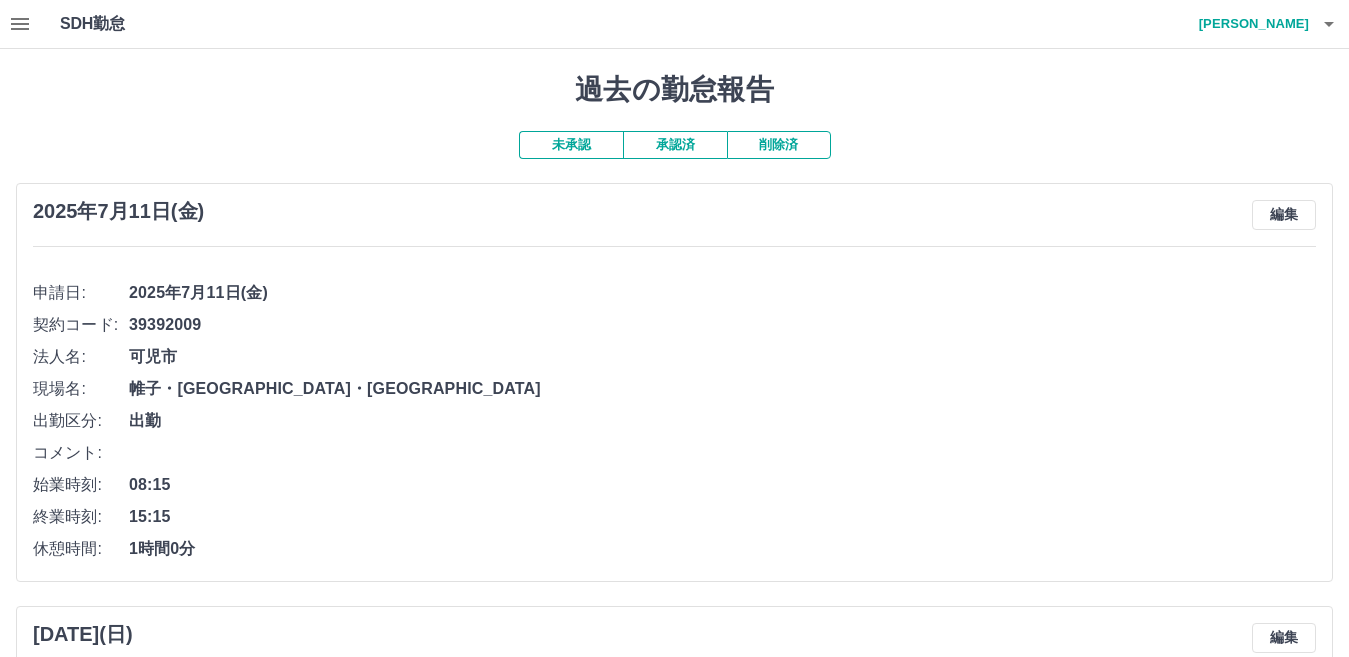 click on "承認済" at bounding box center (675, 145) 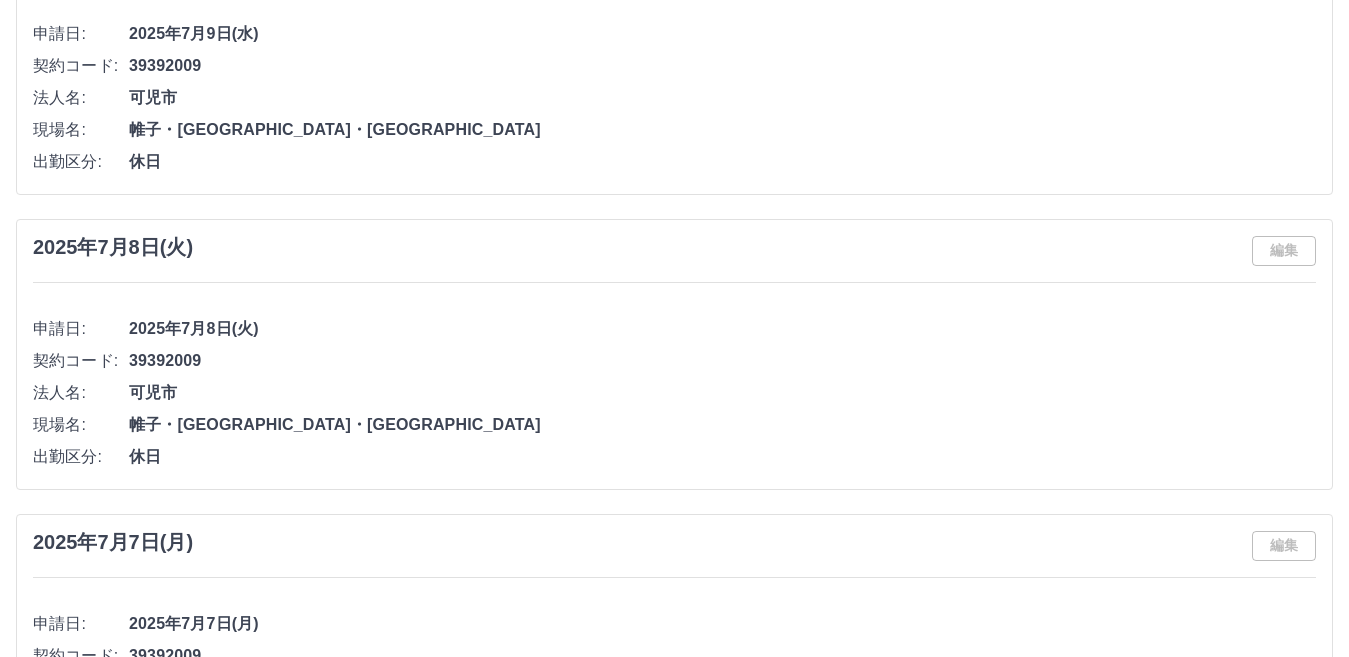scroll, scrollTop: 626, scrollLeft: 0, axis: vertical 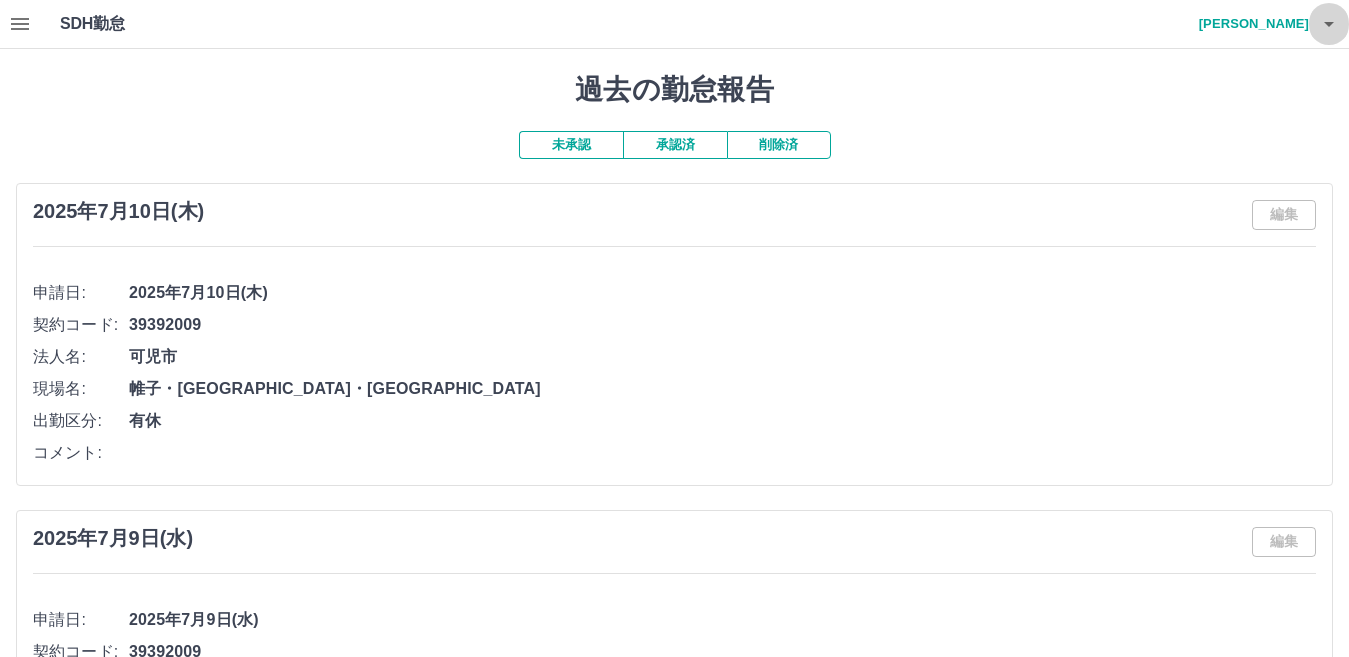 click 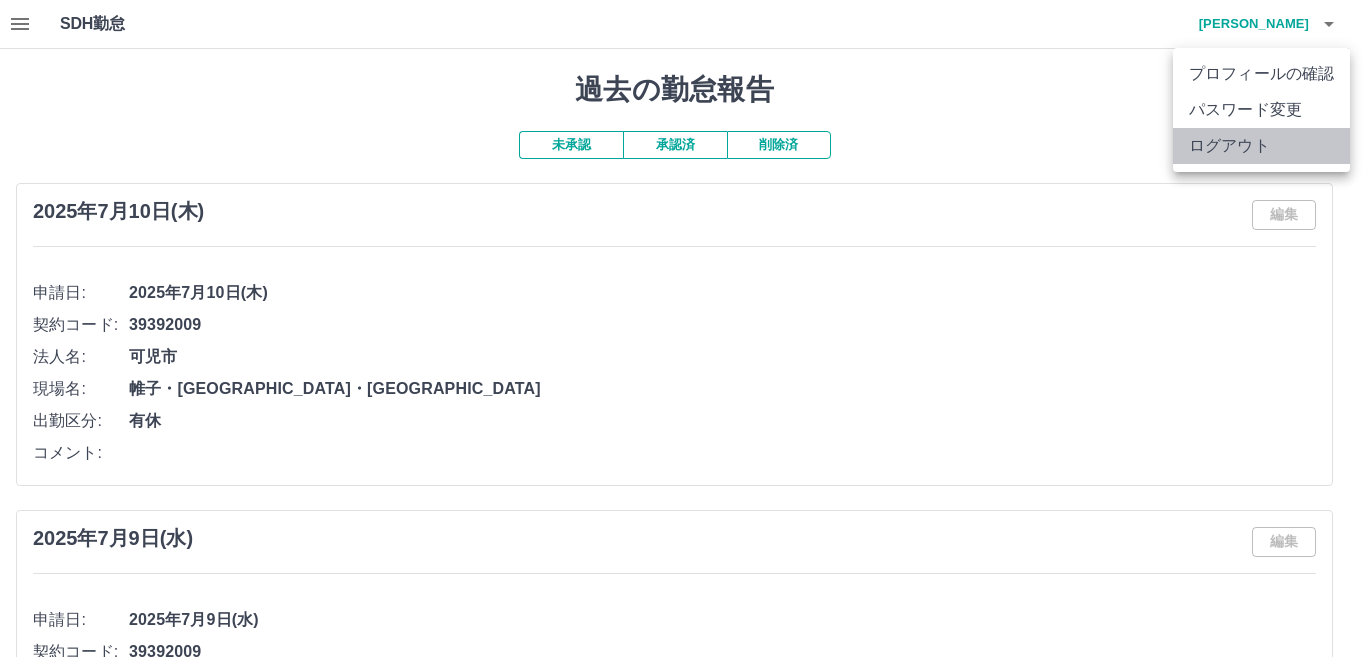 click on "ログアウト" at bounding box center [1261, 146] 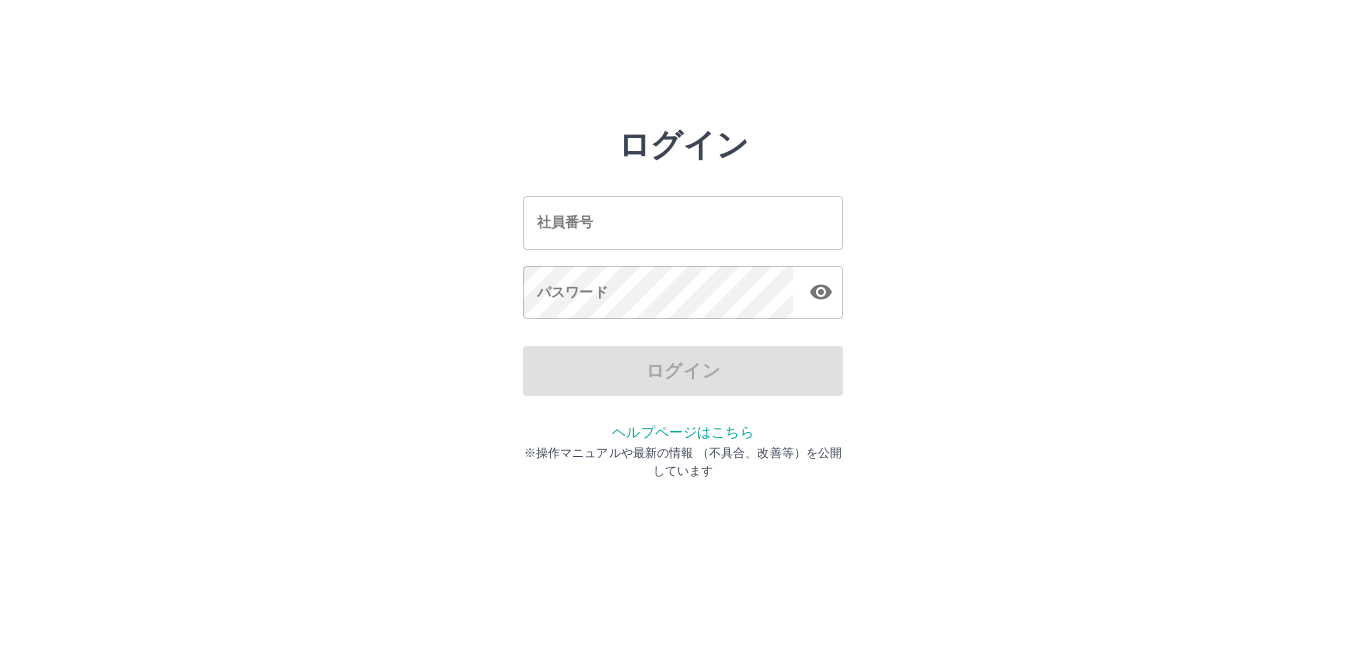 scroll, scrollTop: 0, scrollLeft: 0, axis: both 